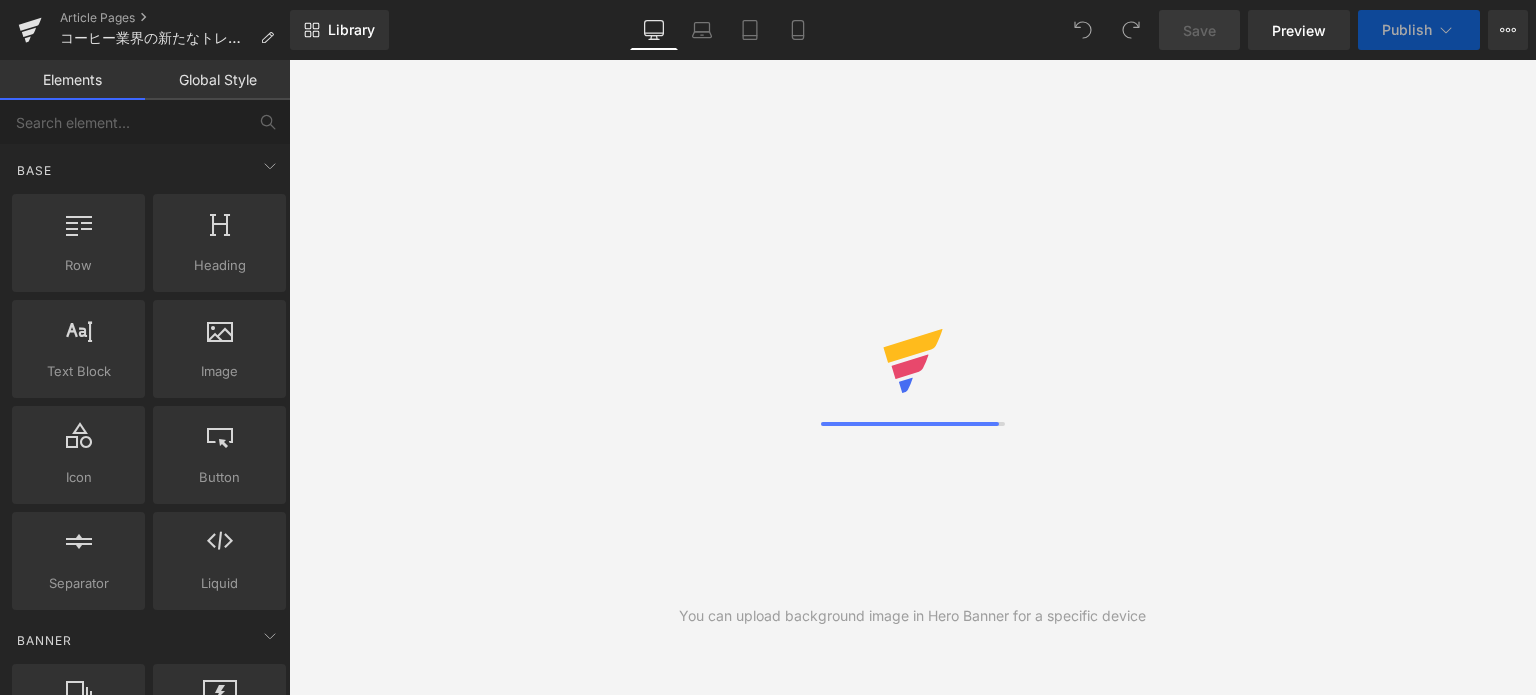 scroll, scrollTop: 0, scrollLeft: 0, axis: both 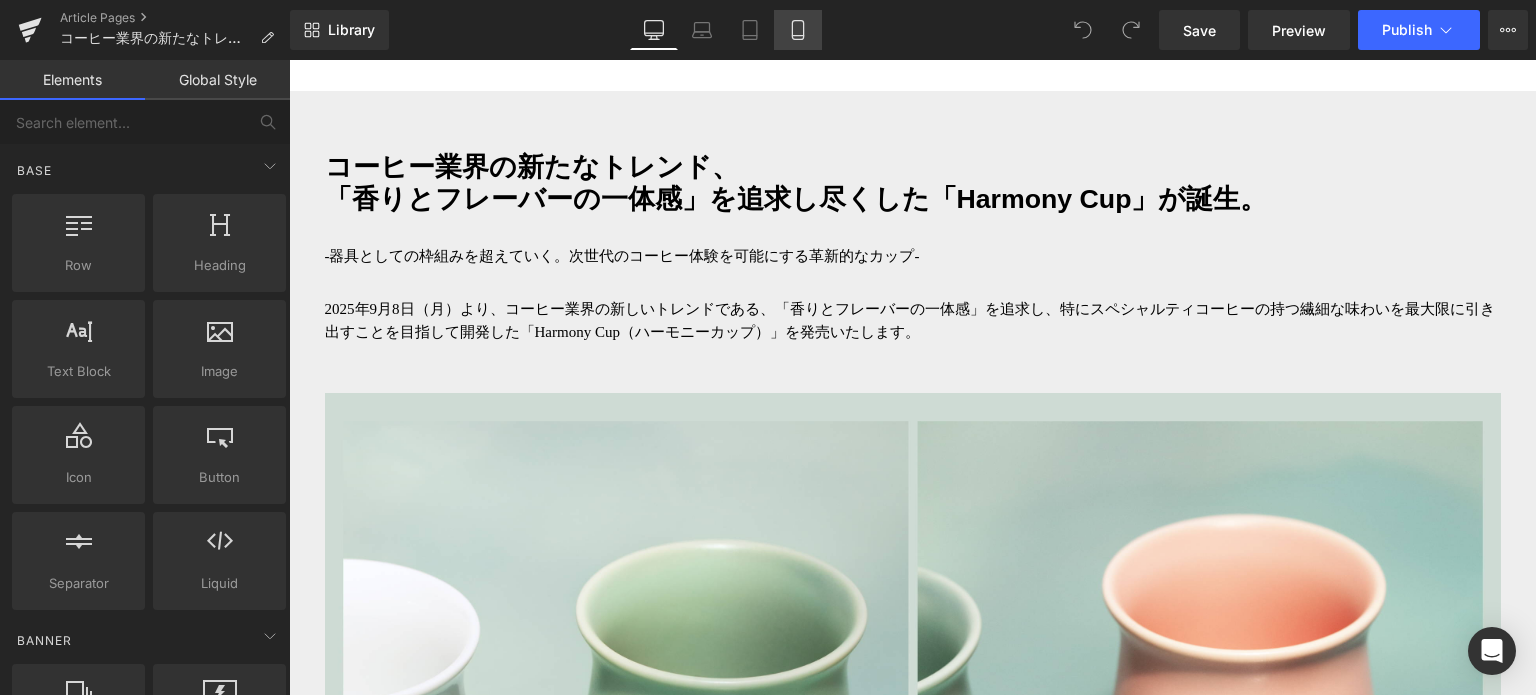 click 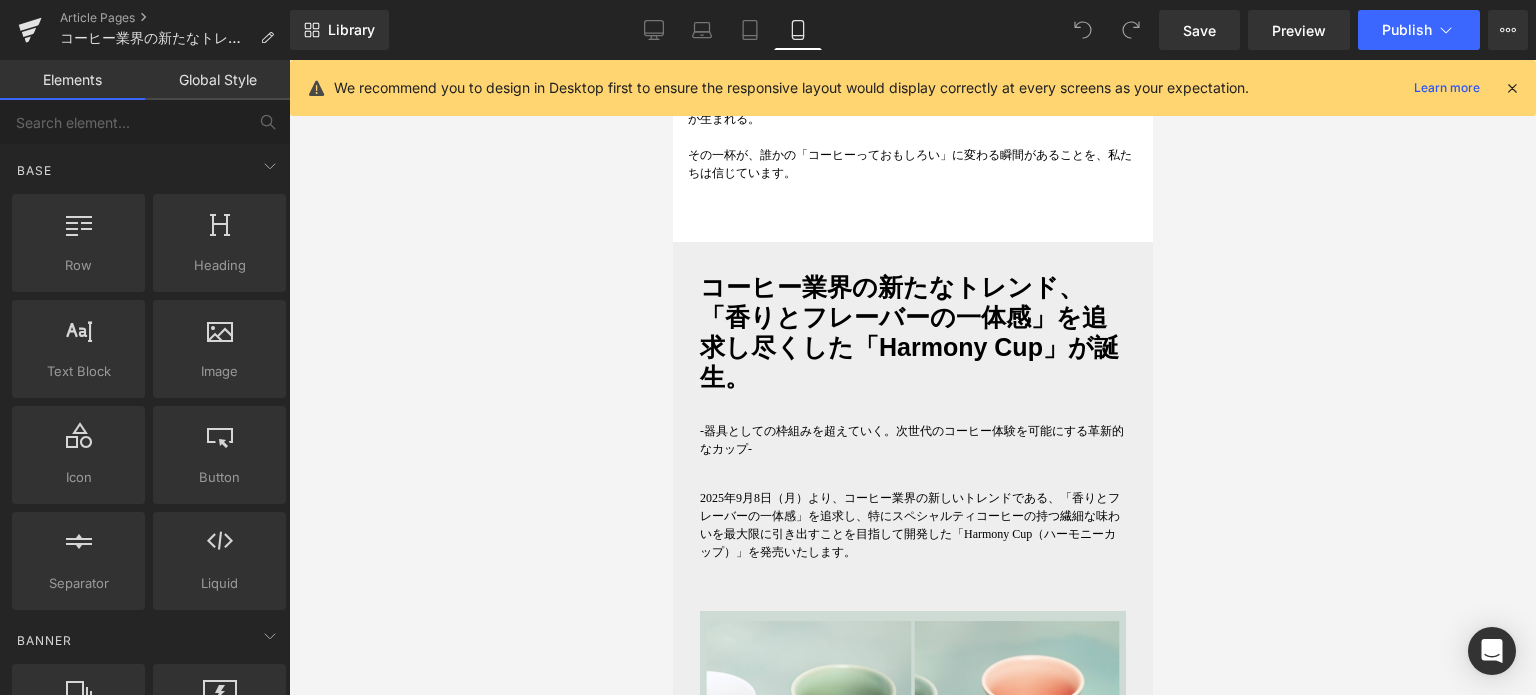 scroll, scrollTop: 834, scrollLeft: 0, axis: vertical 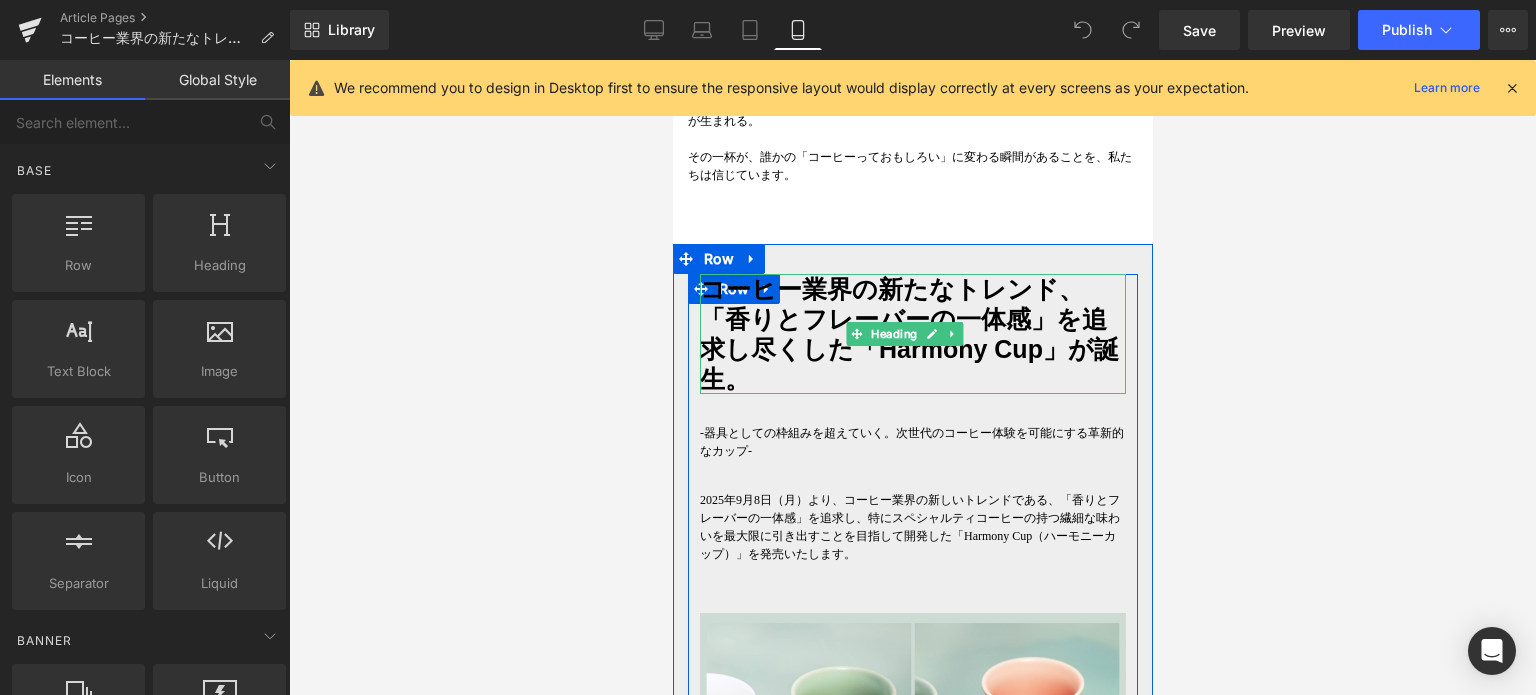 click on "「香りとフレーバーの一体感」を追求し尽くした「Harmony Cup」が誕生。" at bounding box center (908, 349) 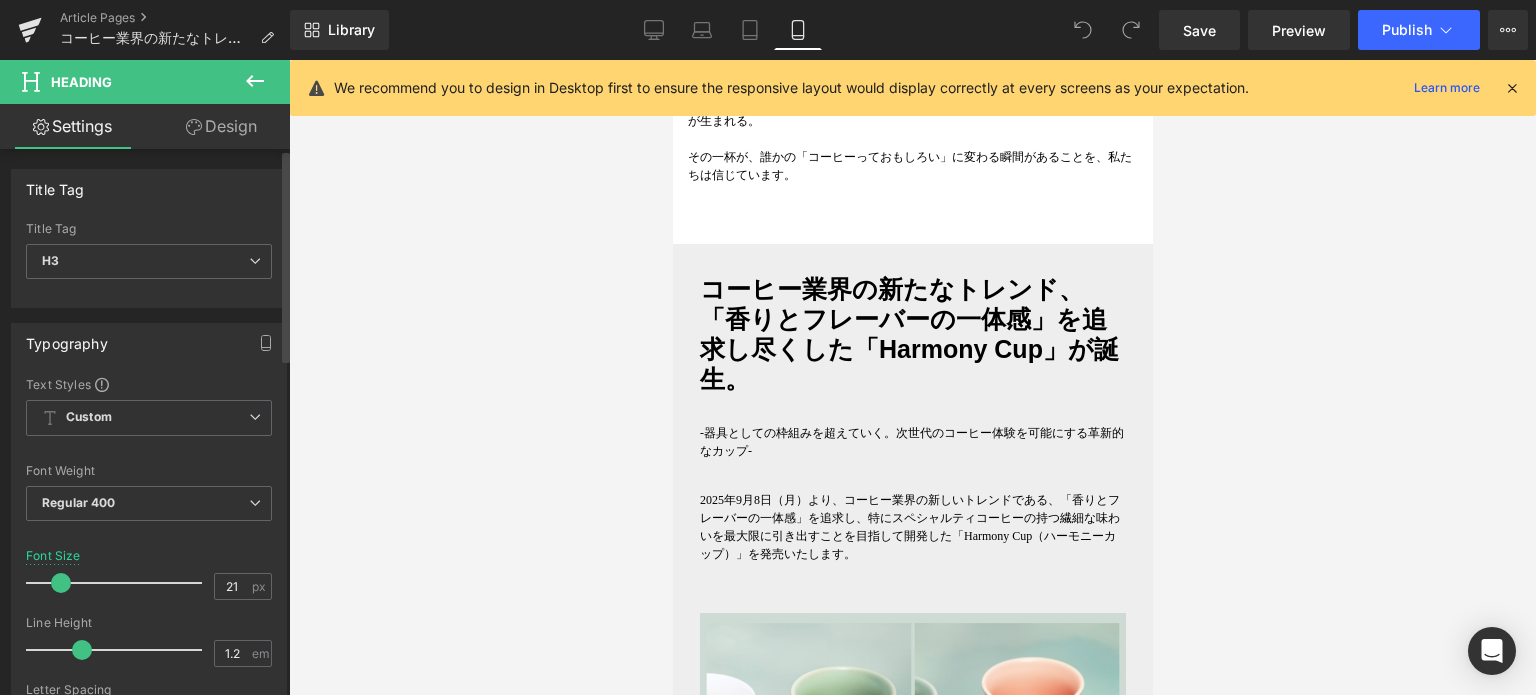 type on "22" 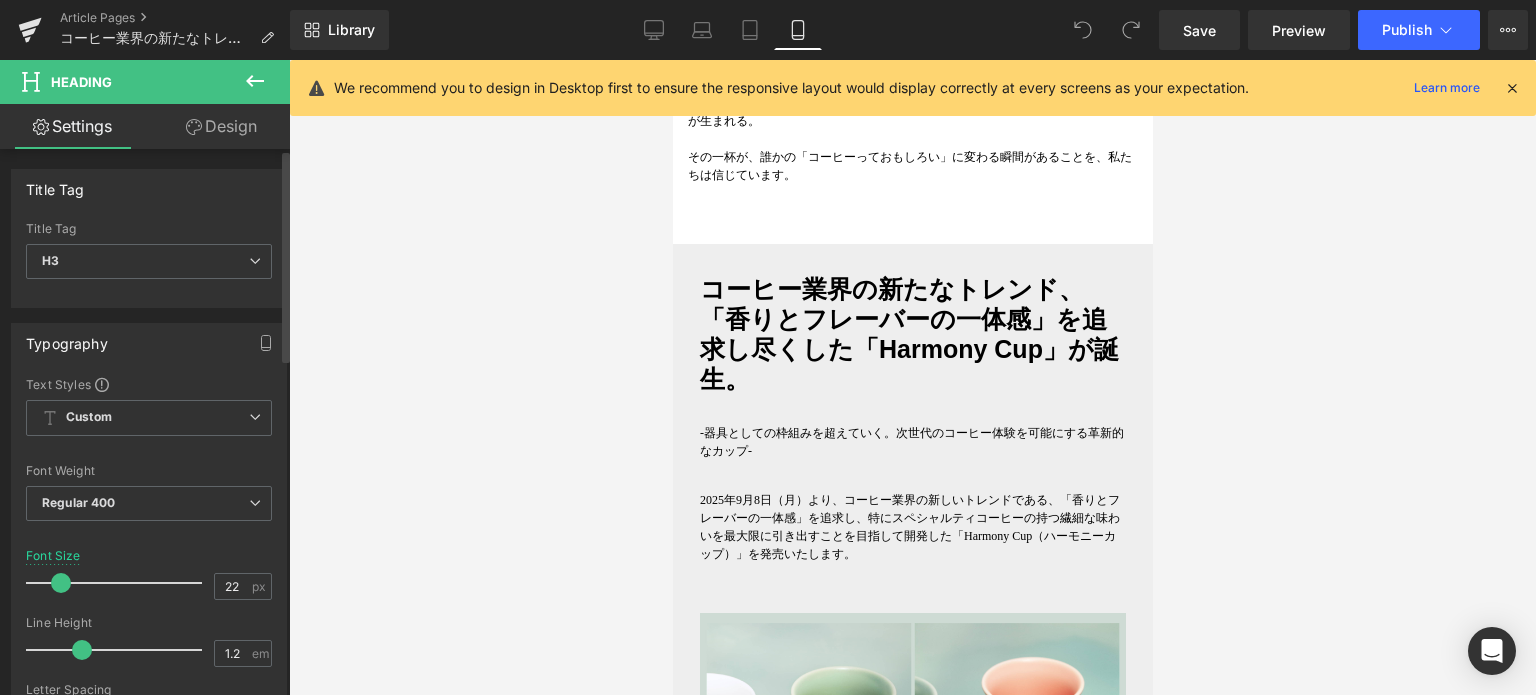 drag, startPoint x: 36, startPoint y: 579, endPoint x: 63, endPoint y: 583, distance: 27.294687 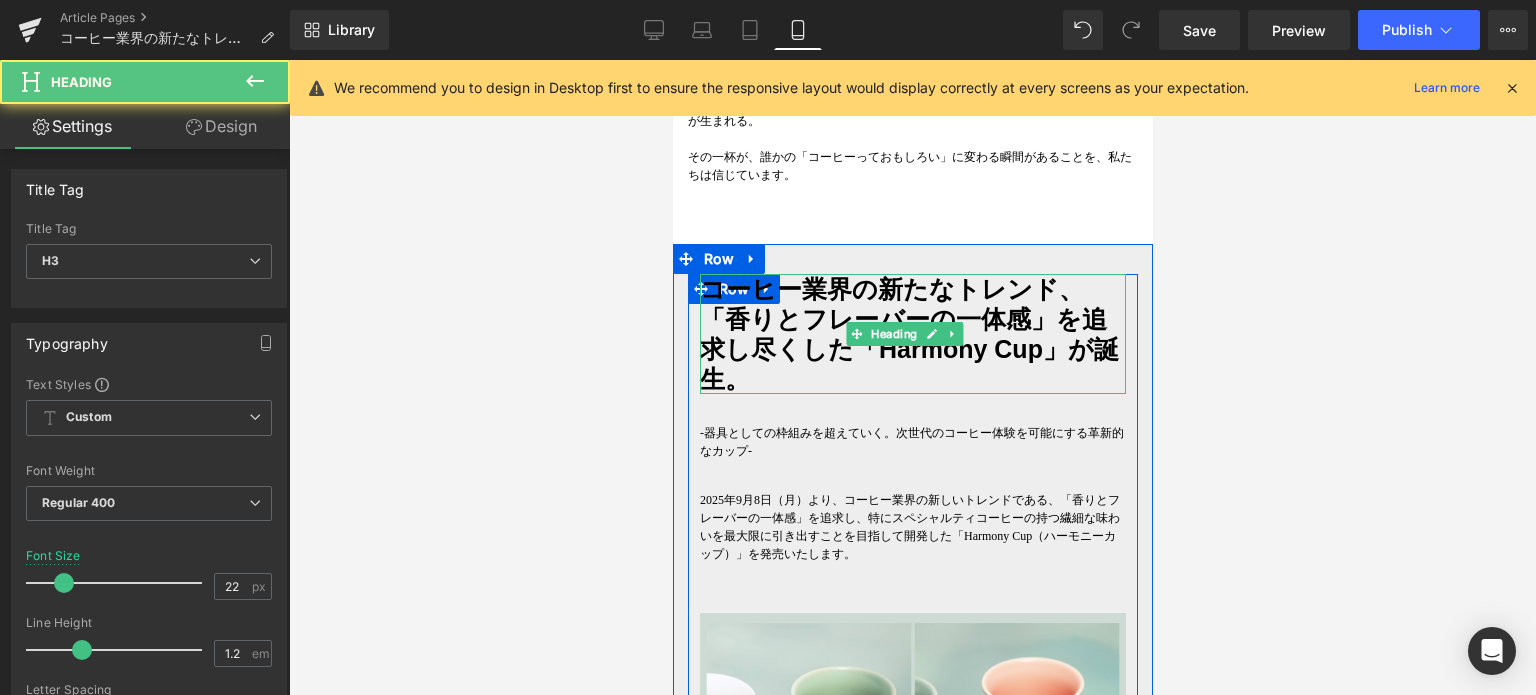 click on "「香りとフレーバーの一体感」を追求し尽くした「Harmony Cup」が誕生。" at bounding box center (908, 349) 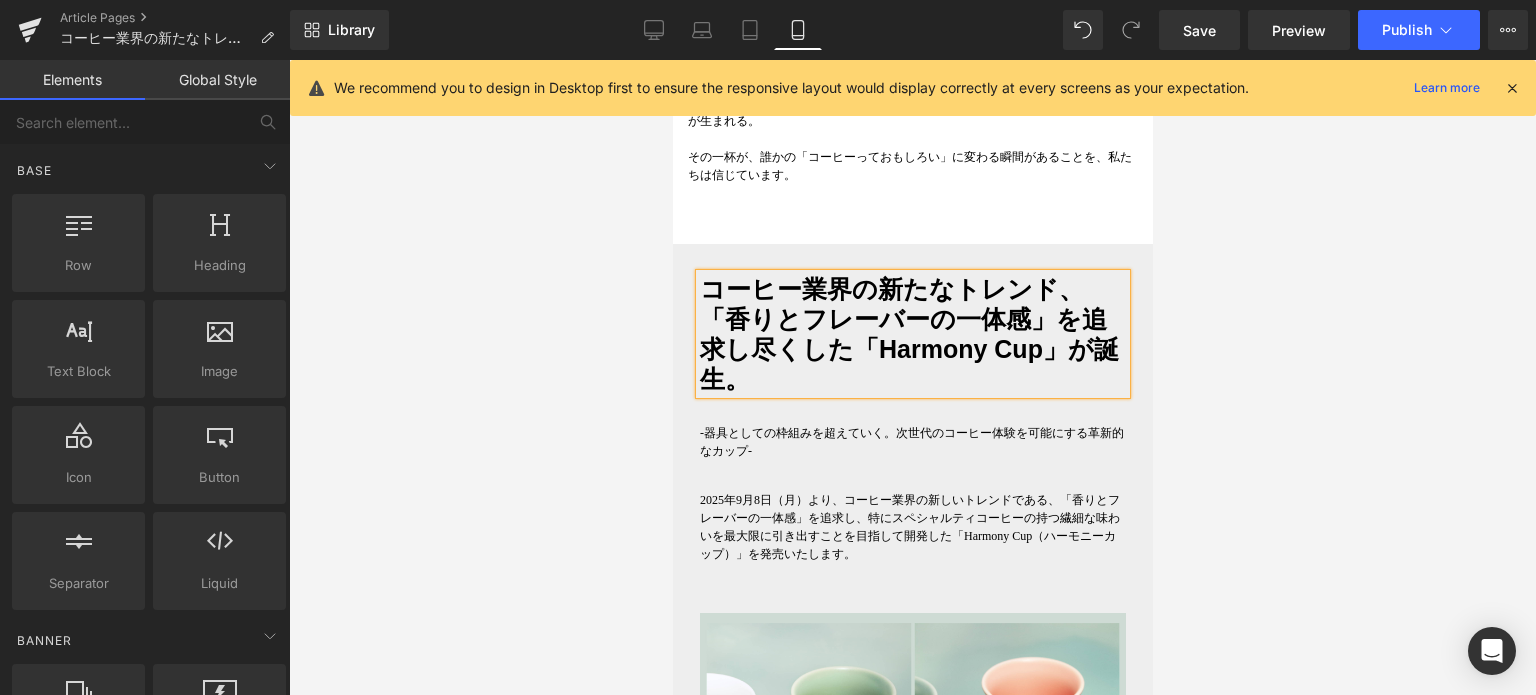 click at bounding box center (912, 377) 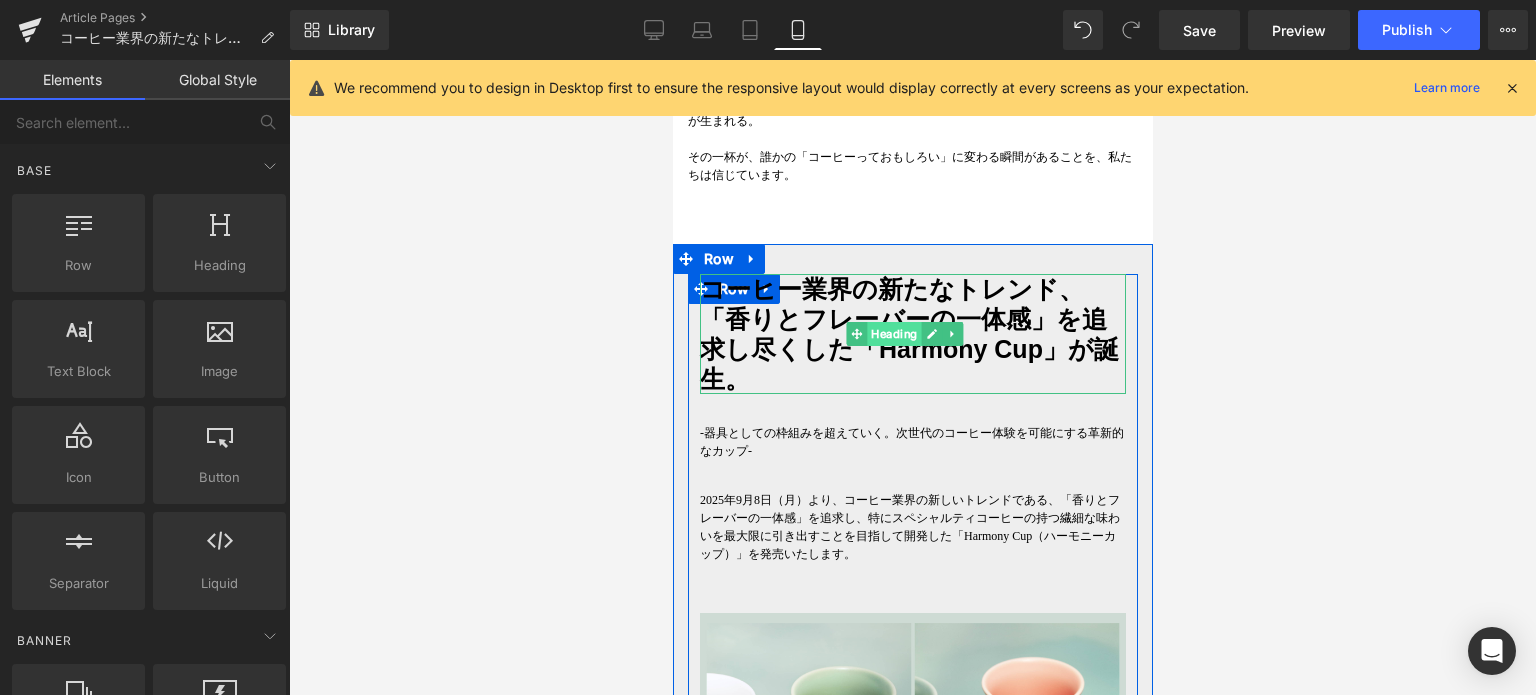 click on "Heading" at bounding box center [894, 334] 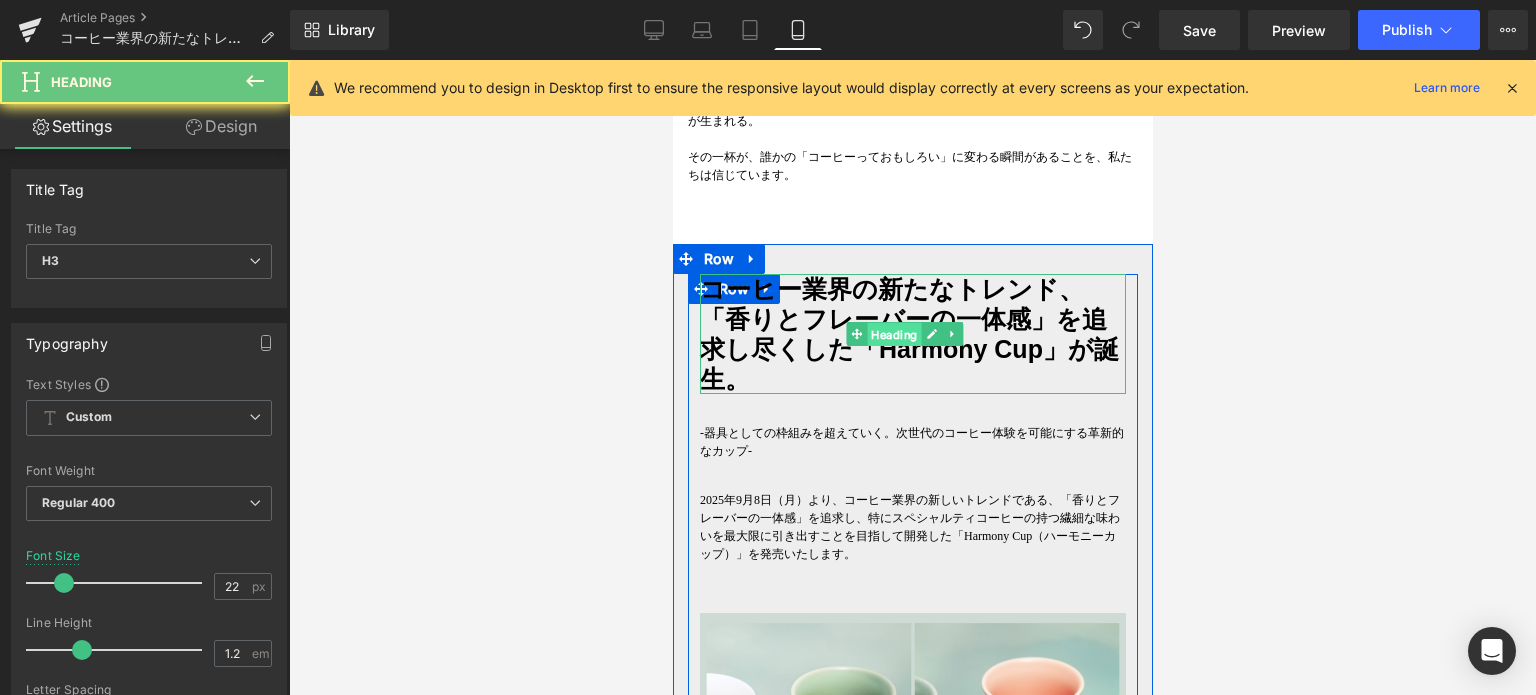 click on "Heading" at bounding box center (894, 335) 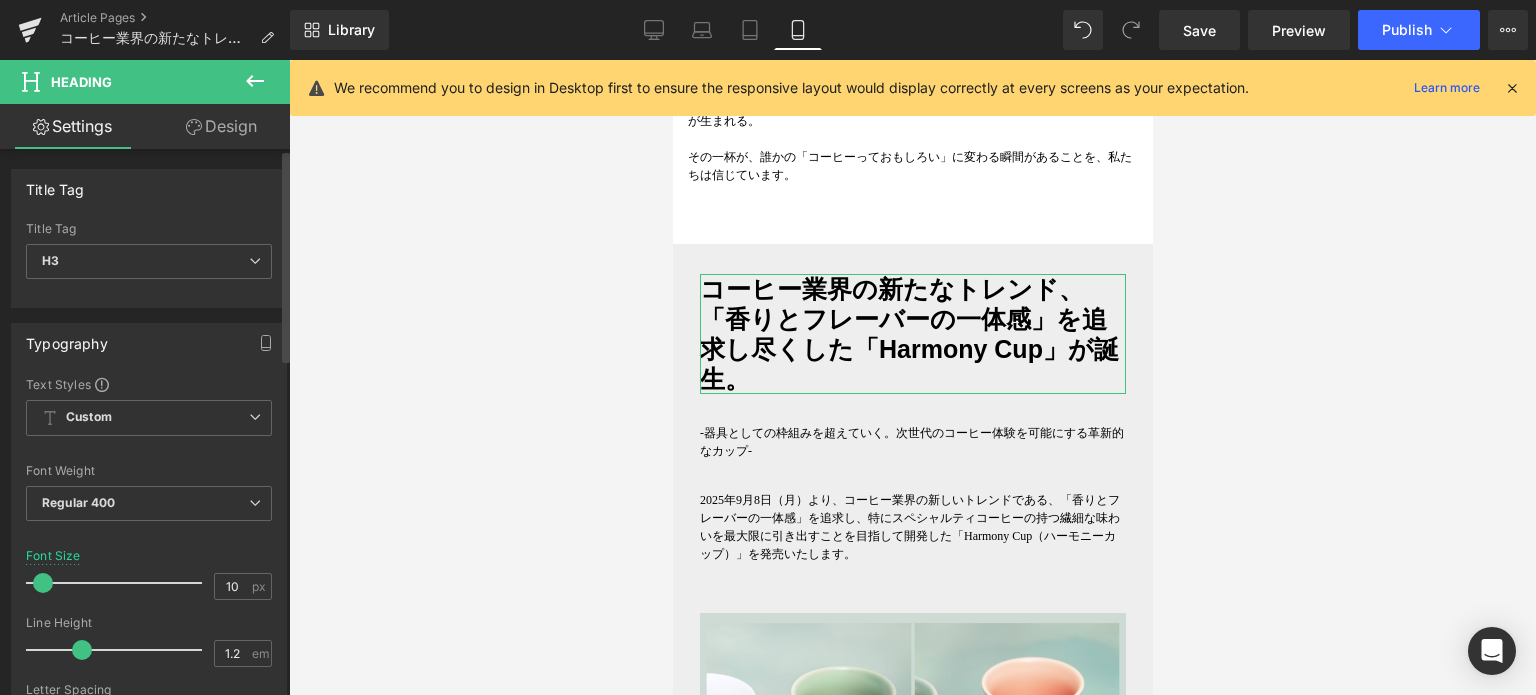 drag, startPoint x: 59, startPoint y: 578, endPoint x: 39, endPoint y: 578, distance: 20 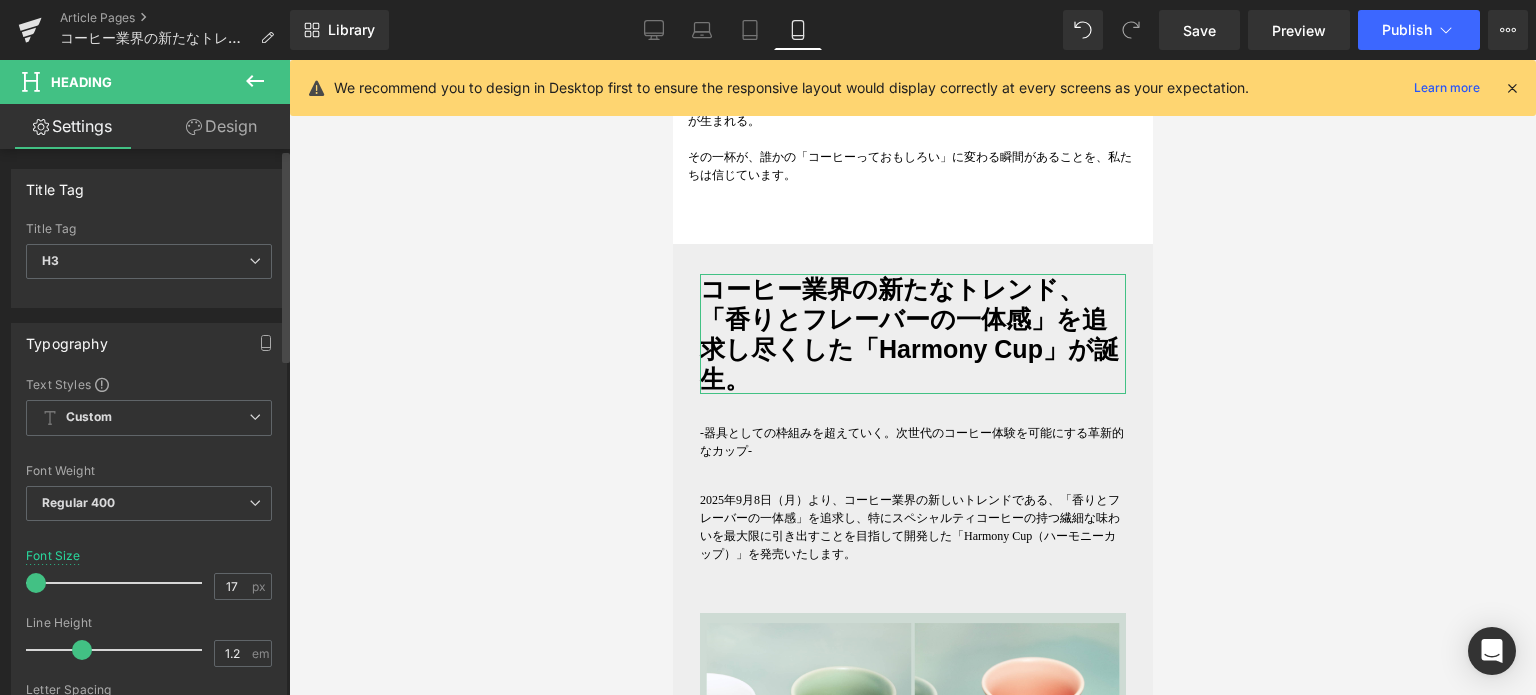type on "18" 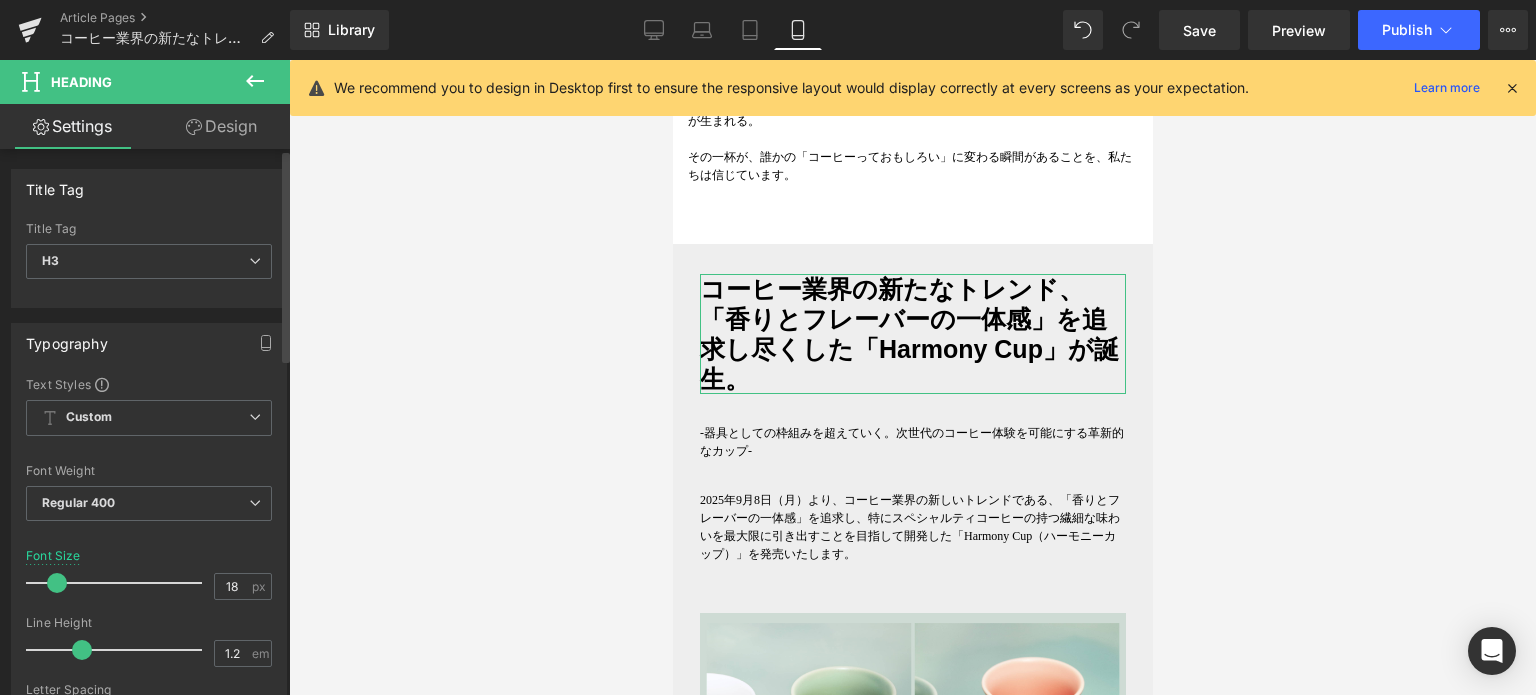 drag, startPoint x: 39, startPoint y: 578, endPoint x: 53, endPoint y: 578, distance: 14 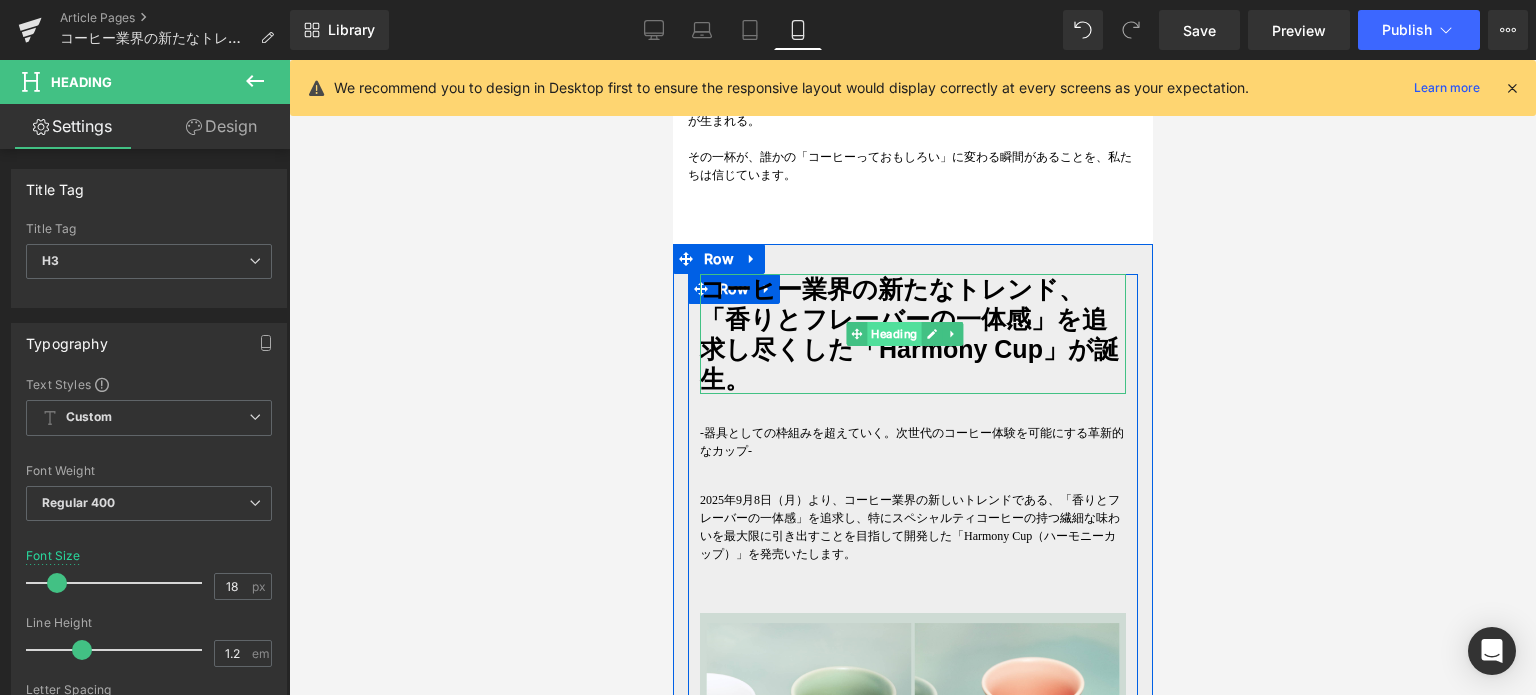 click on "Heading" at bounding box center [894, 334] 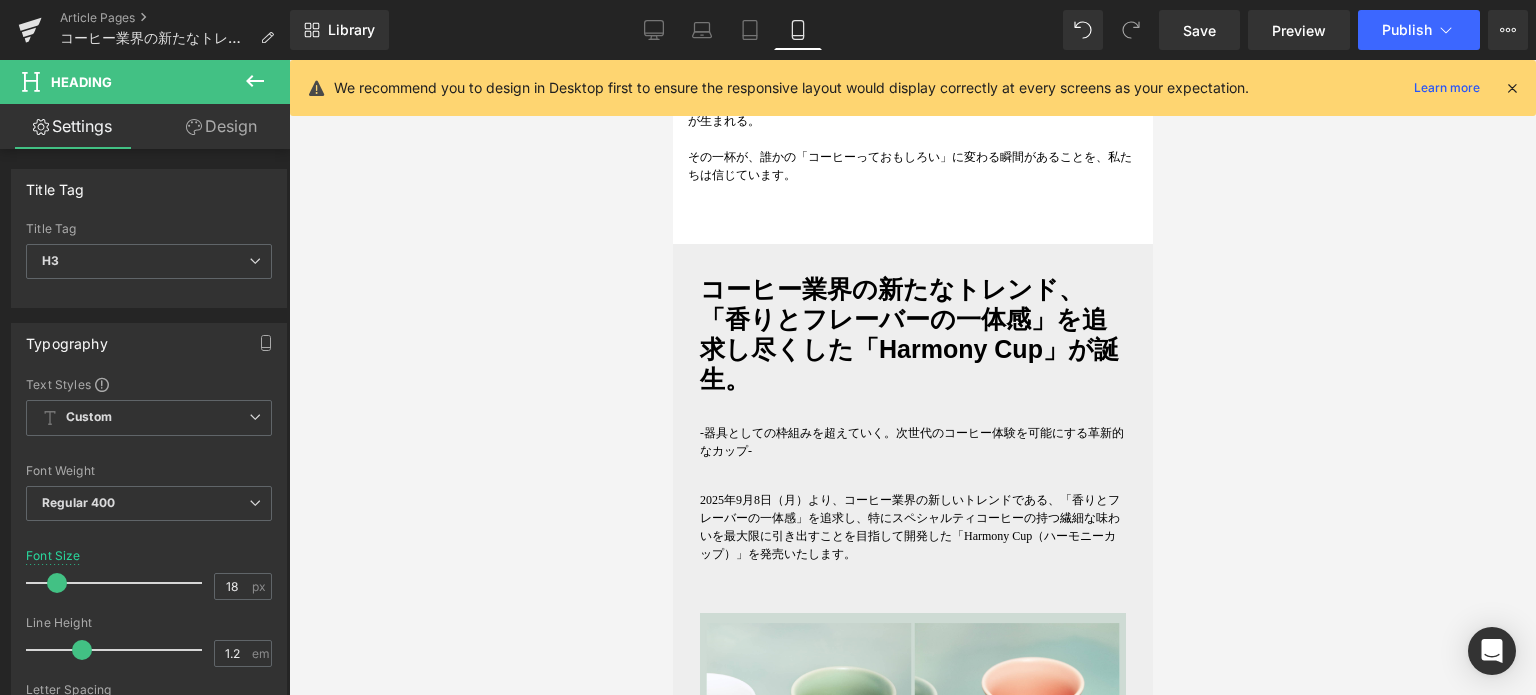 click 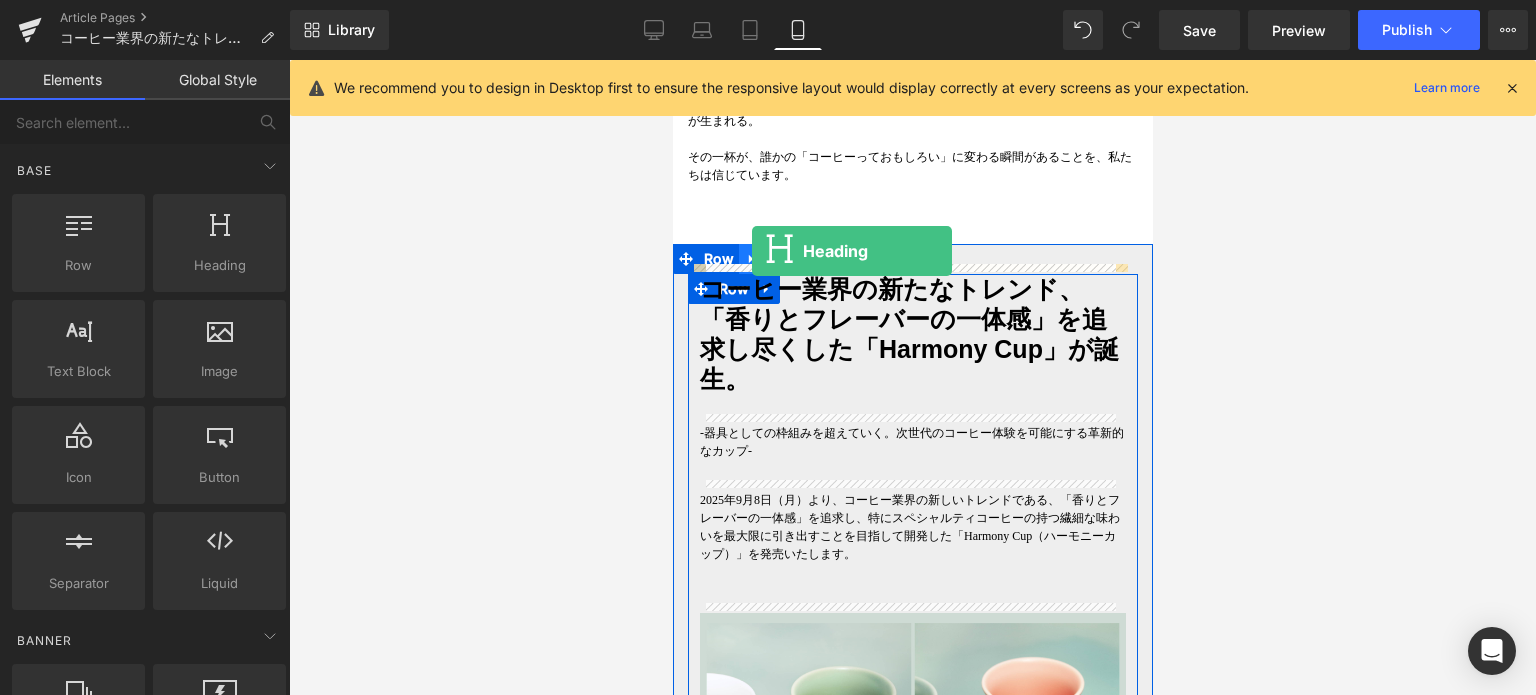 drag, startPoint x: 874, startPoint y: 327, endPoint x: 751, endPoint y: 251, distance: 144.58562 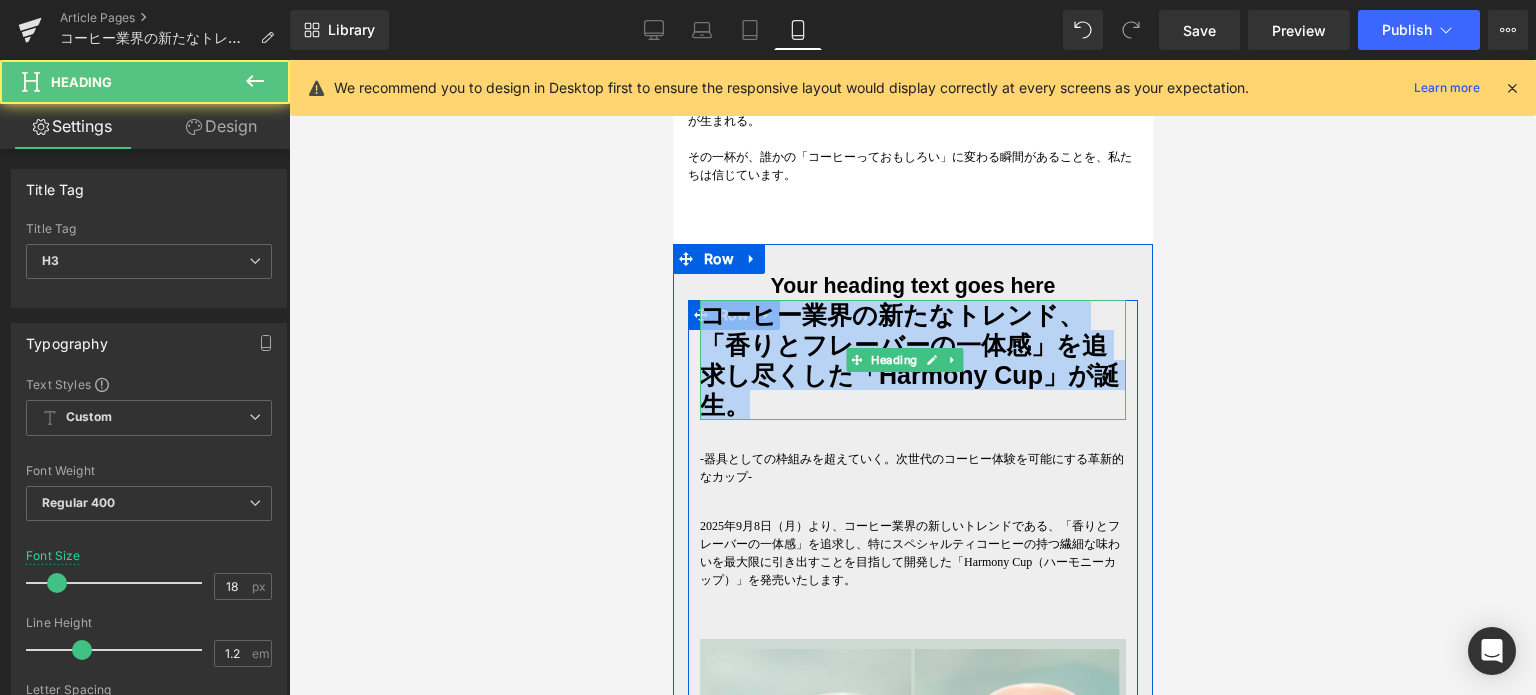 drag, startPoint x: 769, startPoint y: 392, endPoint x: 705, endPoint y: 310, distance: 104.019226 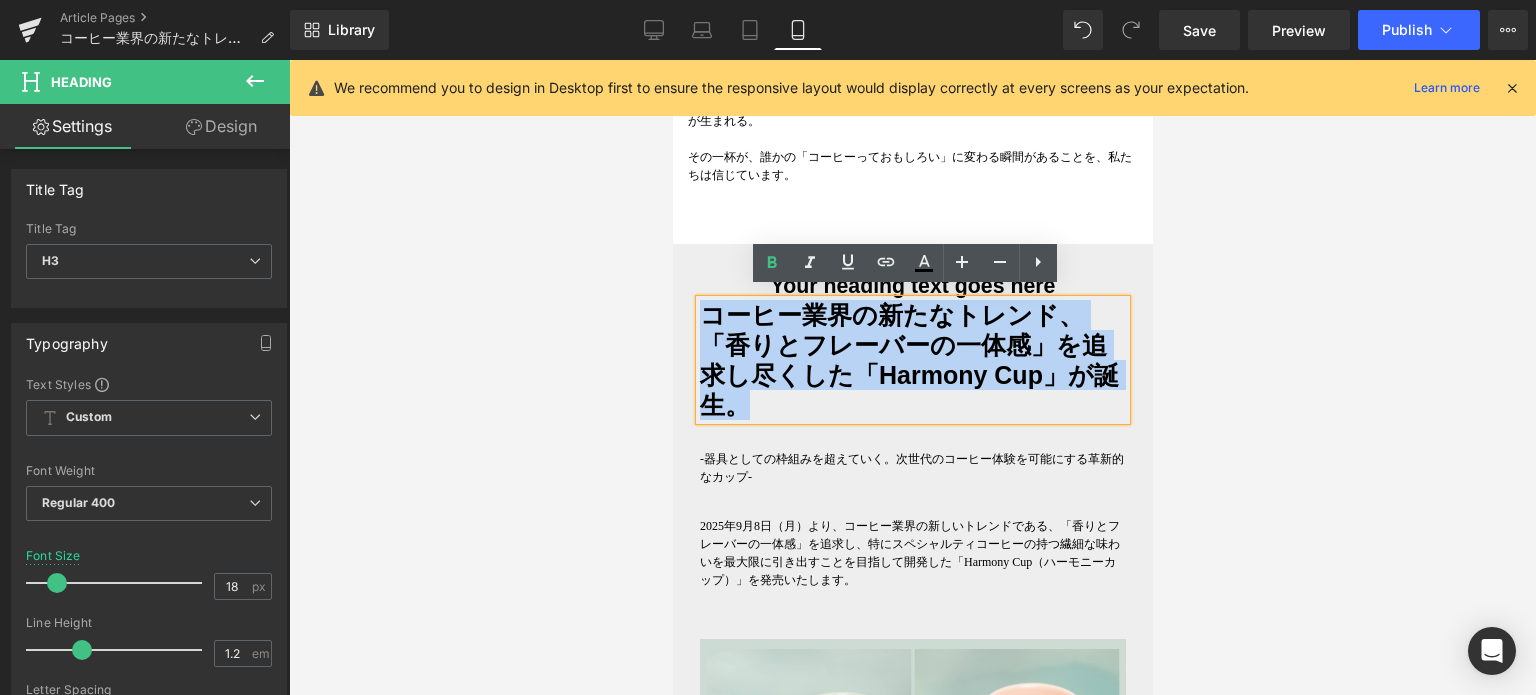 copy on "コーヒー業界の新たなトレンド、 「香りとフレーバーの一体感」を追求し尽くした「Harmony Cup」が誕生。" 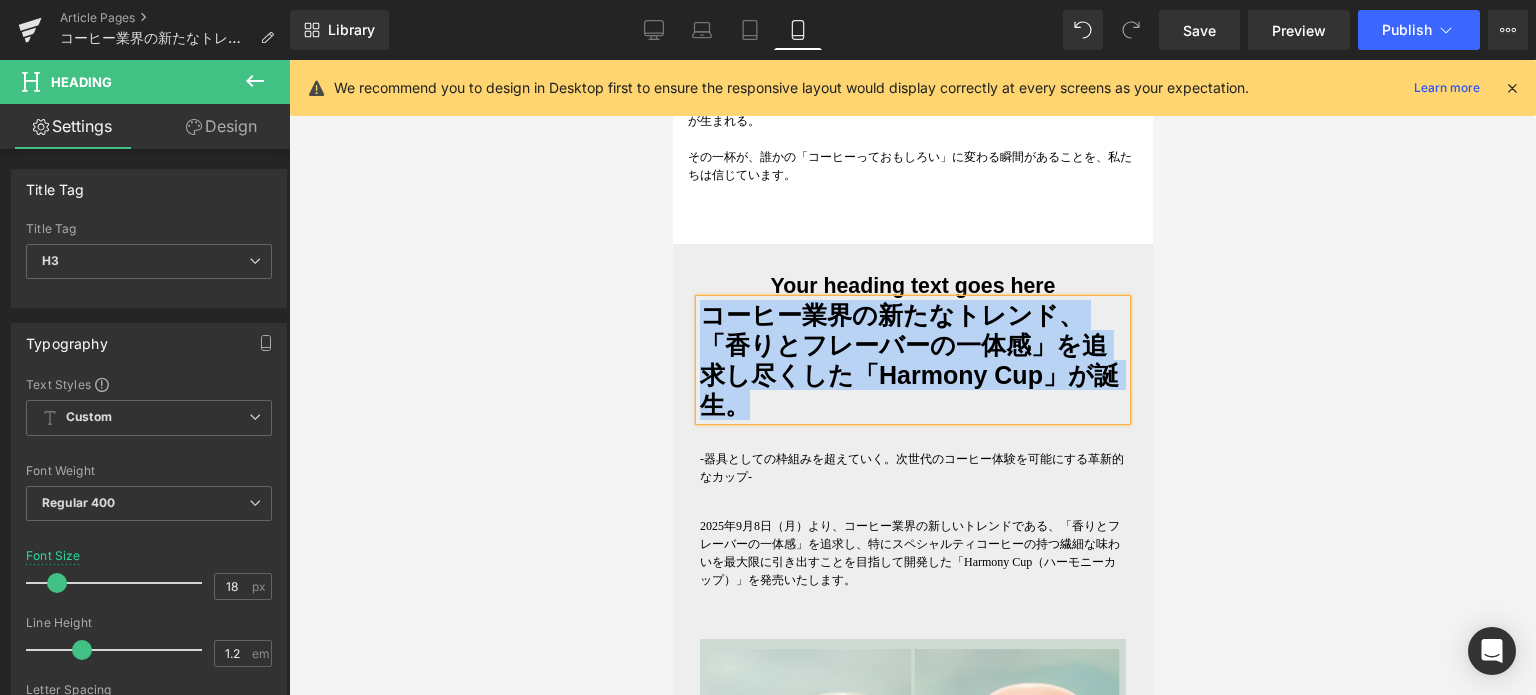 click on "Heading" at bounding box center (901, 287) 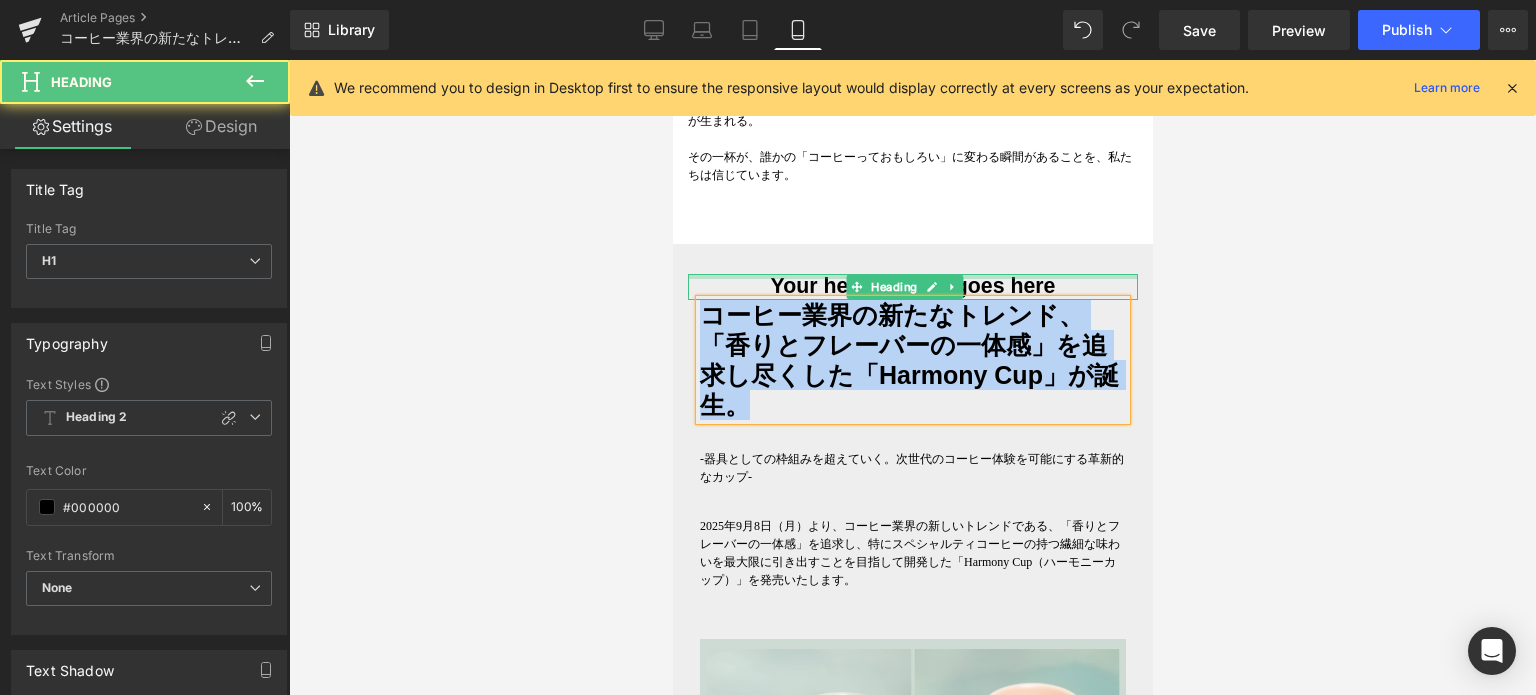 click at bounding box center [912, 276] 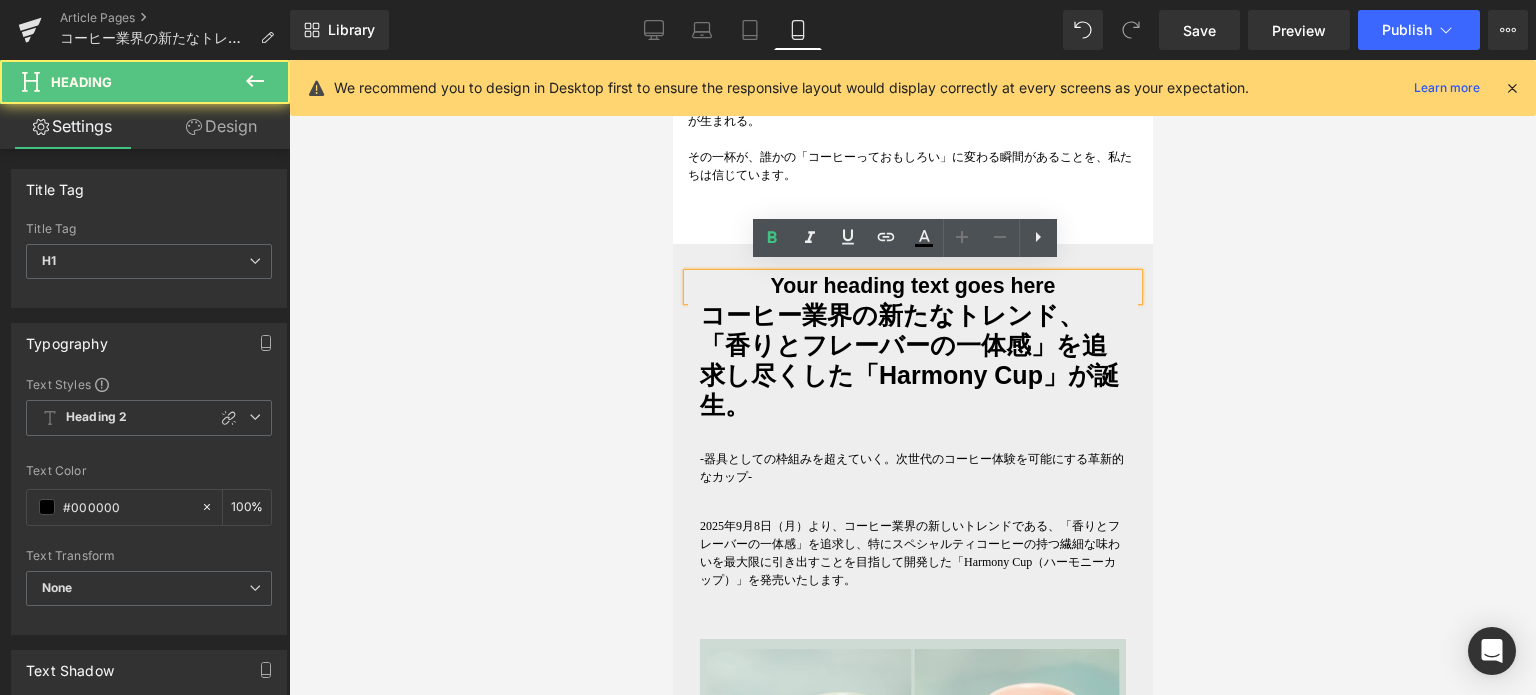 drag, startPoint x: 1047, startPoint y: 275, endPoint x: 771, endPoint y: 259, distance: 276.46338 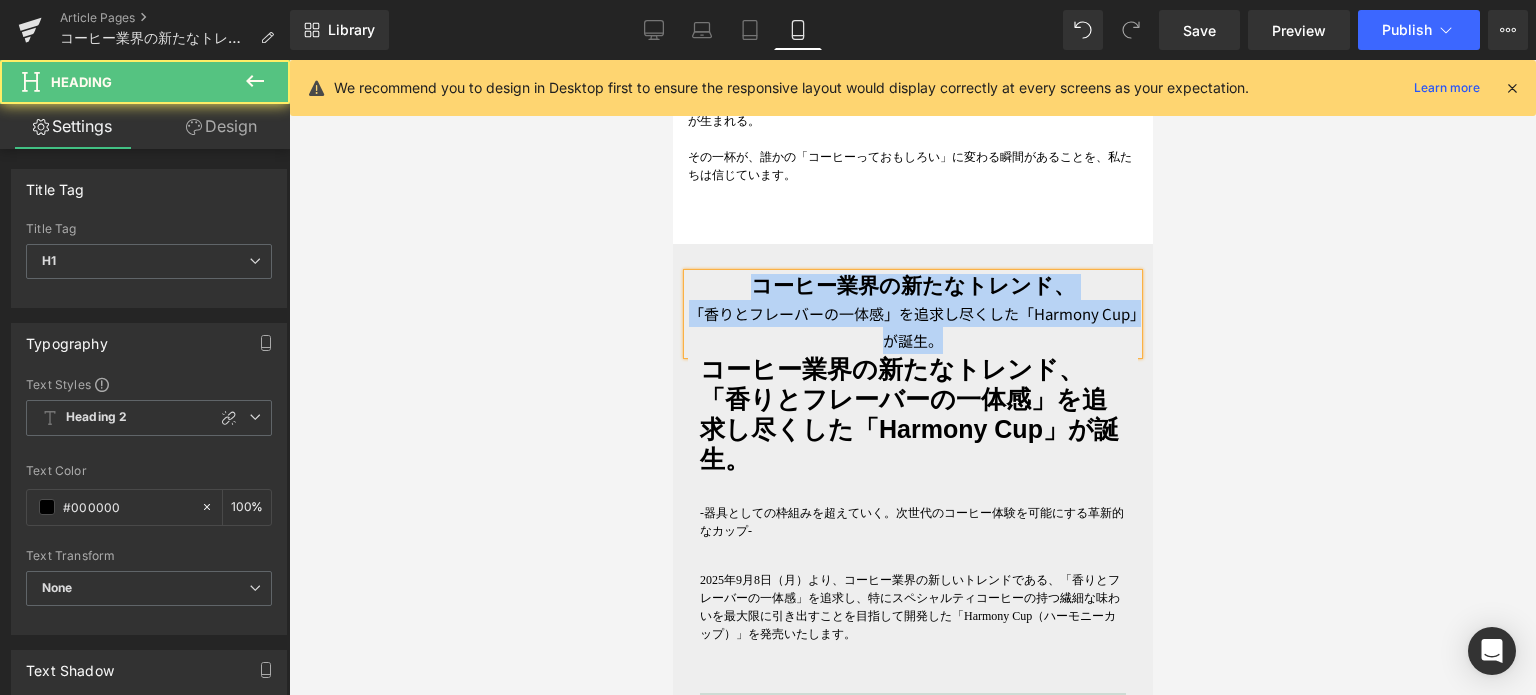 drag, startPoint x: 956, startPoint y: 325, endPoint x: 723, endPoint y: 277, distance: 237.89284 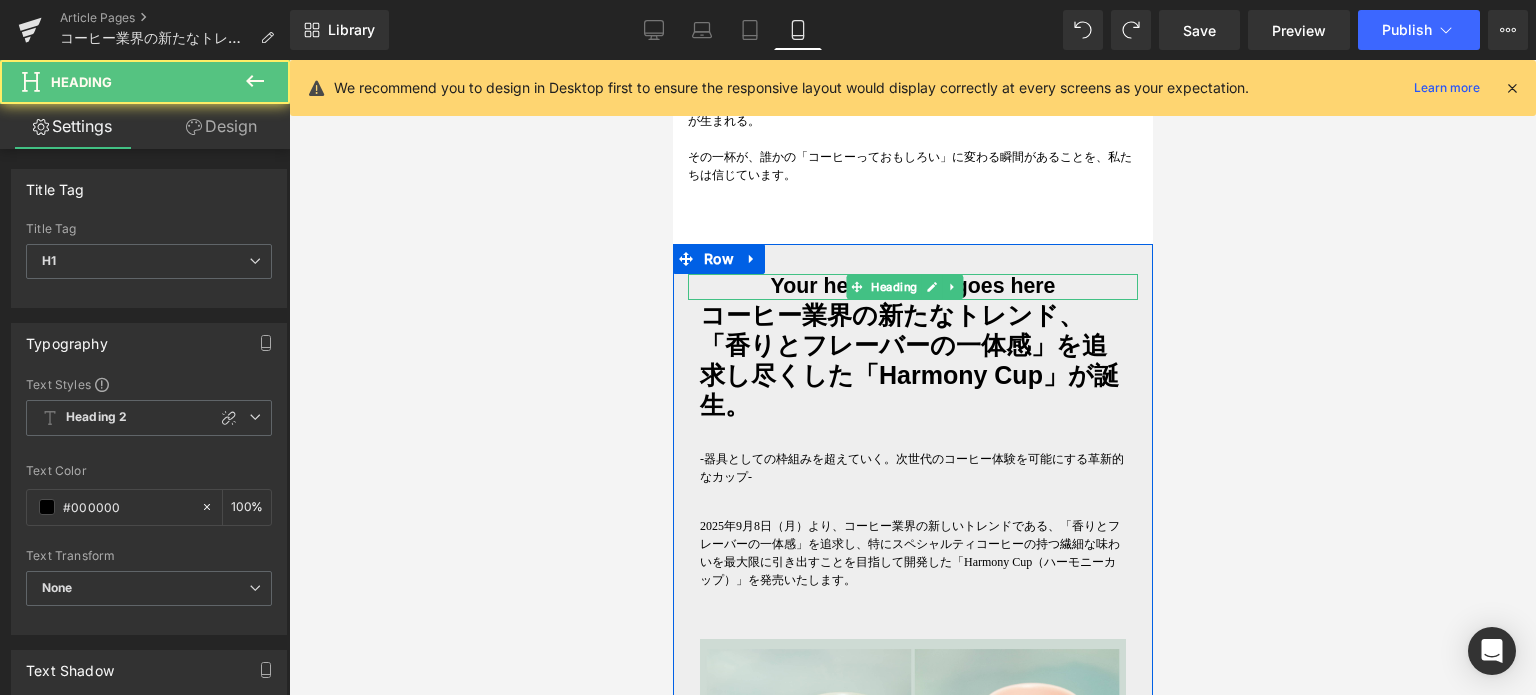 click on "Your heading text goes here" at bounding box center [912, 287] 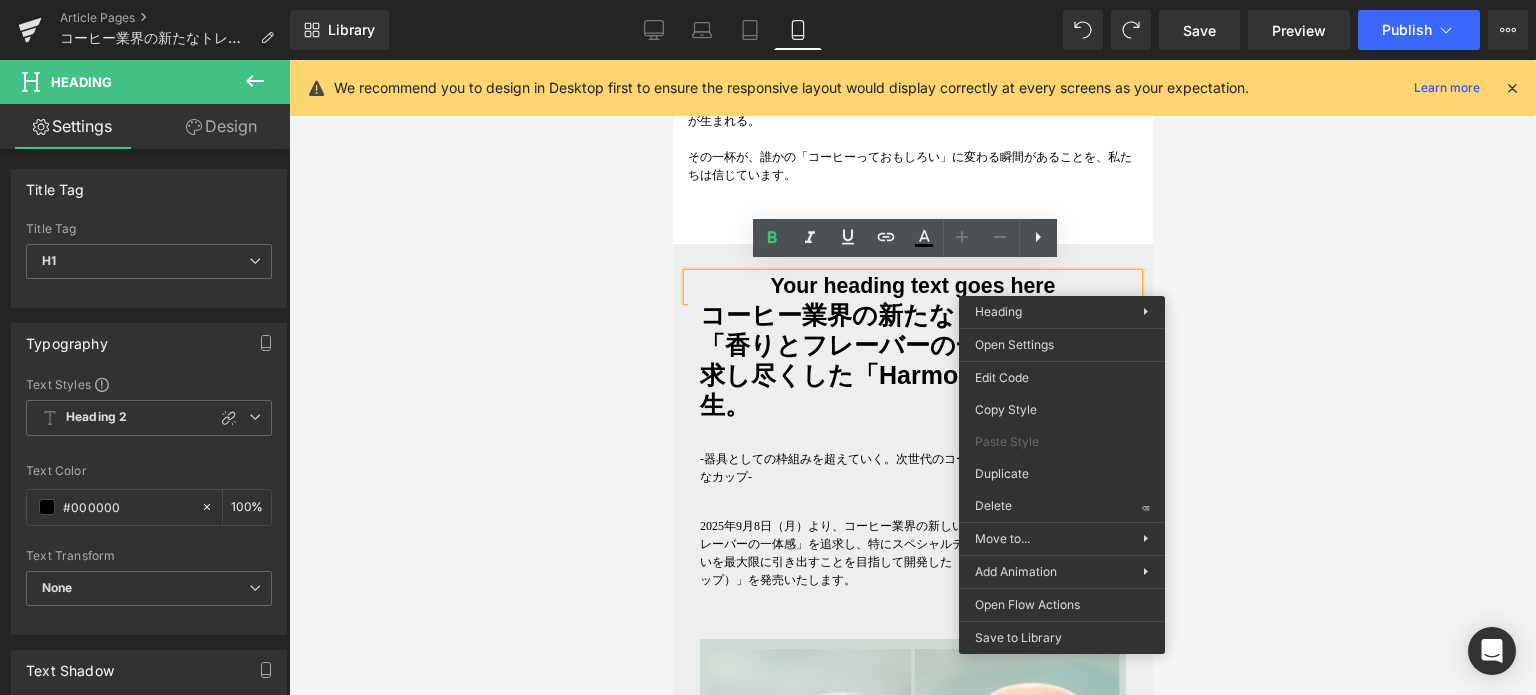 click on "Your heading text goes here" at bounding box center [912, 287] 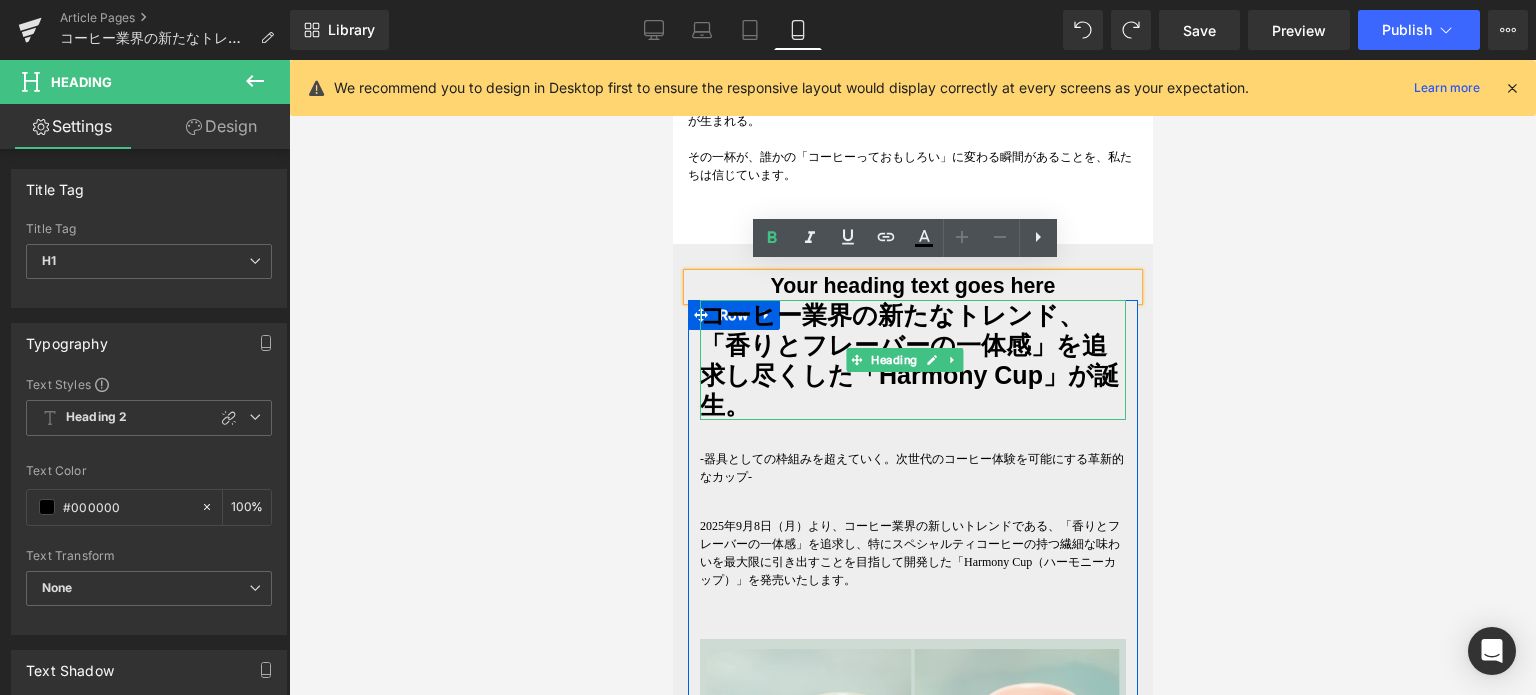 click on "「香りとフレーバーの一体感」を追求し尽くした「Harmony Cup」が誕生。" at bounding box center [912, 375] 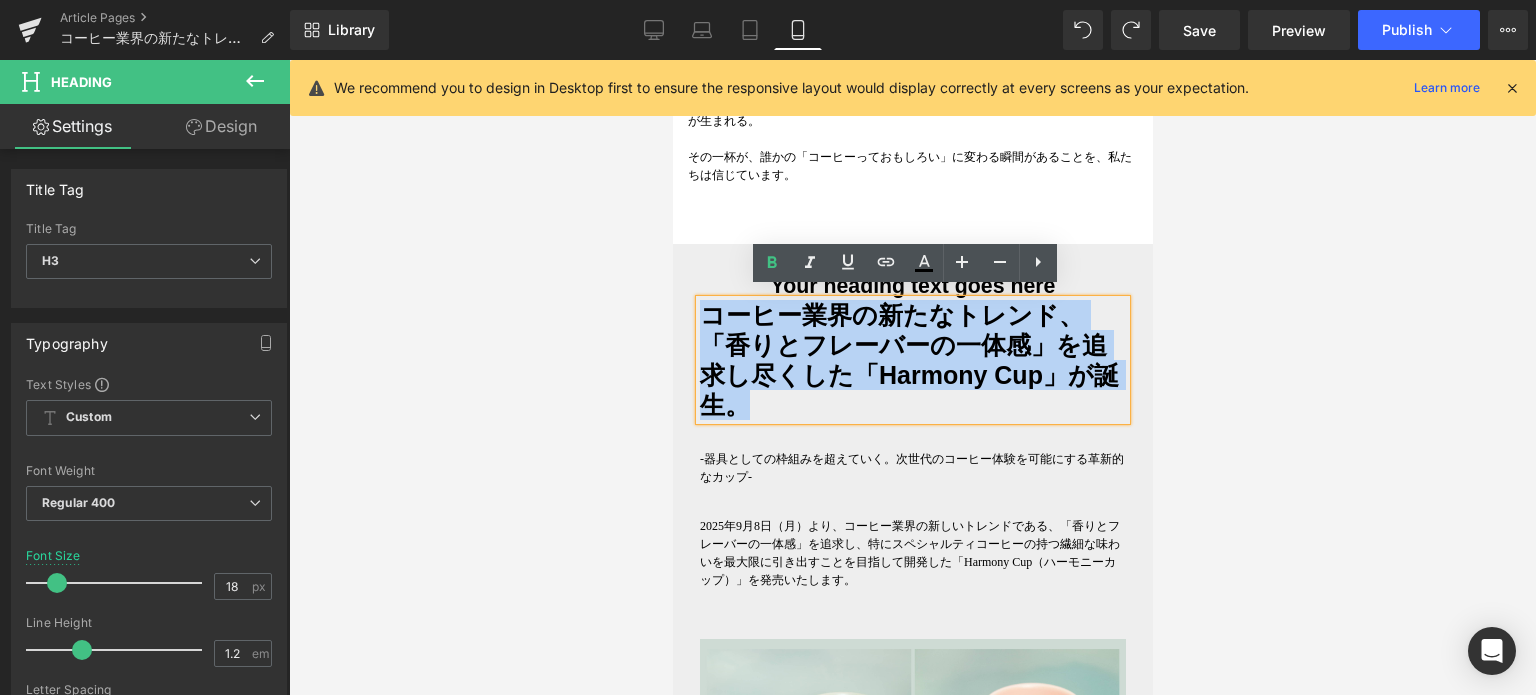 drag, startPoint x: 782, startPoint y: 387, endPoint x: 668, endPoint y: 308, distance: 138.69751 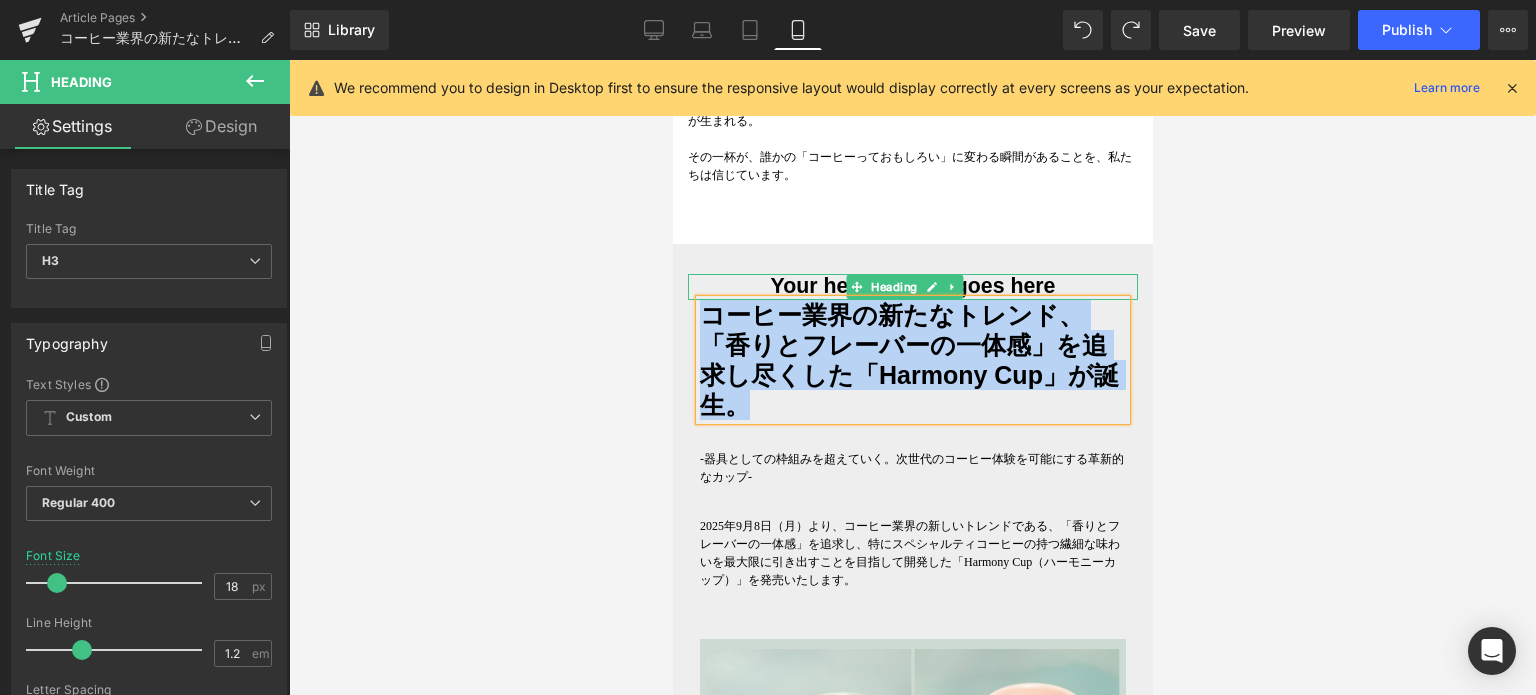 click on "Your heading text goes here" at bounding box center (912, 287) 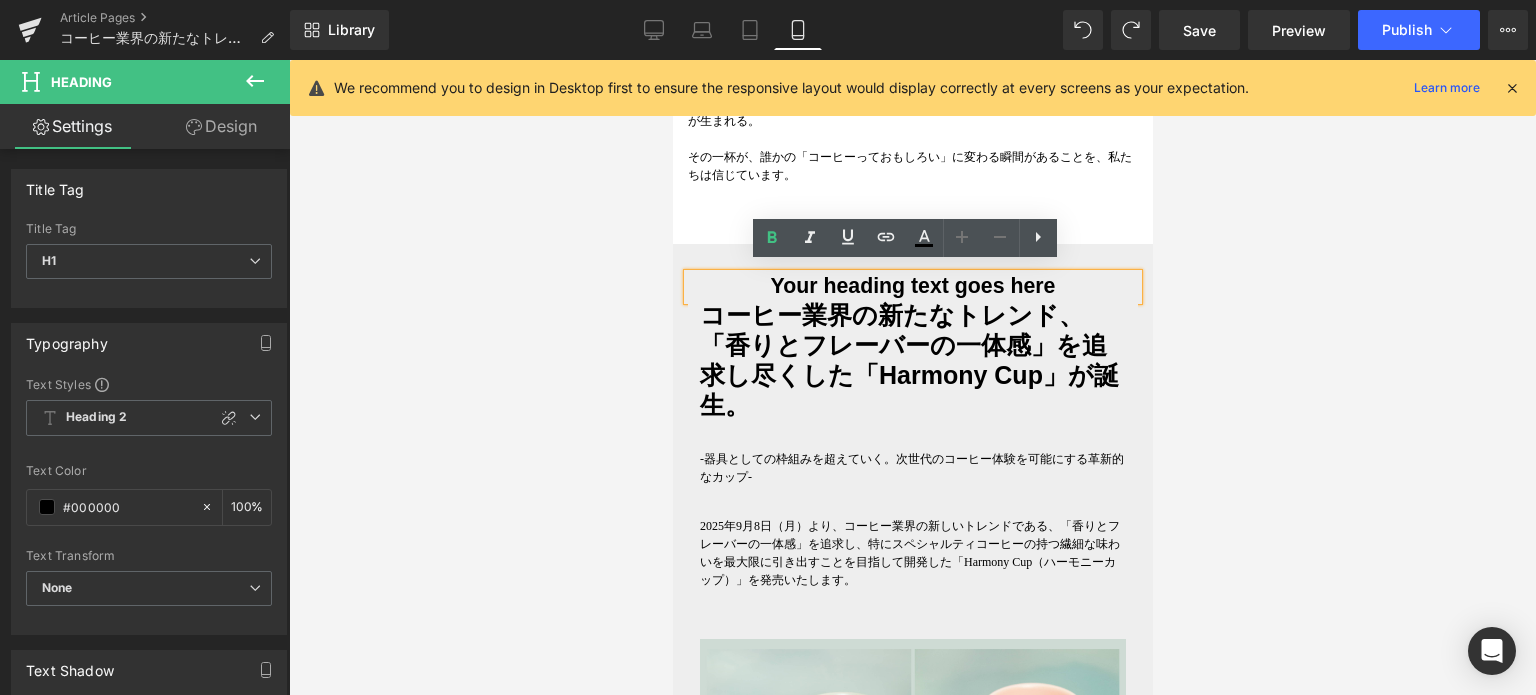 click on "Your heading text goes here" at bounding box center (912, 287) 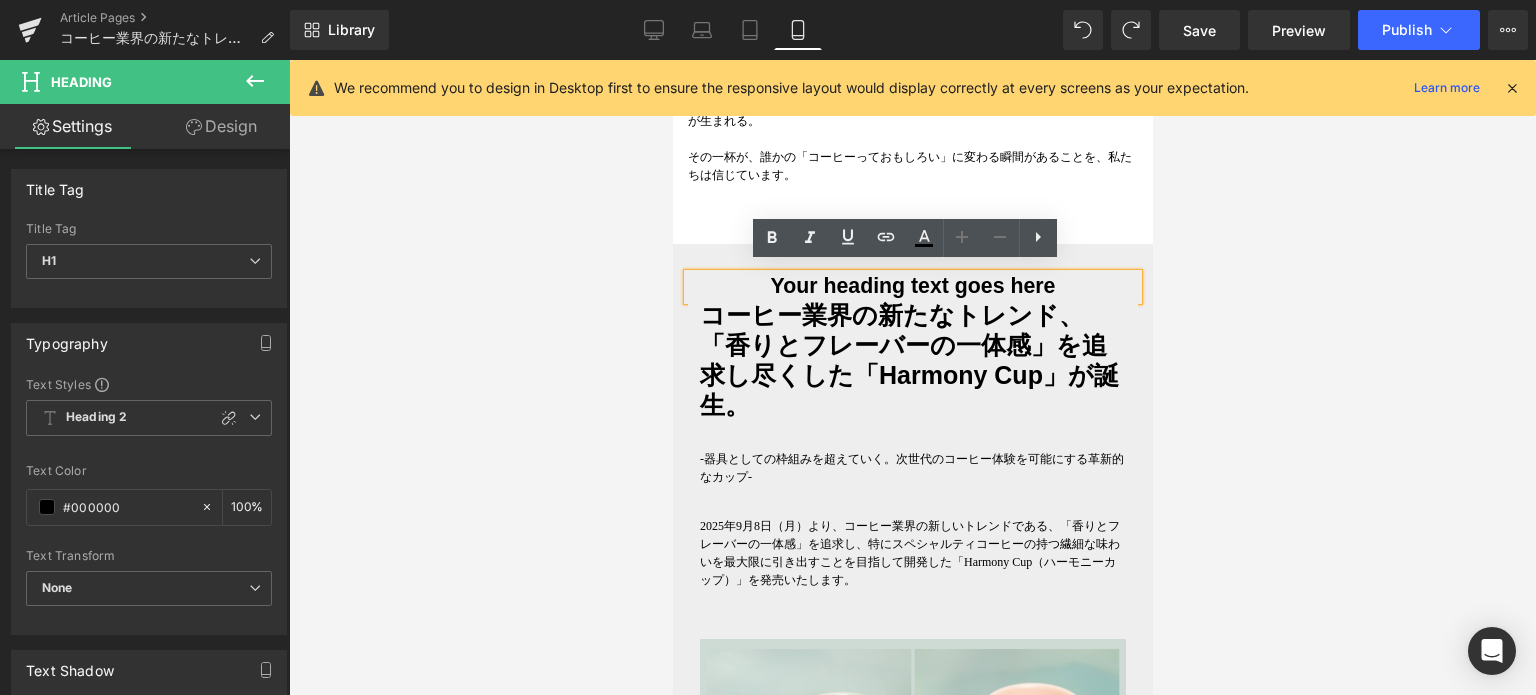 click on "Your heading text goes here" at bounding box center [912, 287] 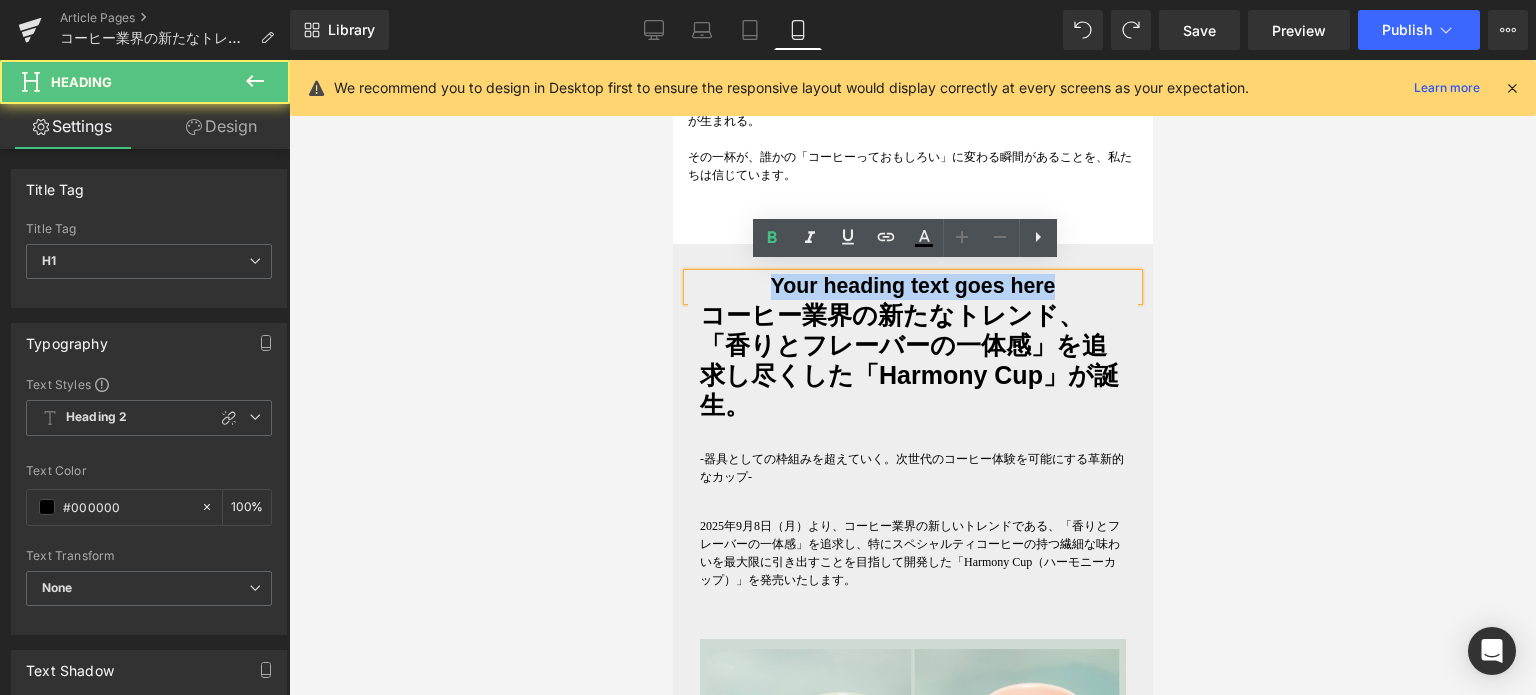 drag, startPoint x: 757, startPoint y: 274, endPoint x: 1049, endPoint y: 264, distance: 292.17117 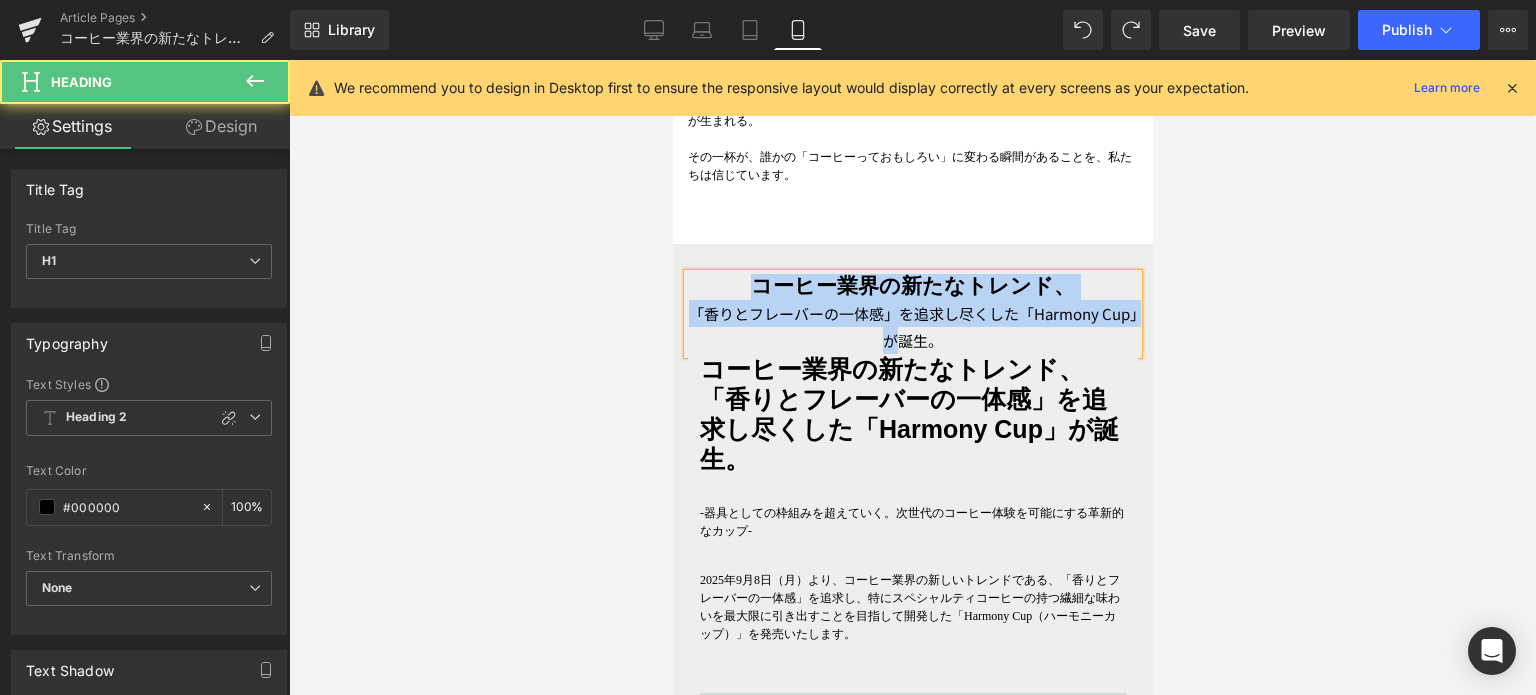 drag, startPoint x: 750, startPoint y: 269, endPoint x: 919, endPoint y: 326, distance: 178.35358 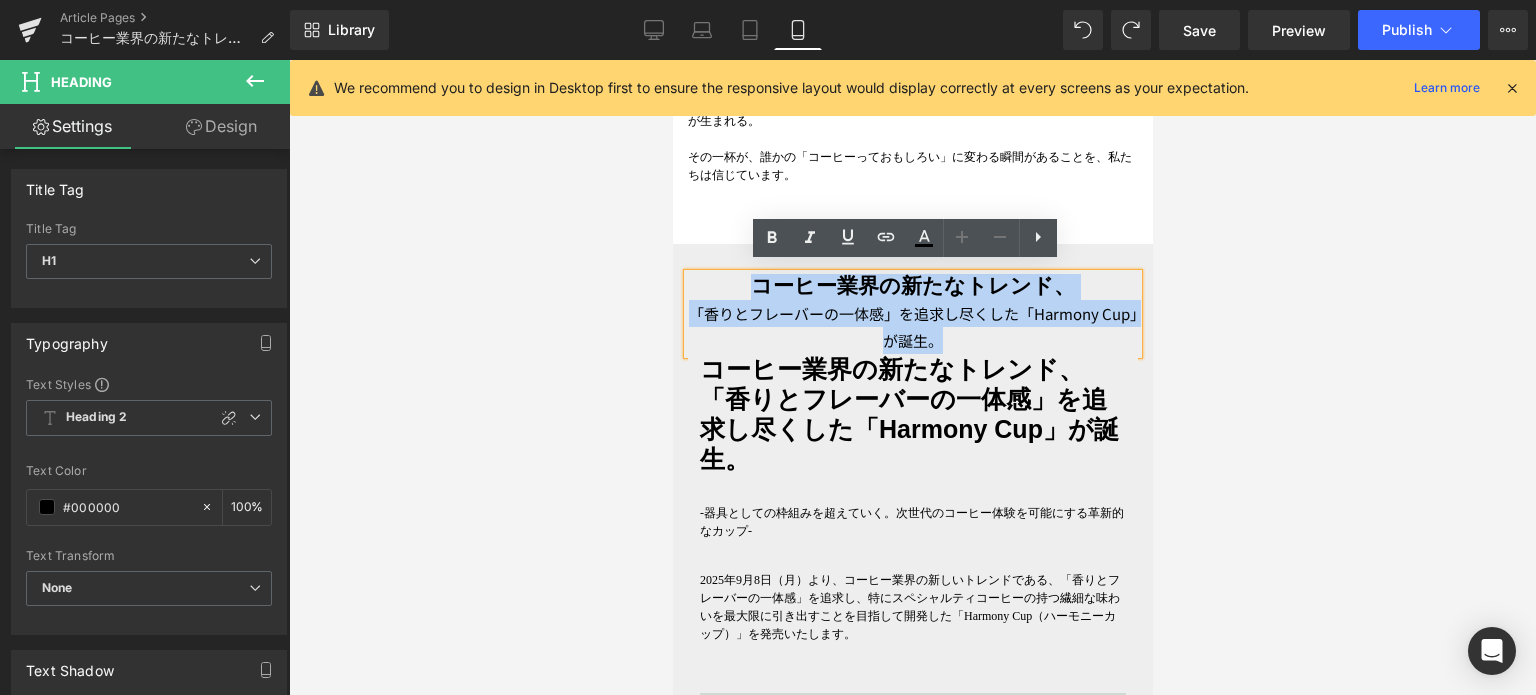 click on "「香りとフレーバーの一体感」を追求し尽くした「Harmony Cup」が誕生。" at bounding box center (912, 327) 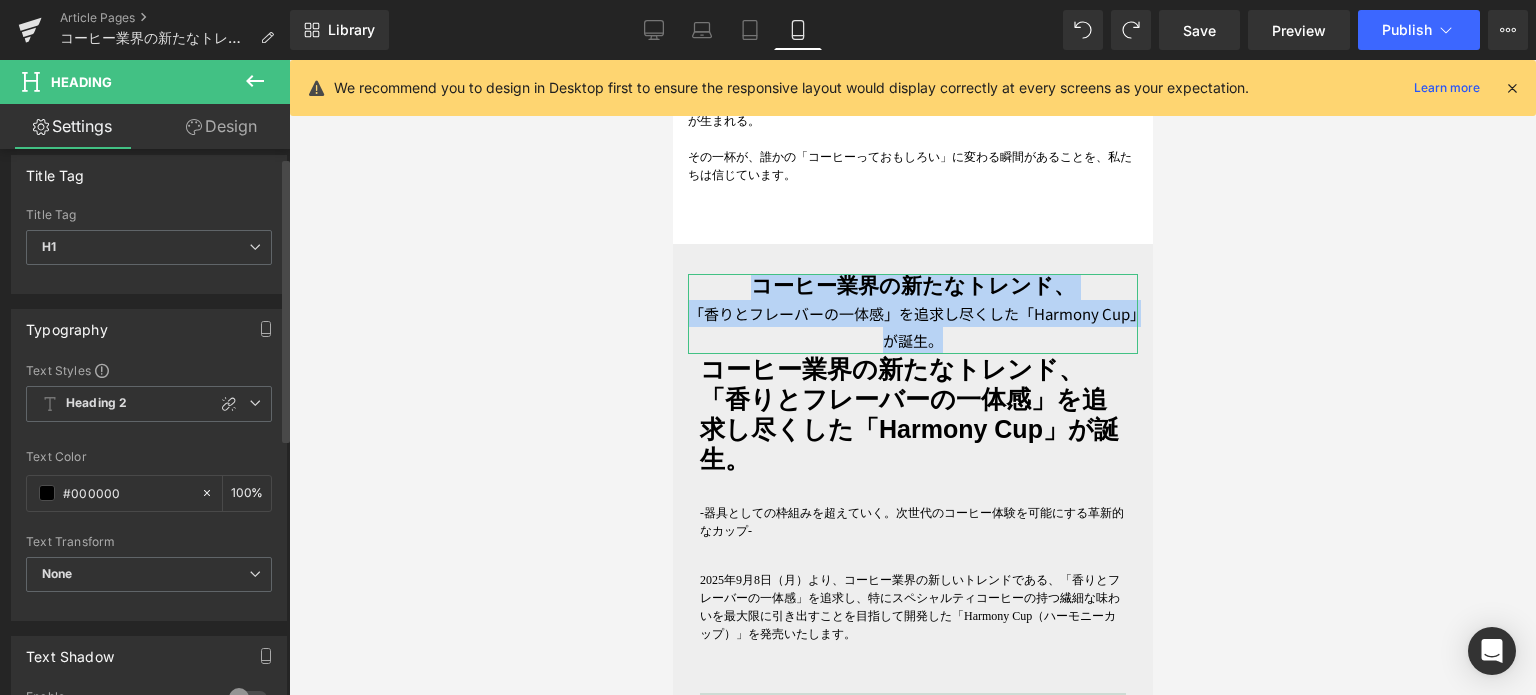 scroll, scrollTop: 16, scrollLeft: 0, axis: vertical 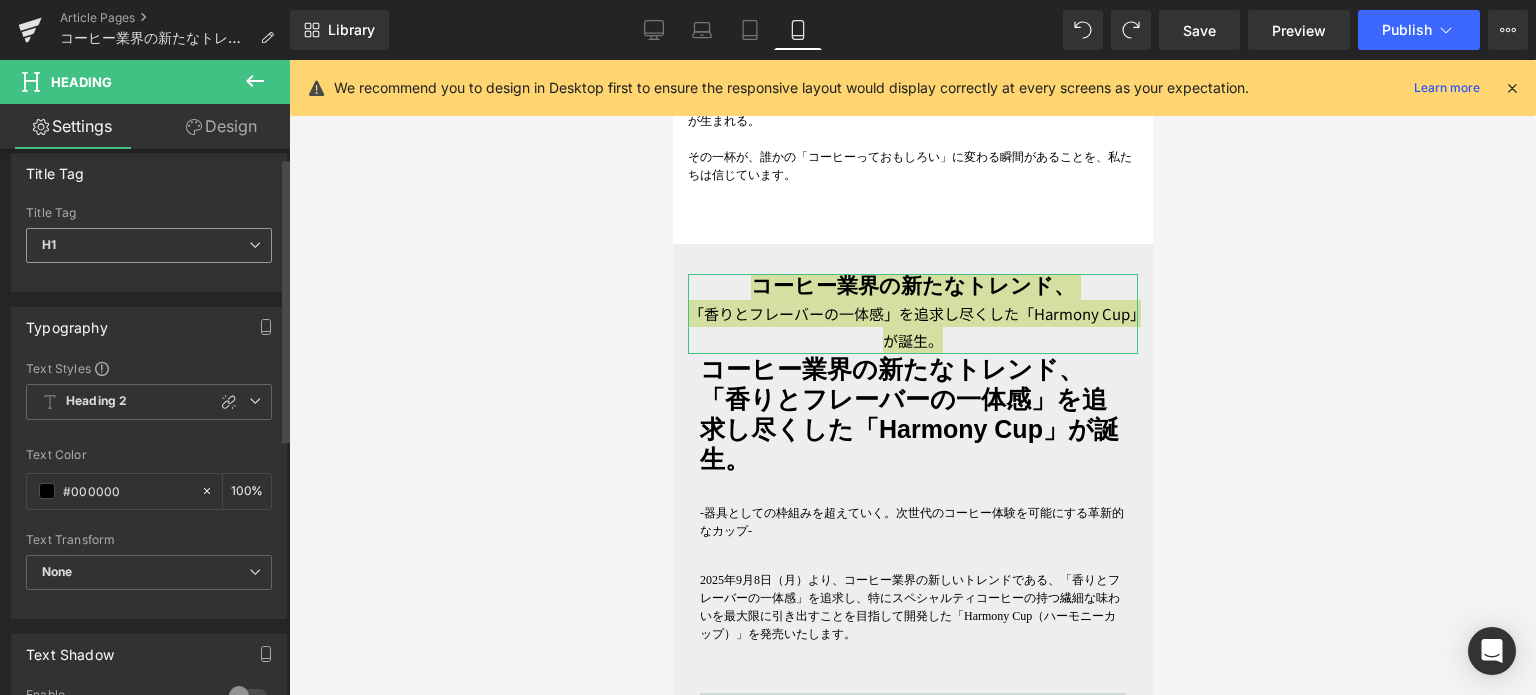 click on "H1" at bounding box center (149, 245) 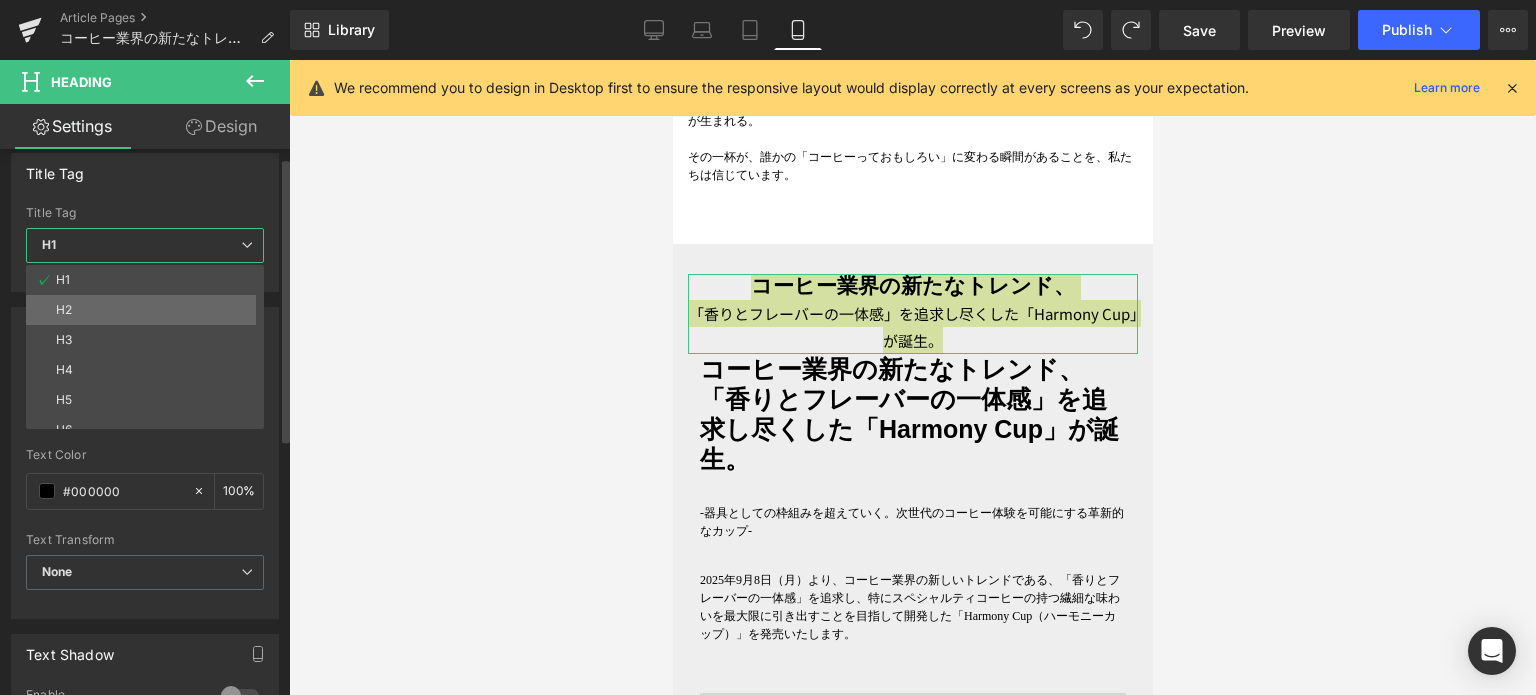 click on "H2" at bounding box center [149, 310] 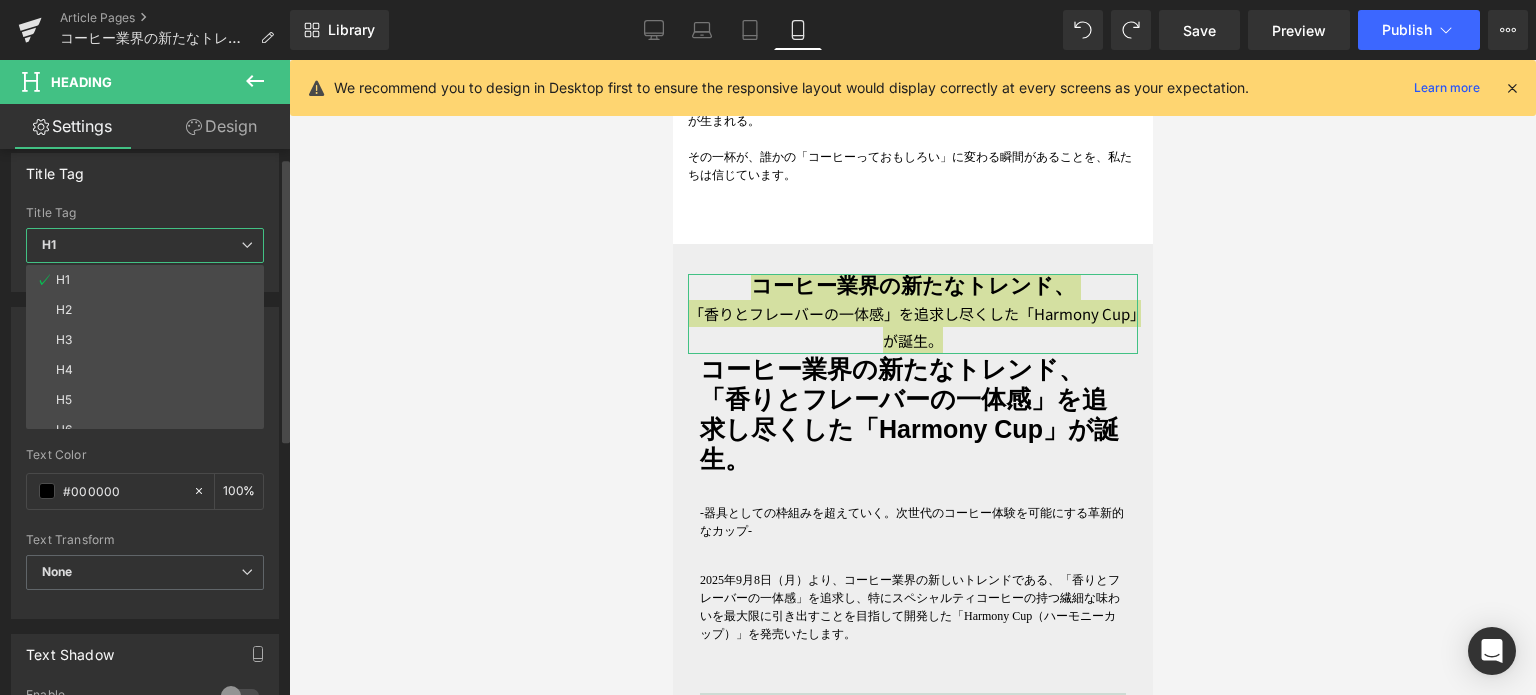 type on "100" 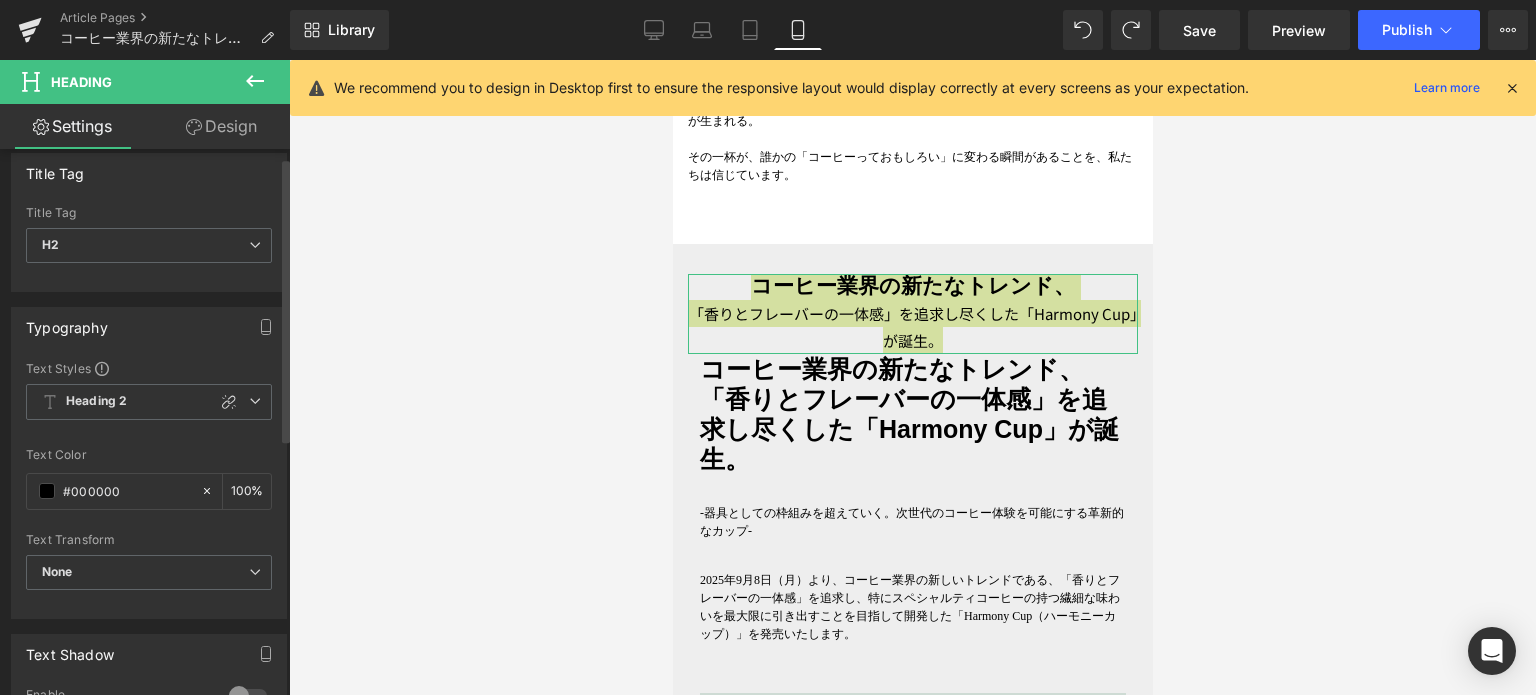 click on "Typography Text Styles Custom Heading 1 Heading 2 Heading 3 Heading 4 Heading 5 Heading 6
Heading 2
Custom
Heading 1
Heading 2
Heading 3
Heading 4
Heading 5
Heading 6 Thin 100 Semi Thin 200 Light 300 Regular 400 Medium 500 Semi Bold 600 Super Bold 800 Boldest 900 Bold 700 Lighter Bolder Font Weight
Regular 400
Thin 100 Semi Thin 200 Light 300 Regular 400 Medium 500 Semi Bold 600 Super Bold 800 Boldest 900 Bold 700 Lighter Bolder 21.3px Font Size 21.3 px 1.2em Line Height 1.2 em 0px Letter Spacing 0 px #000000 Text Color #000000 100 % inherit
Font
Default
Work Sans" at bounding box center [149, 463] 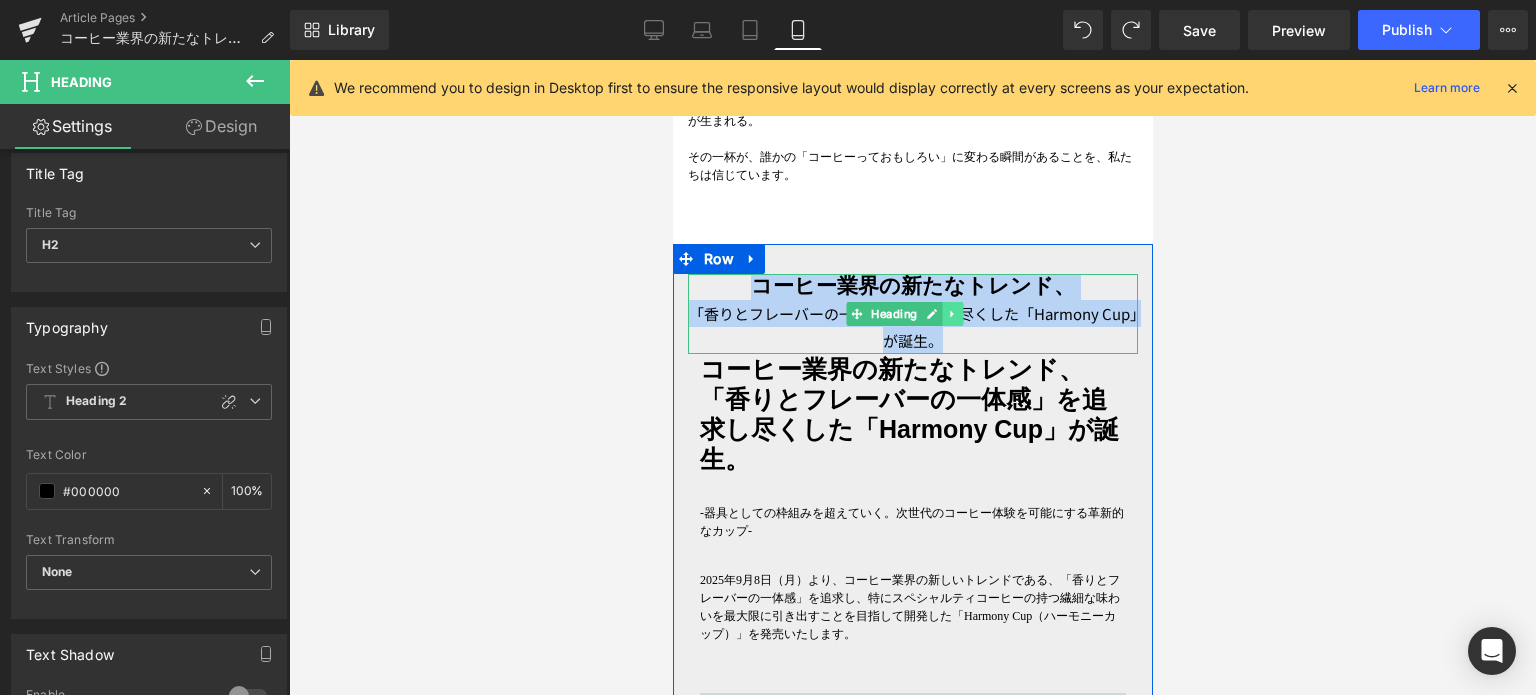 click 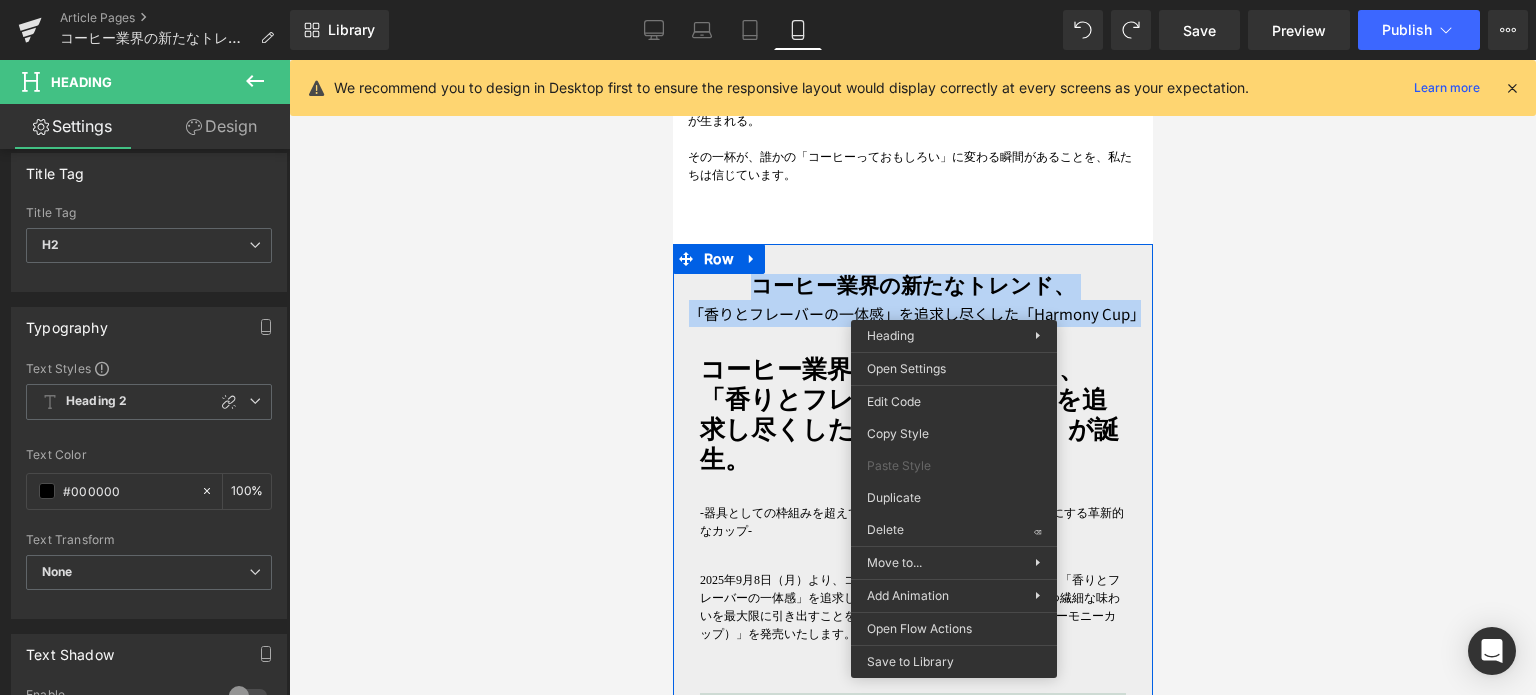 click on "コーヒー業界の新たなトレンド、
「香りとフレーバーの一体感」を追求し尽くした「Harmony Cup」が誕生。
Heading" at bounding box center (912, 314) 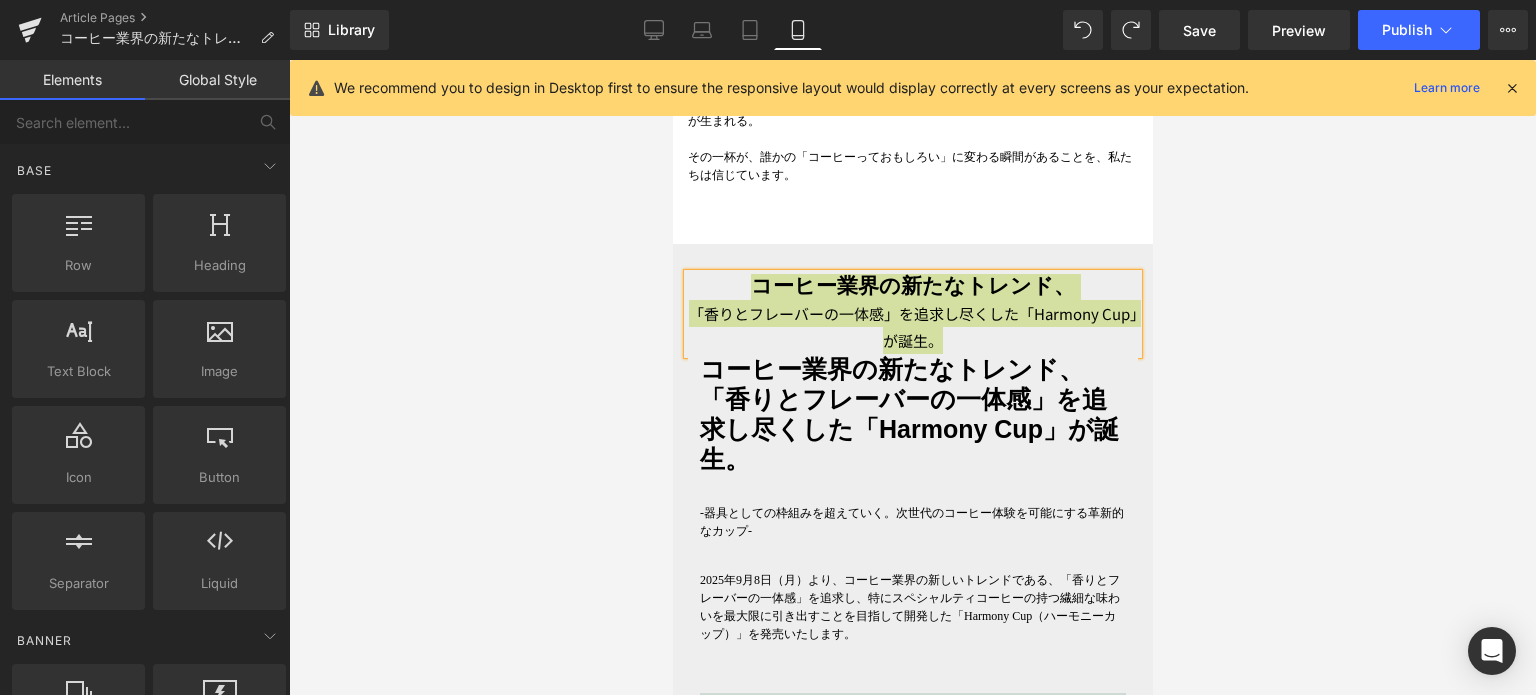 click at bounding box center [912, 377] 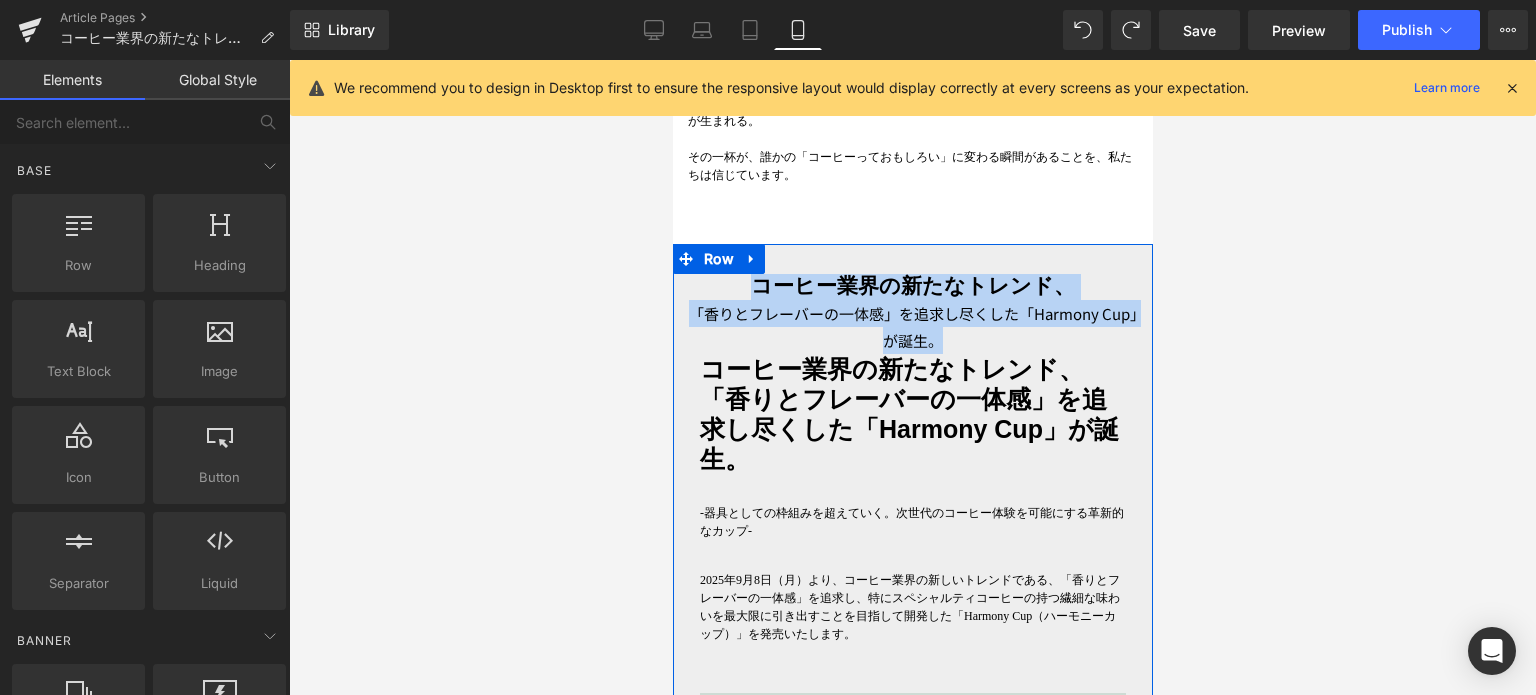 click on "コーヒー業界の新たなトレンド、
「香りとフレーバーの一体感」を追求し尽くした「Harmony Cup」が誕生。
Heading         コーヒー業界の新たなトレンド、 「香りとフレーバーの一体感」を追求し尽くした「Harmony Cup」が誕生。 Heading         コーヒー業界の新たなトレンド、 「香りとフレーバーの一体感」を追求し尽くした「Harmony Cup」が誕生。 Heading         -器具としての枠組みを超えていく。次世代のコーヒー体験を可能にする革新的なカップ- Text Block         2025年9月8日（月）より、コーヒー業界の新しいトレンドである、「香りとフレーバーの一体感」を追求し、特にスペシャルティコーヒーの持つ繊細な味わいを最大限に引き出すことを目指して開発した「Harmony Cup（ハーモニーカップ）」を発売いたします。 Text Block         Image" at bounding box center (912, 2822) 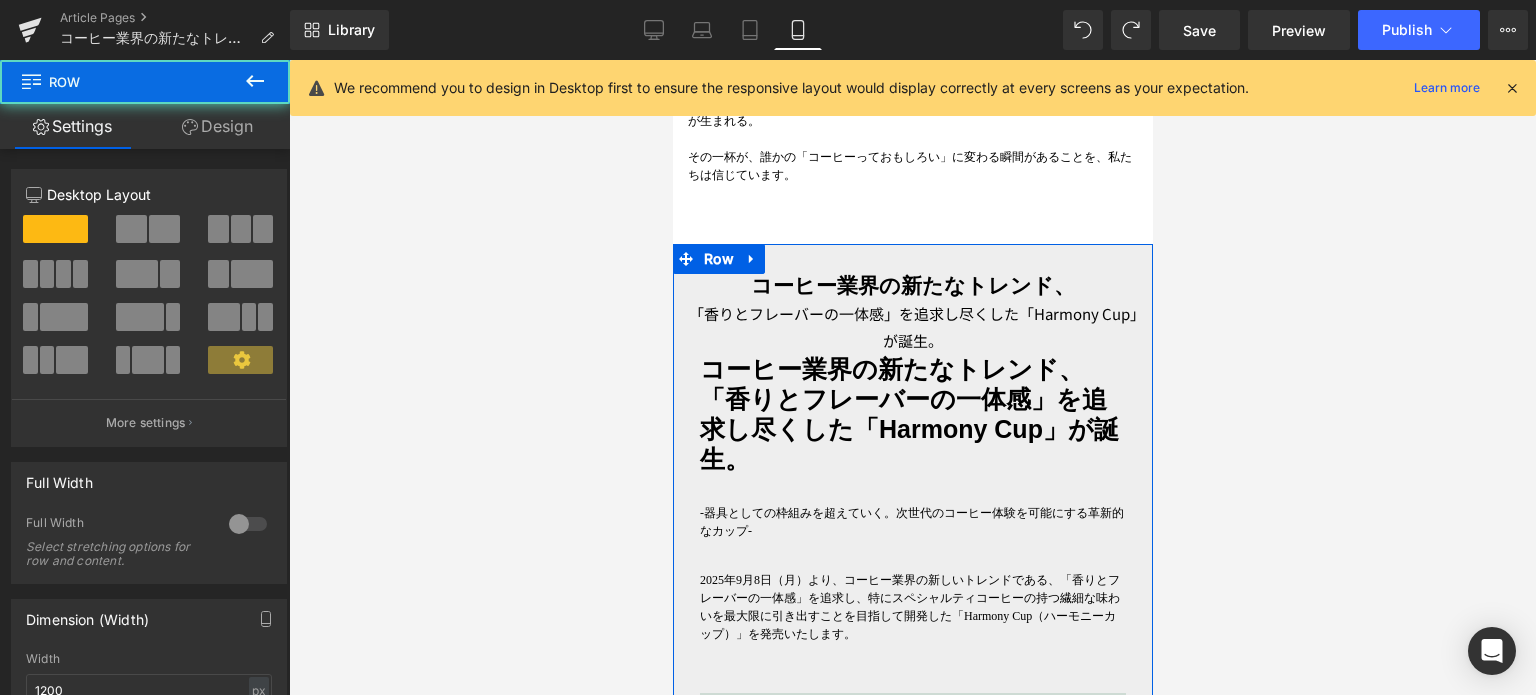 click on "コーヒー業界の新たなトレンド、" at bounding box center (912, 287) 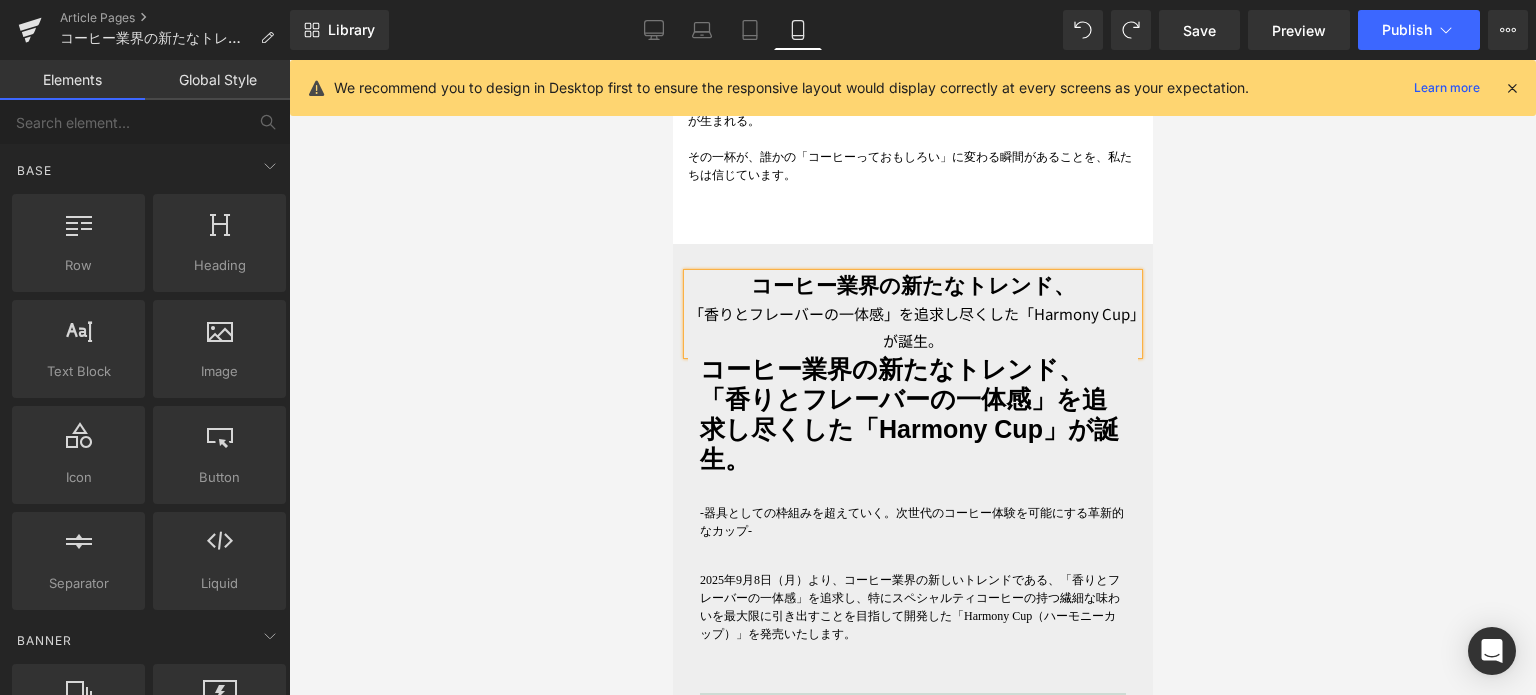 click at bounding box center (912, 377) 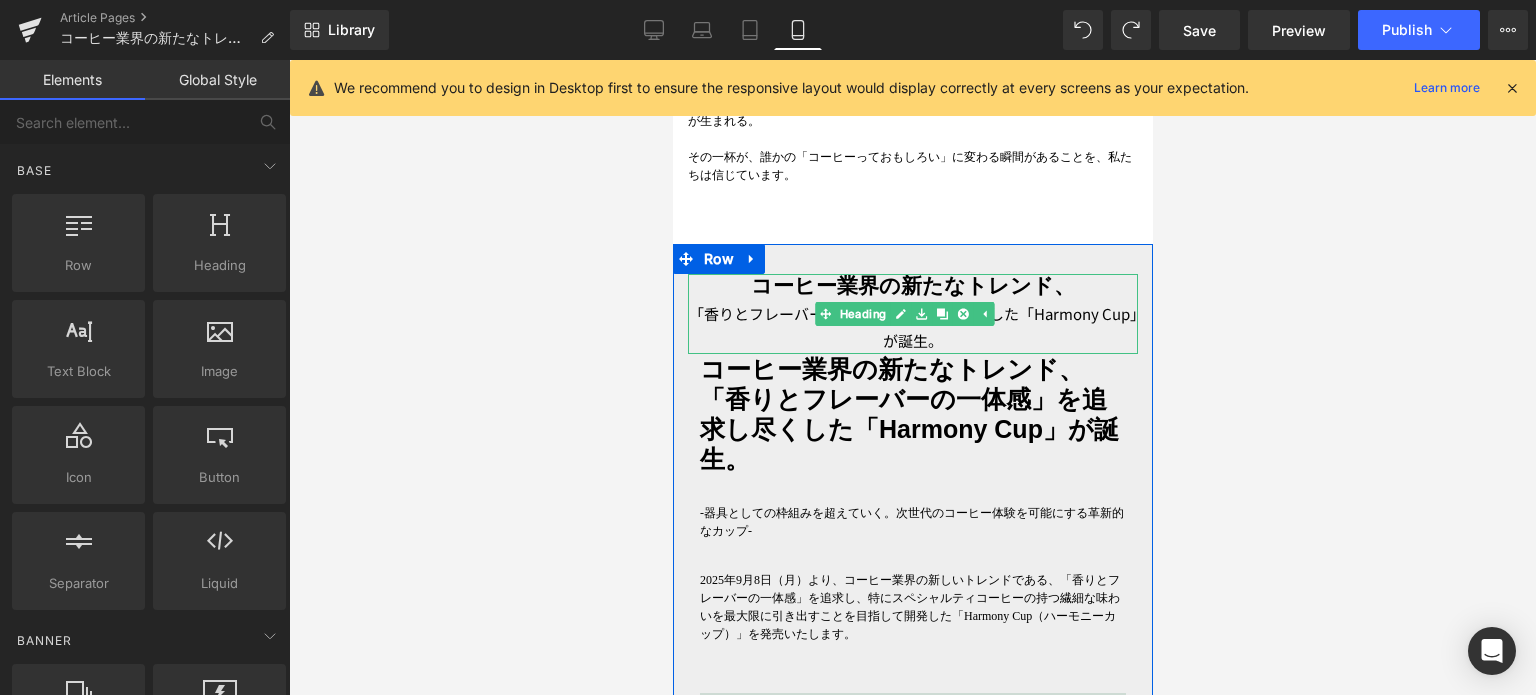 click on "「香りとフレーバーの一体感」を追求し尽くした「Harmony Cup」が誕生。" at bounding box center [912, 327] 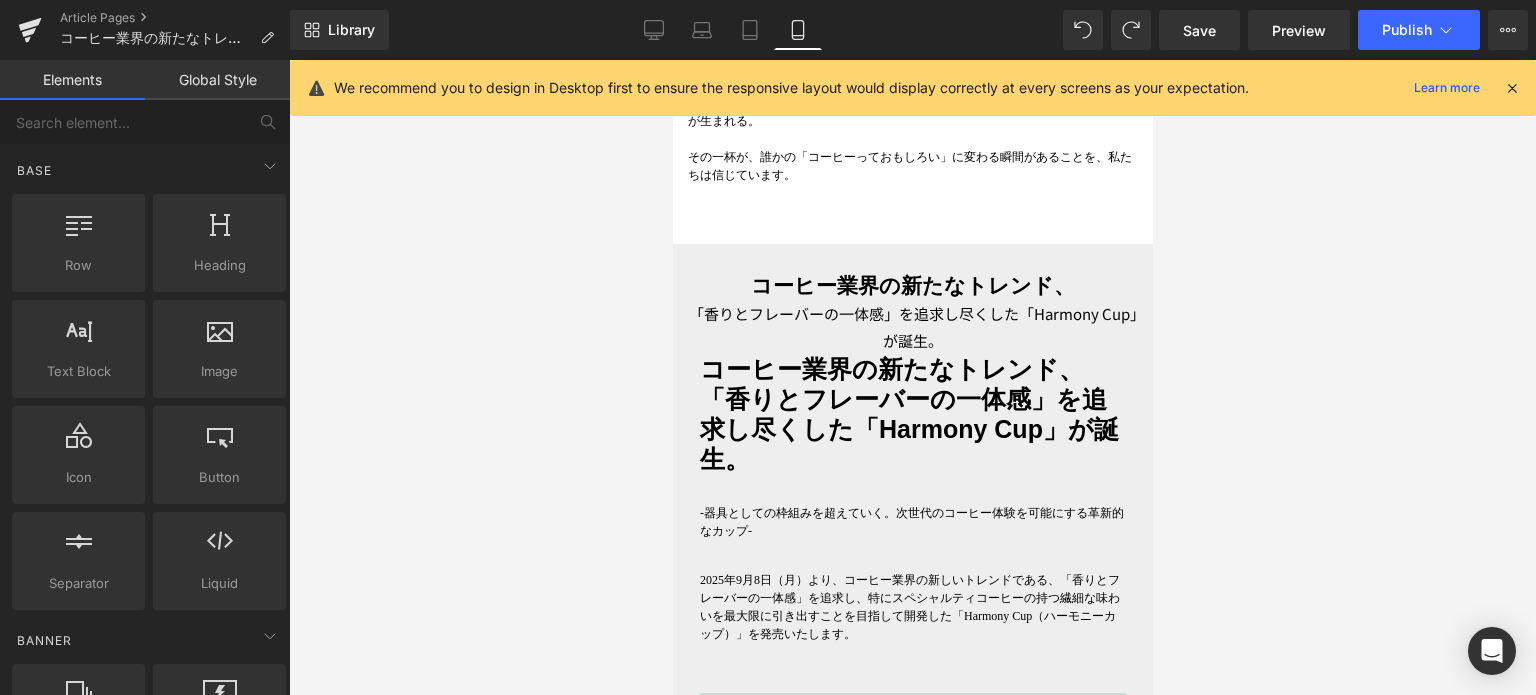 drag, startPoint x: 586, startPoint y: 372, endPoint x: 187, endPoint y: 252, distance: 416.65454 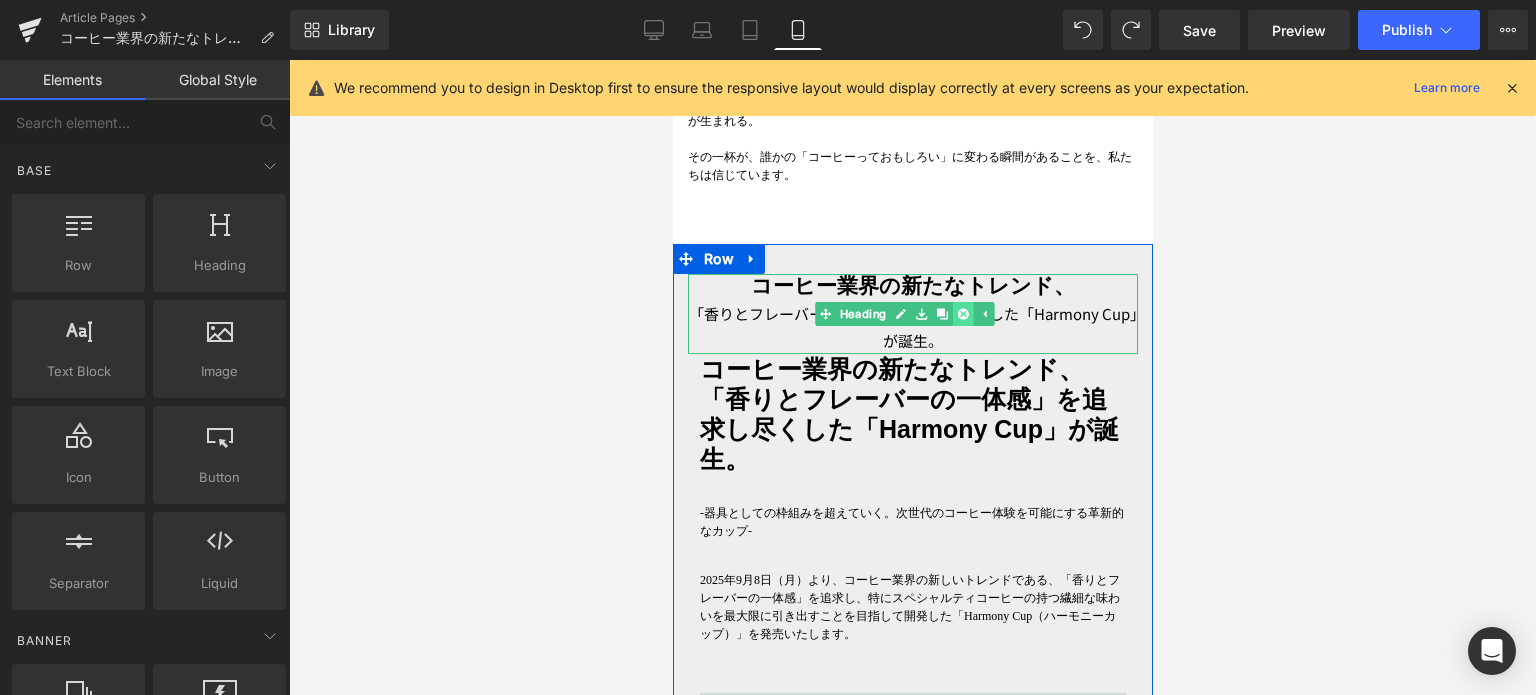 click 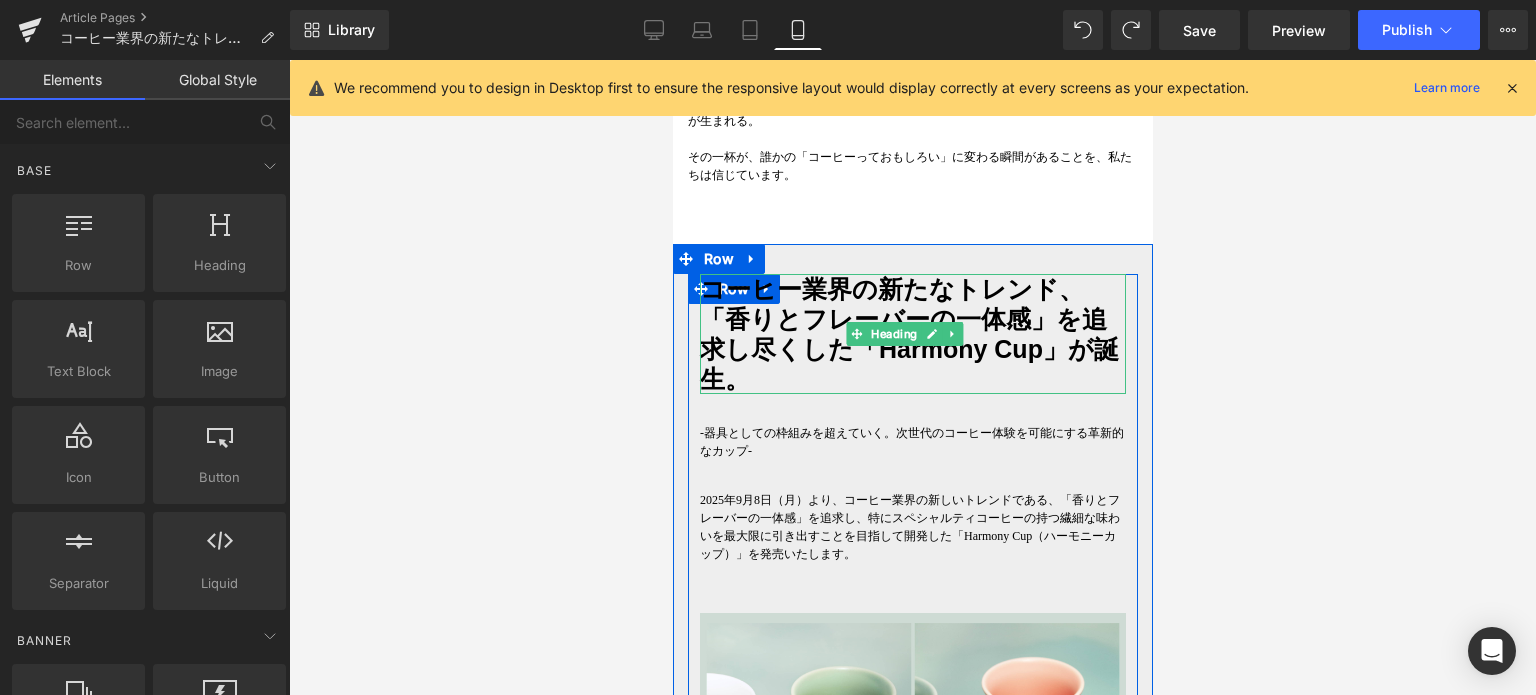 click on "コーヒー業界の新たなトレンド、 「香りとフレーバーの一体感」を追求し尽くした「Harmony Cup」が誕生。" at bounding box center (912, 334) 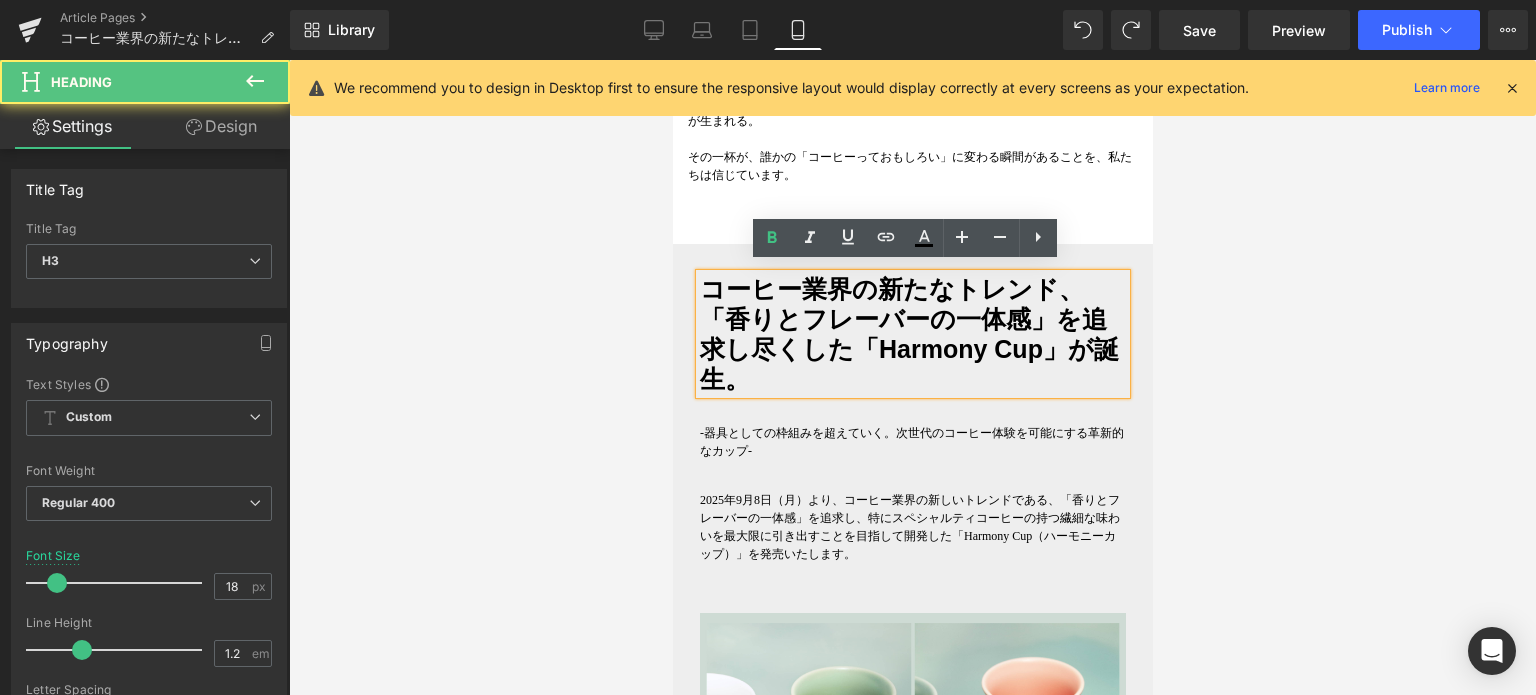 click on "「香りとフレーバーの一体感」を追求し尽くした「Harmony Cup」が誕生。" at bounding box center (912, 349) 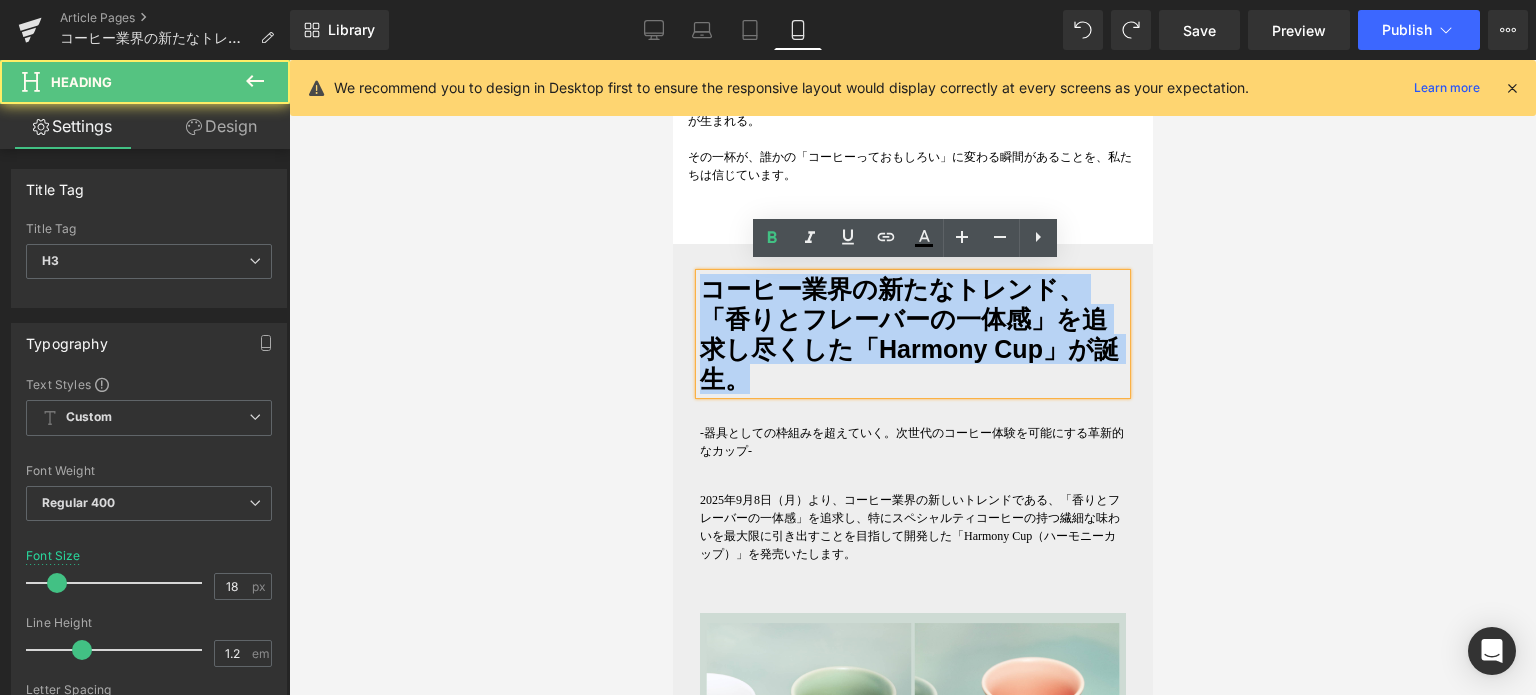 drag, startPoint x: 785, startPoint y: 368, endPoint x: 675, endPoint y: 258, distance: 155.56349 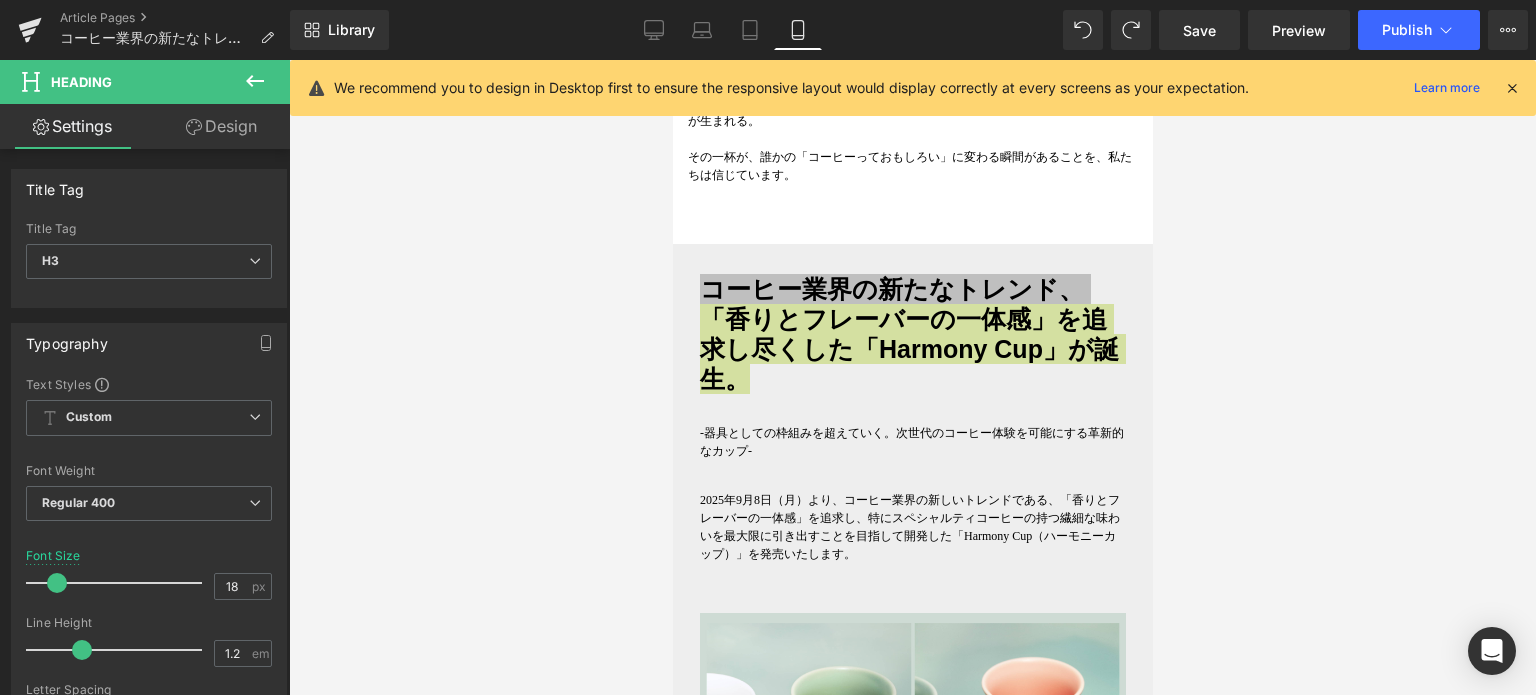 click at bounding box center [255, 82] 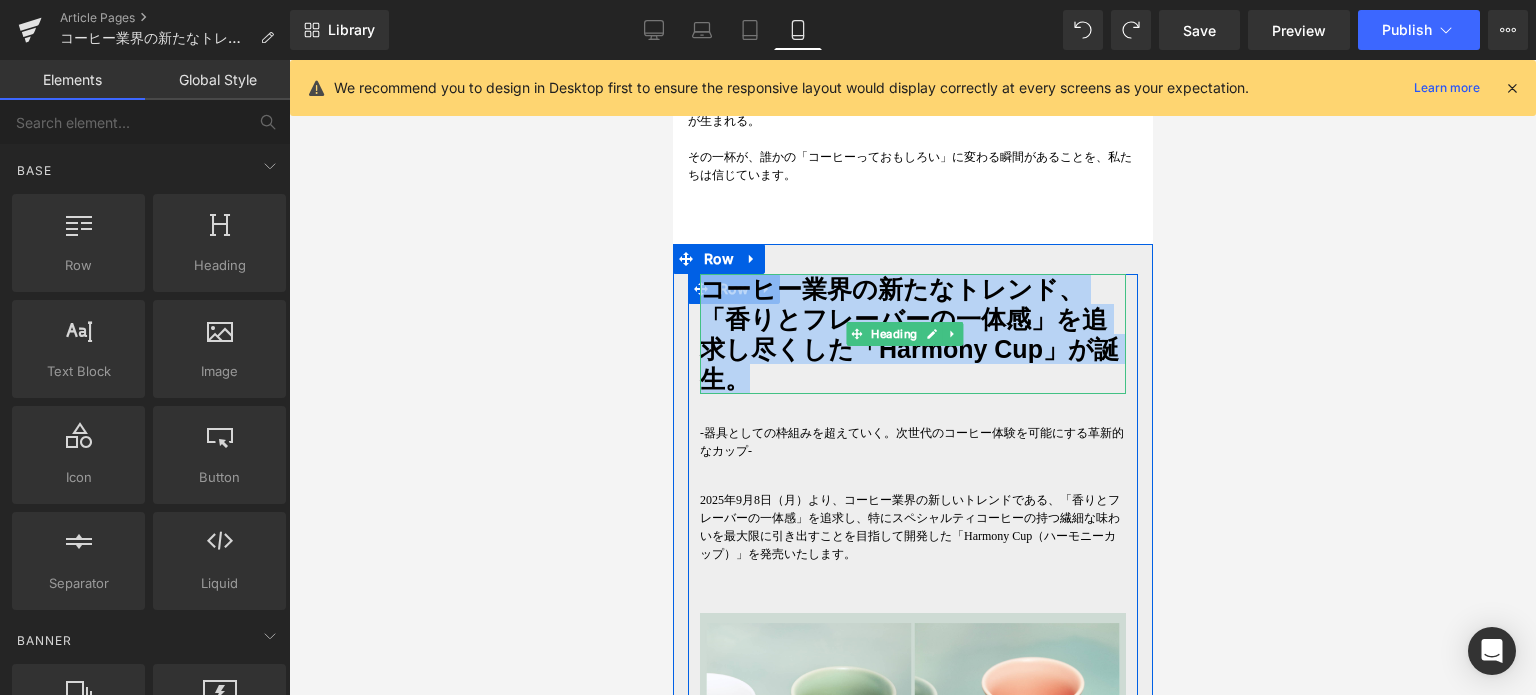 click on "「香りとフレーバーの一体感」を追求し尽くした「Harmony Cup」が誕生。" at bounding box center [908, 349] 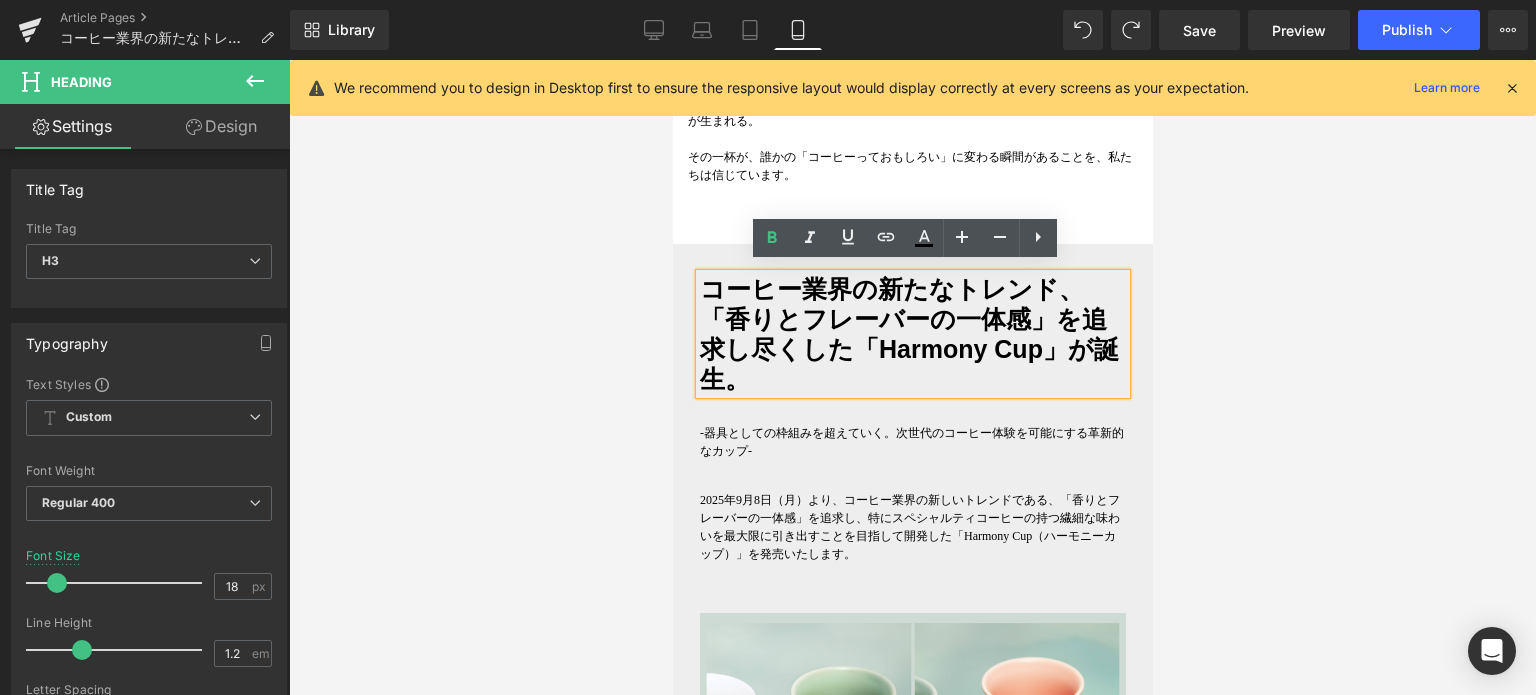 click on "「香りとフレーバーの一体感」を追求し尽くした「Harmony Cup」が誕生。" at bounding box center [912, 349] 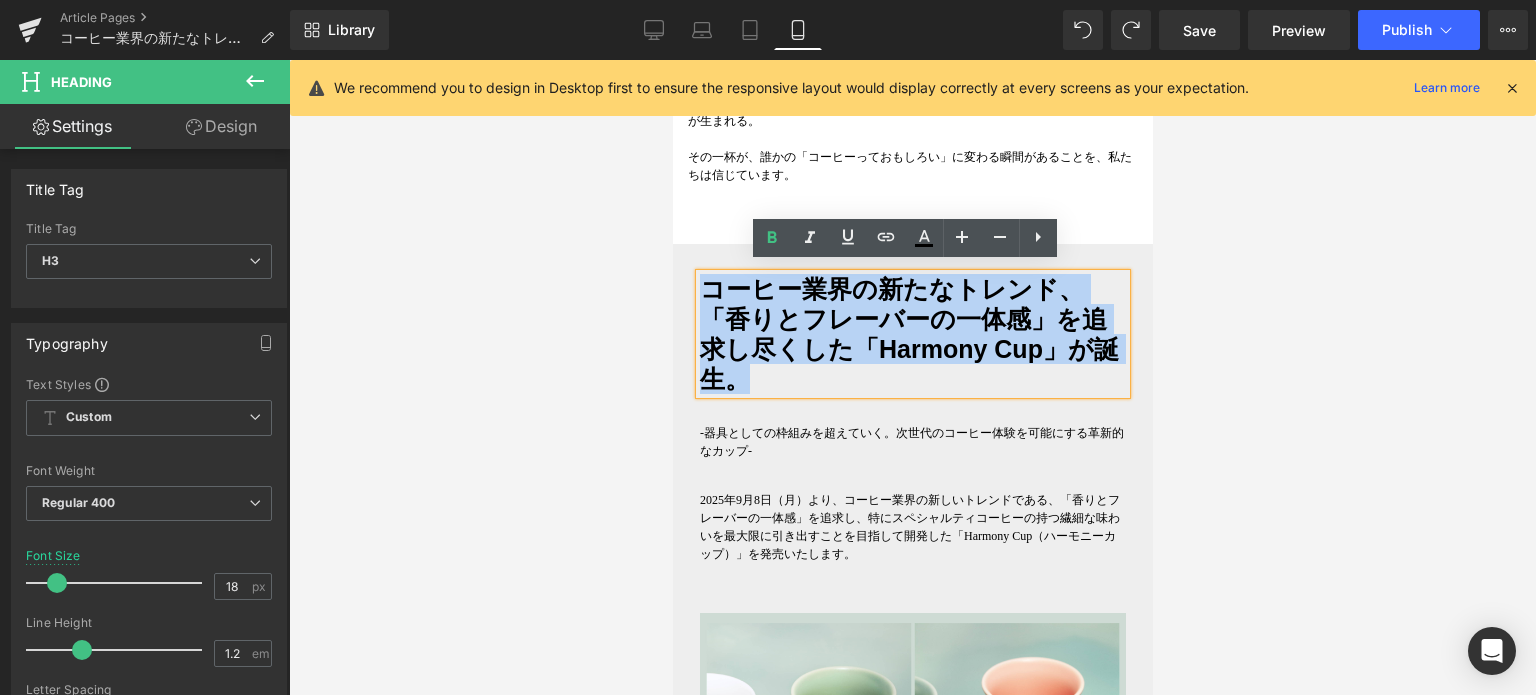 drag, startPoint x: 793, startPoint y: 368, endPoint x: 687, endPoint y: 256, distance: 154.20766 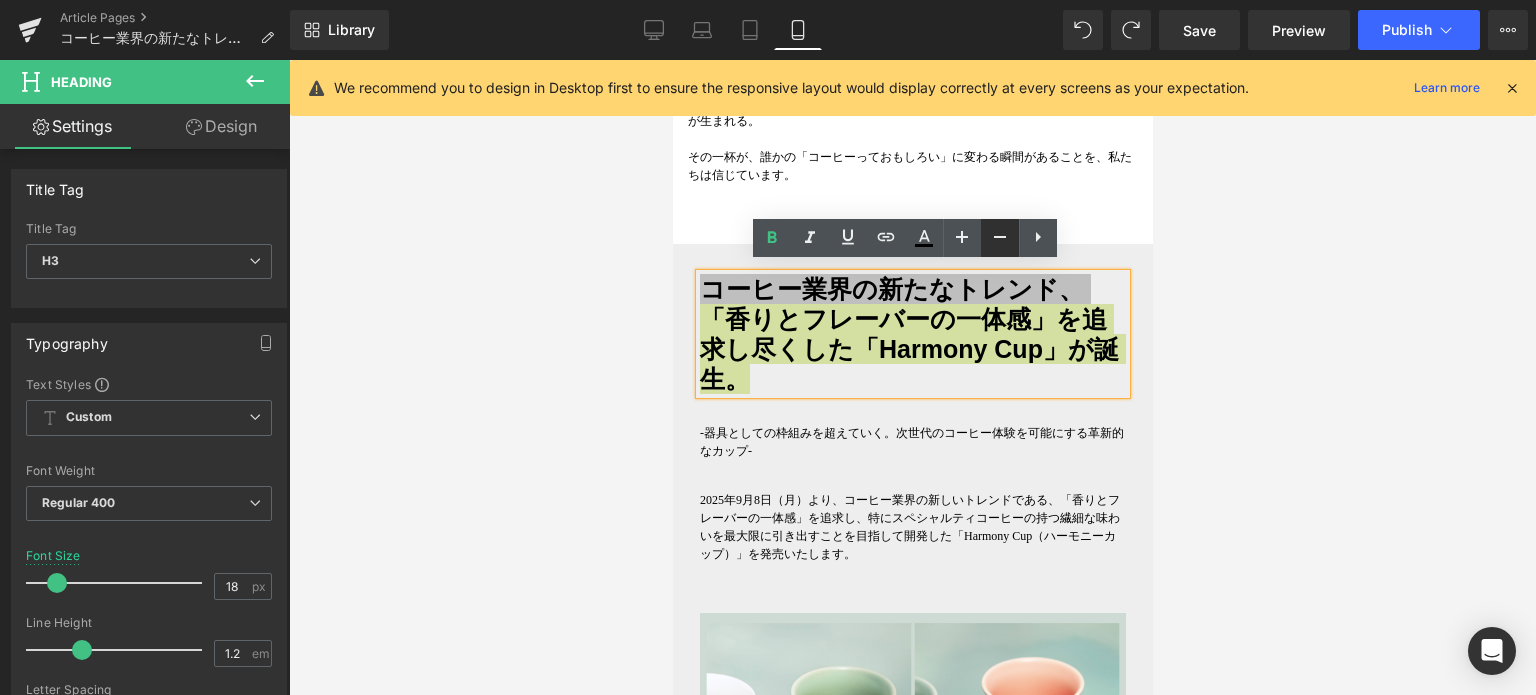 click 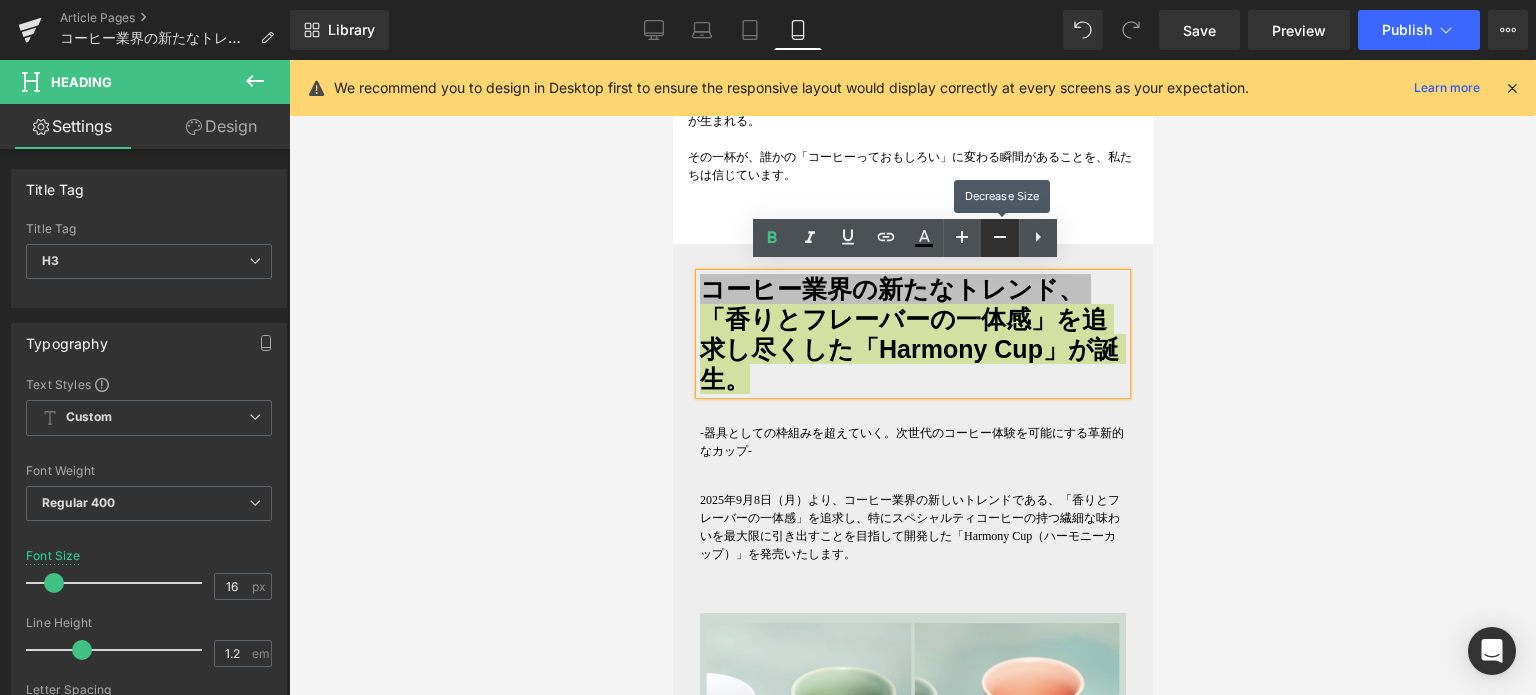click 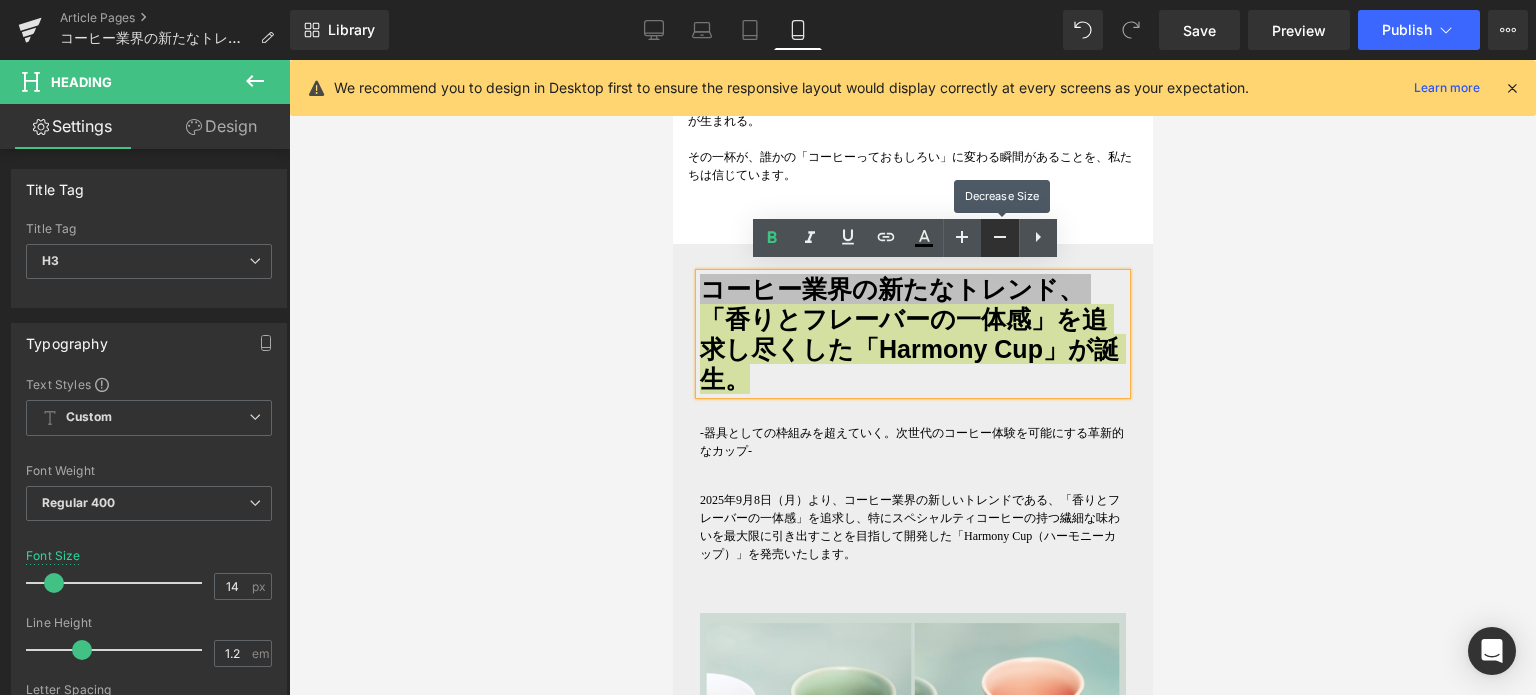 click 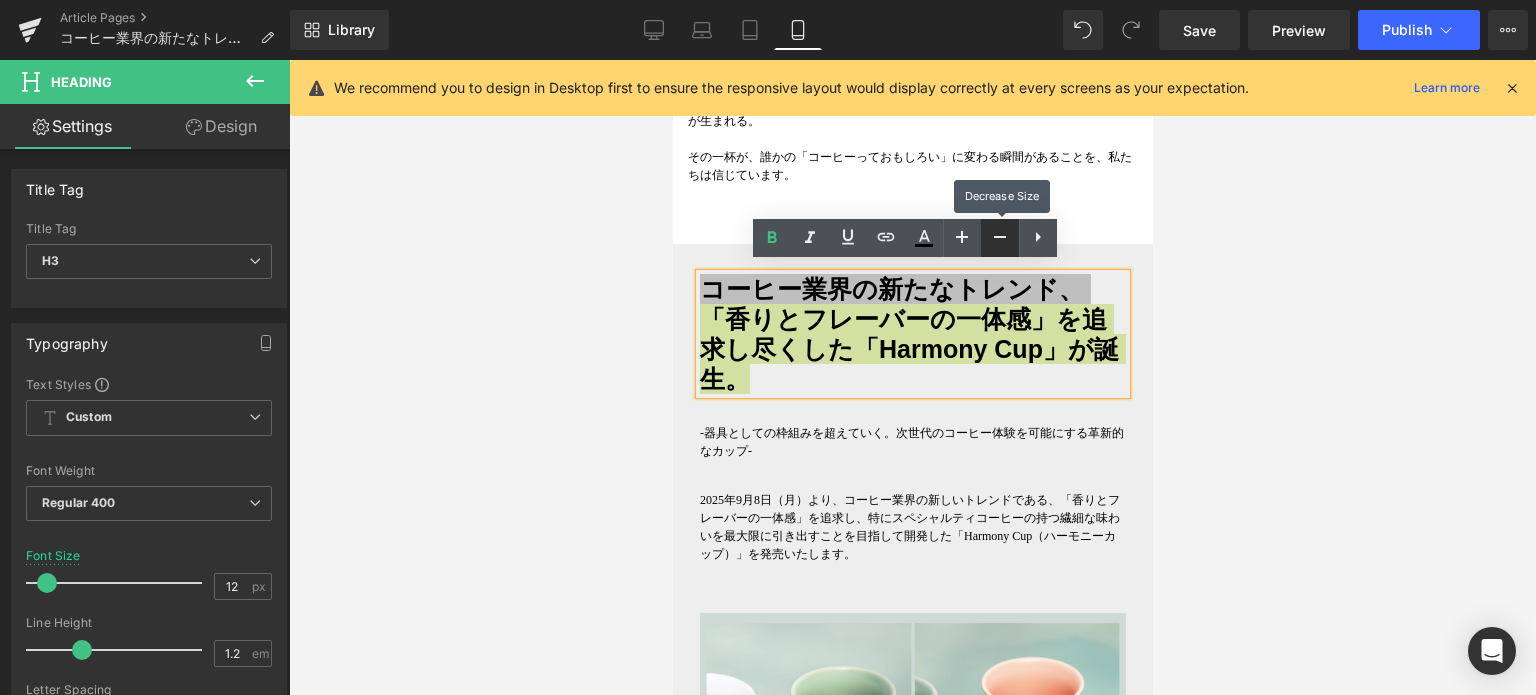 click 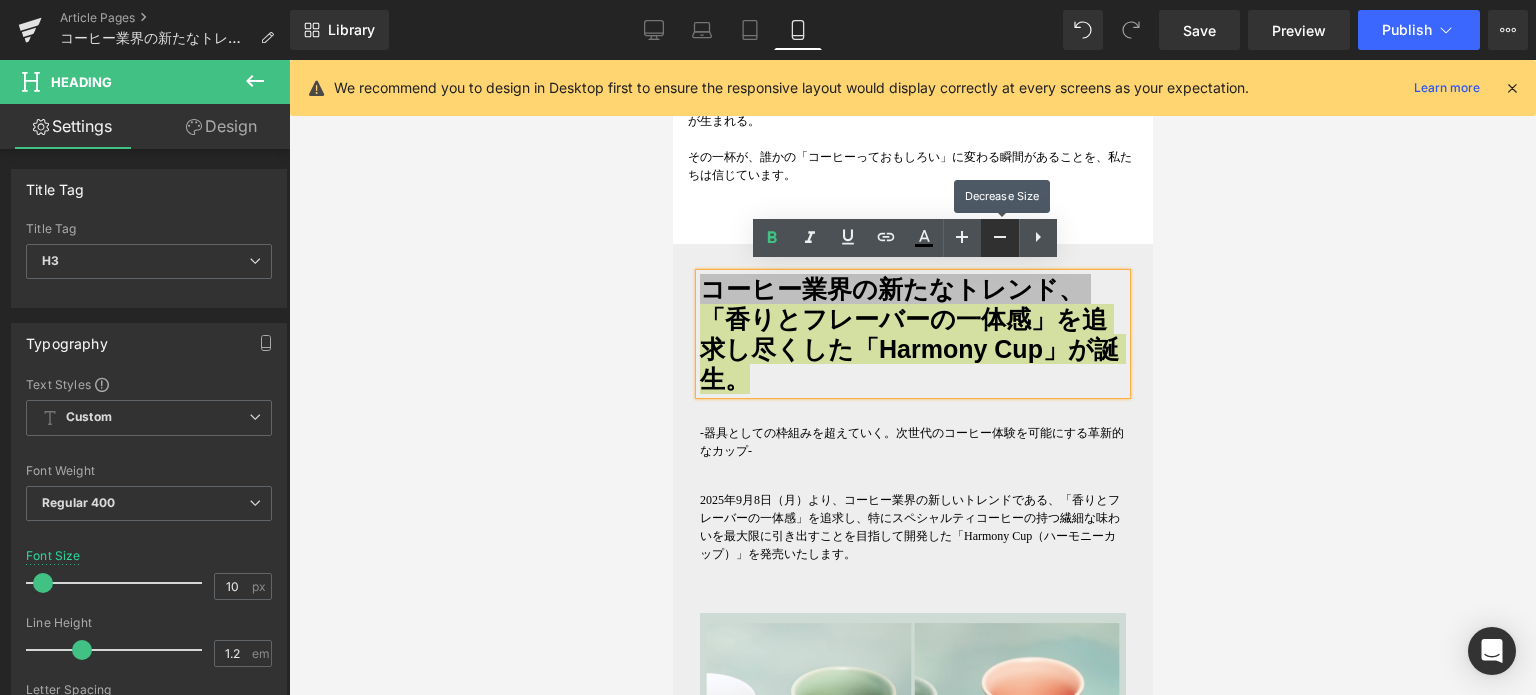 click 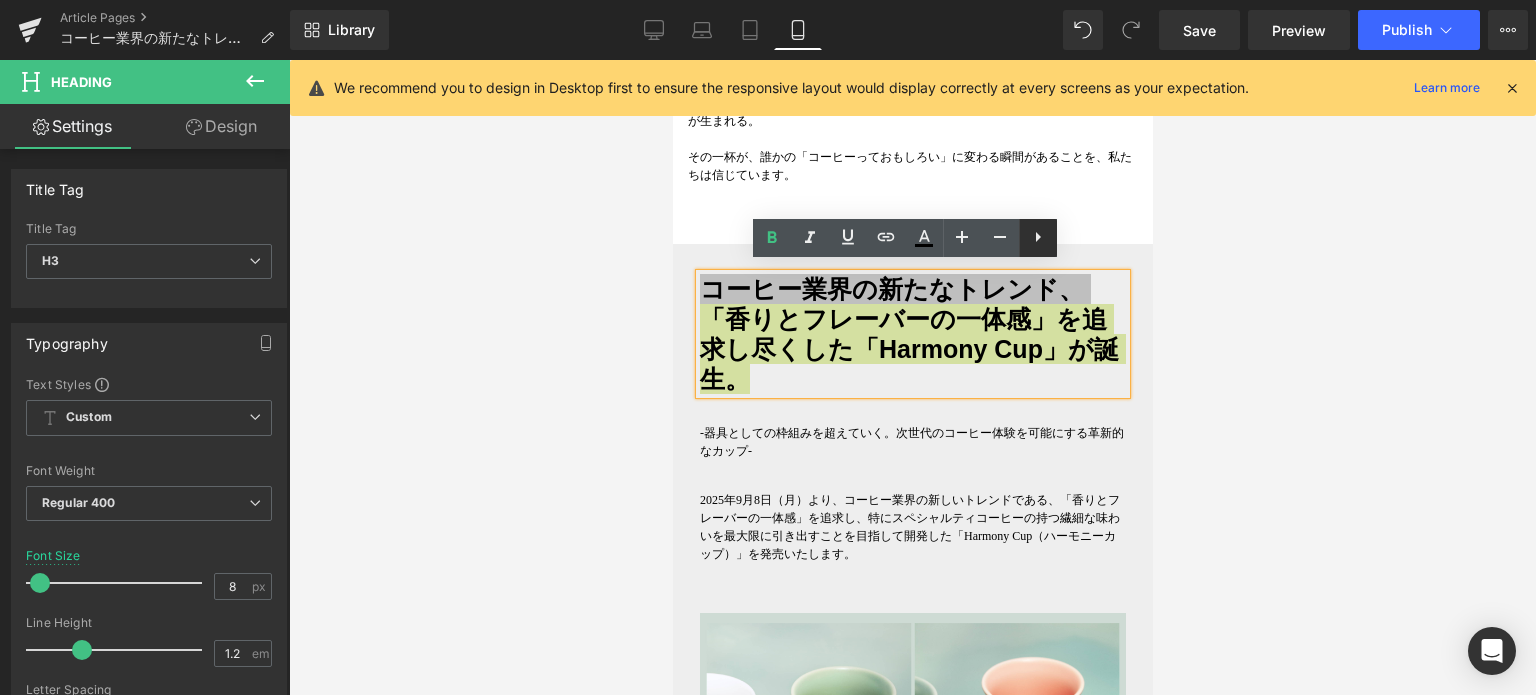 click 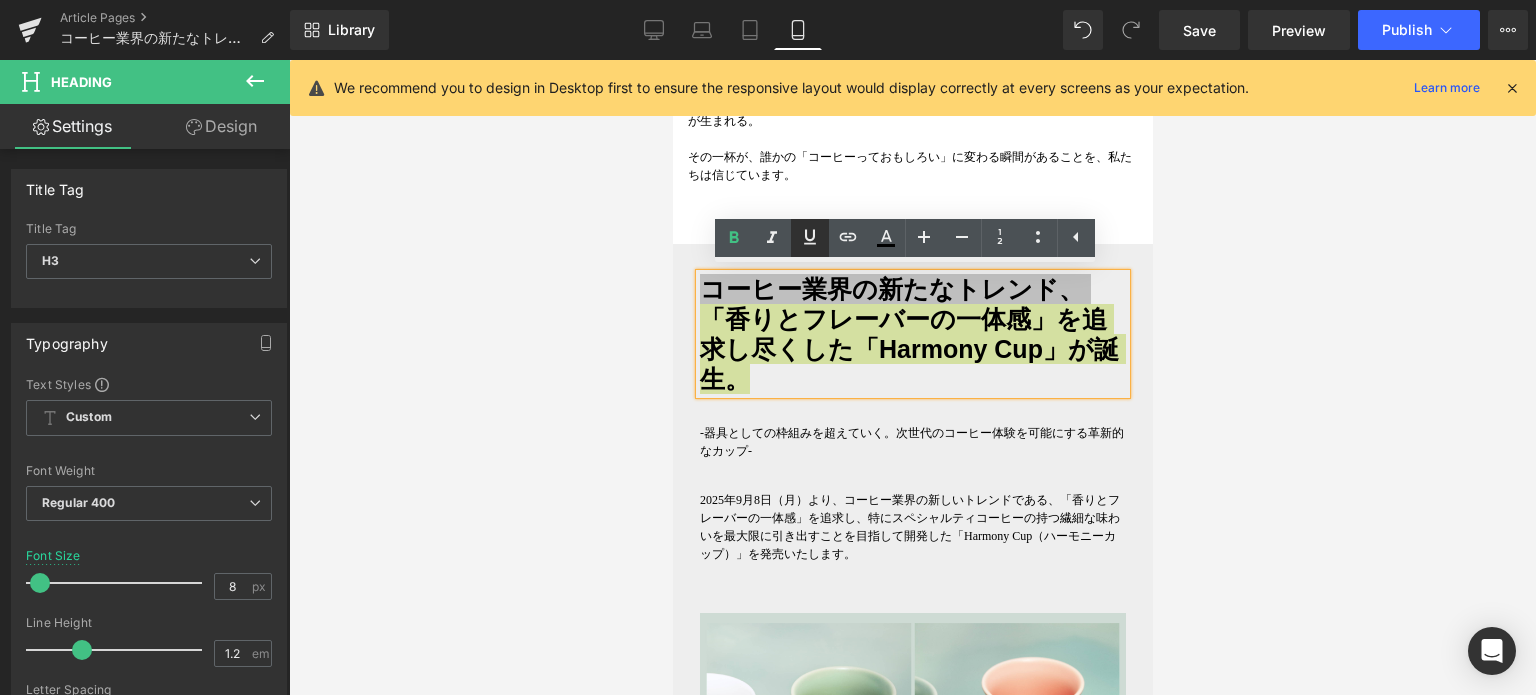 click 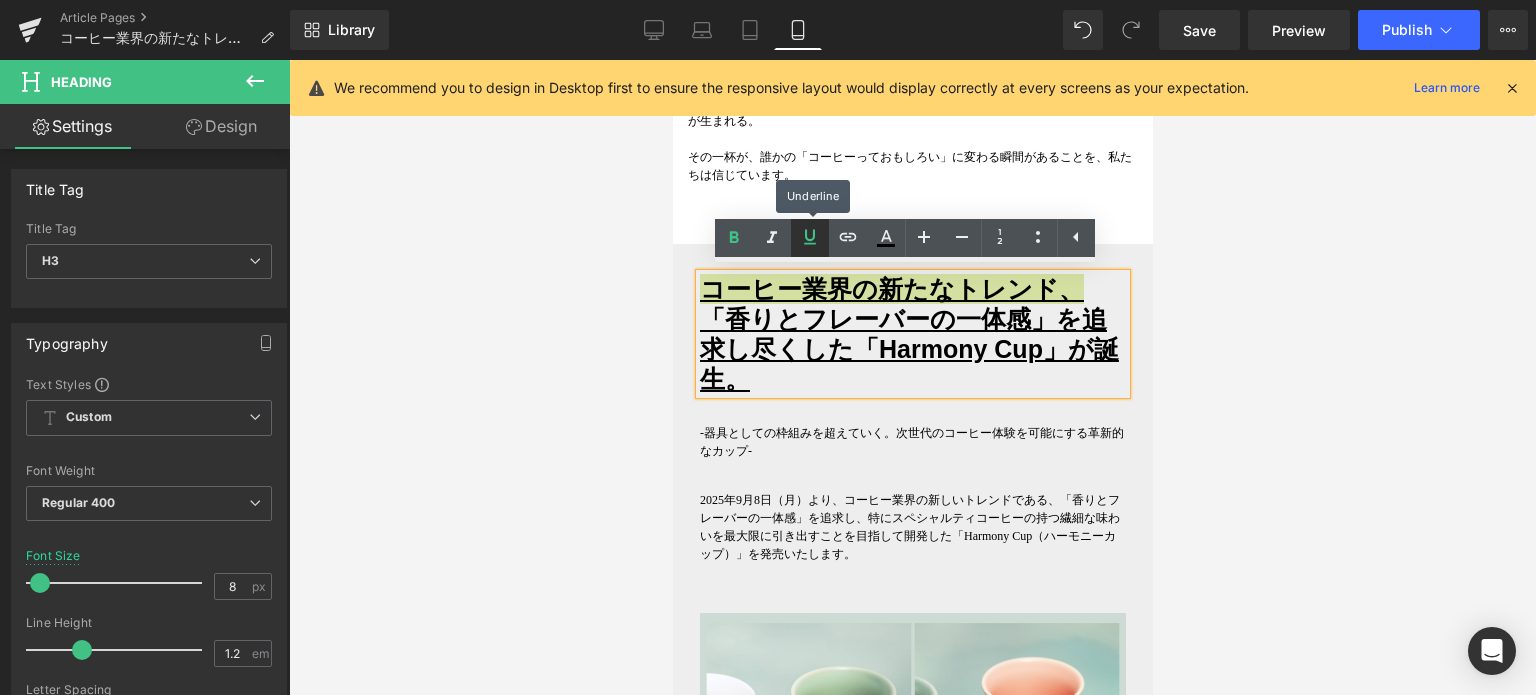 click 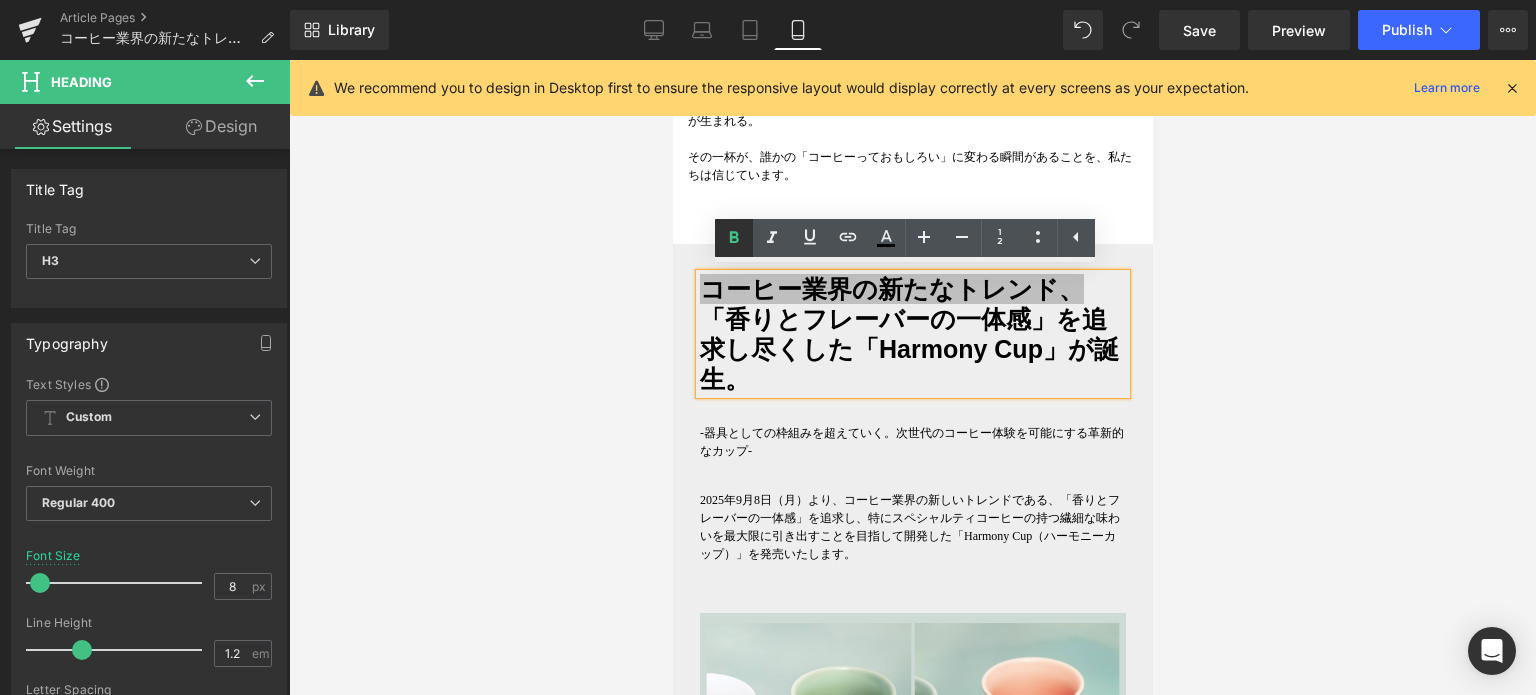click 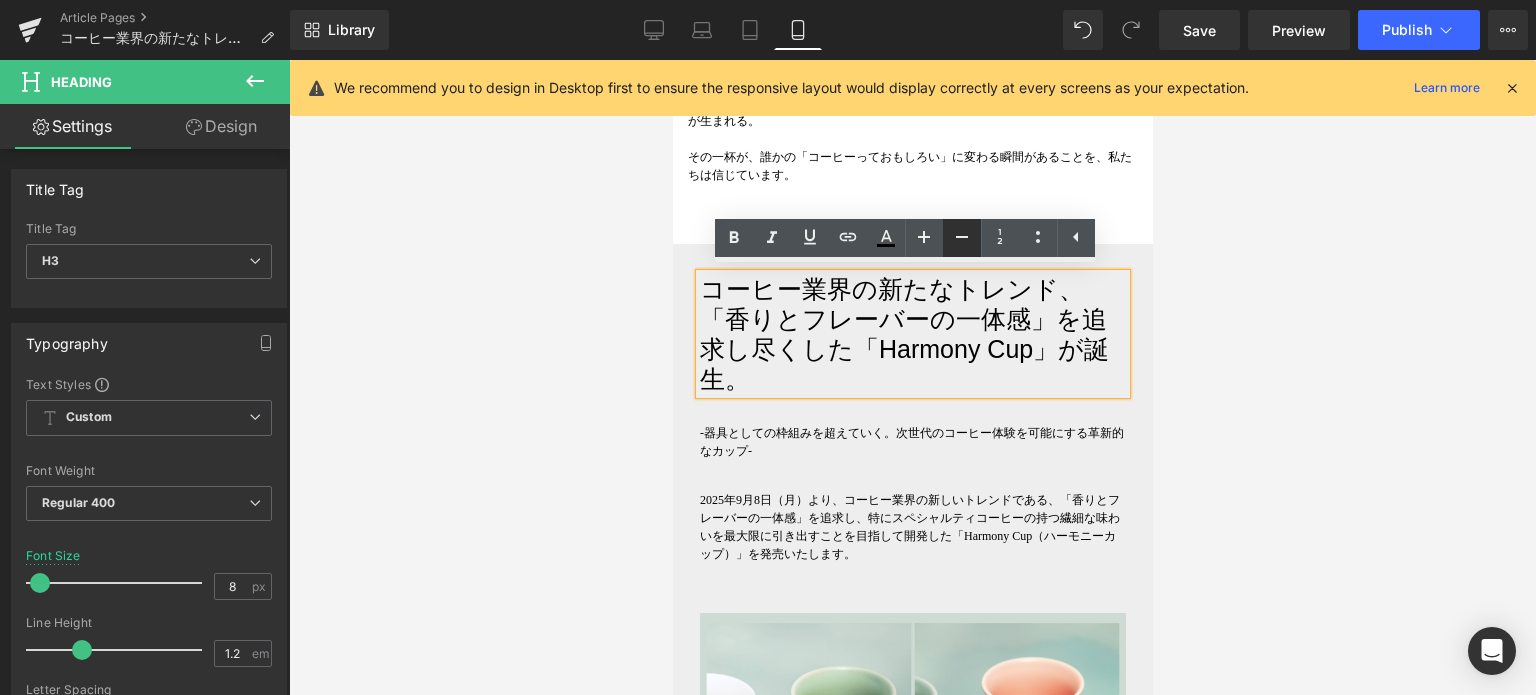 click 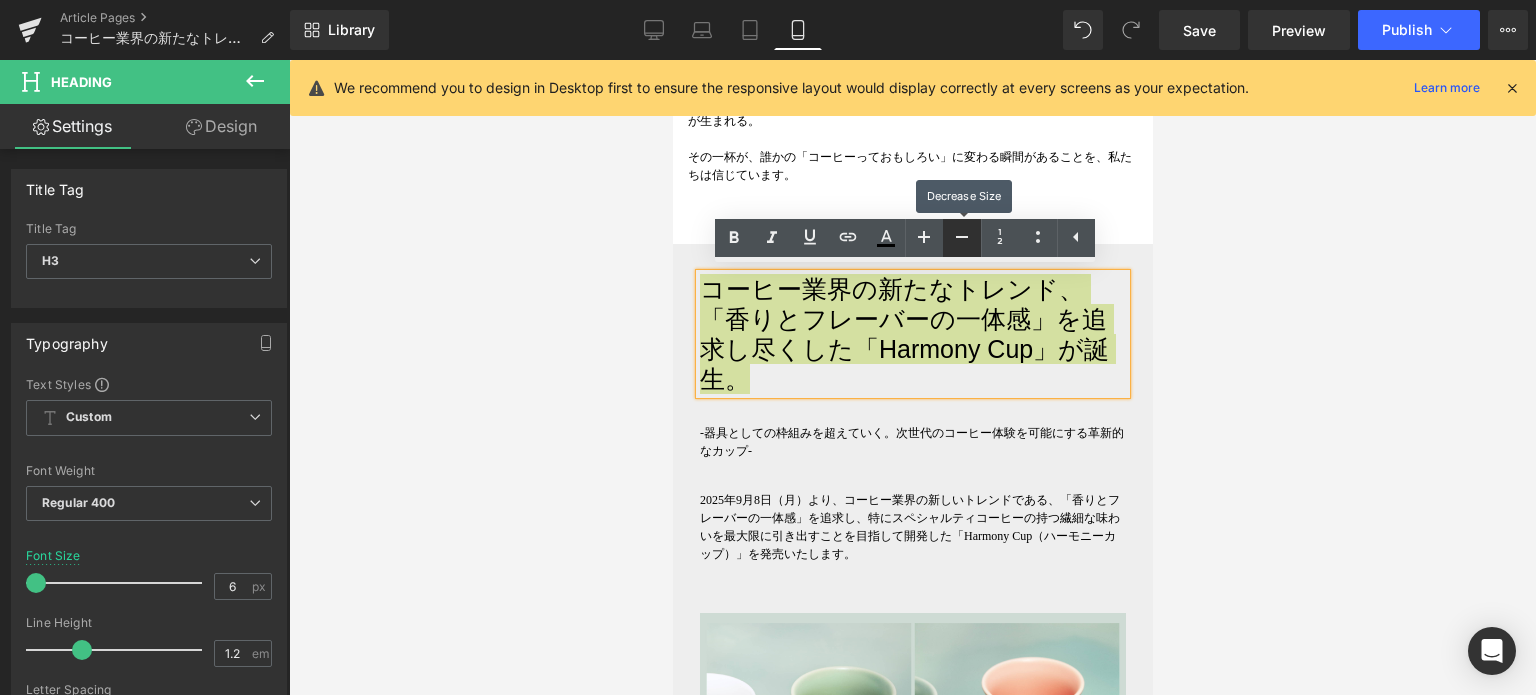 click 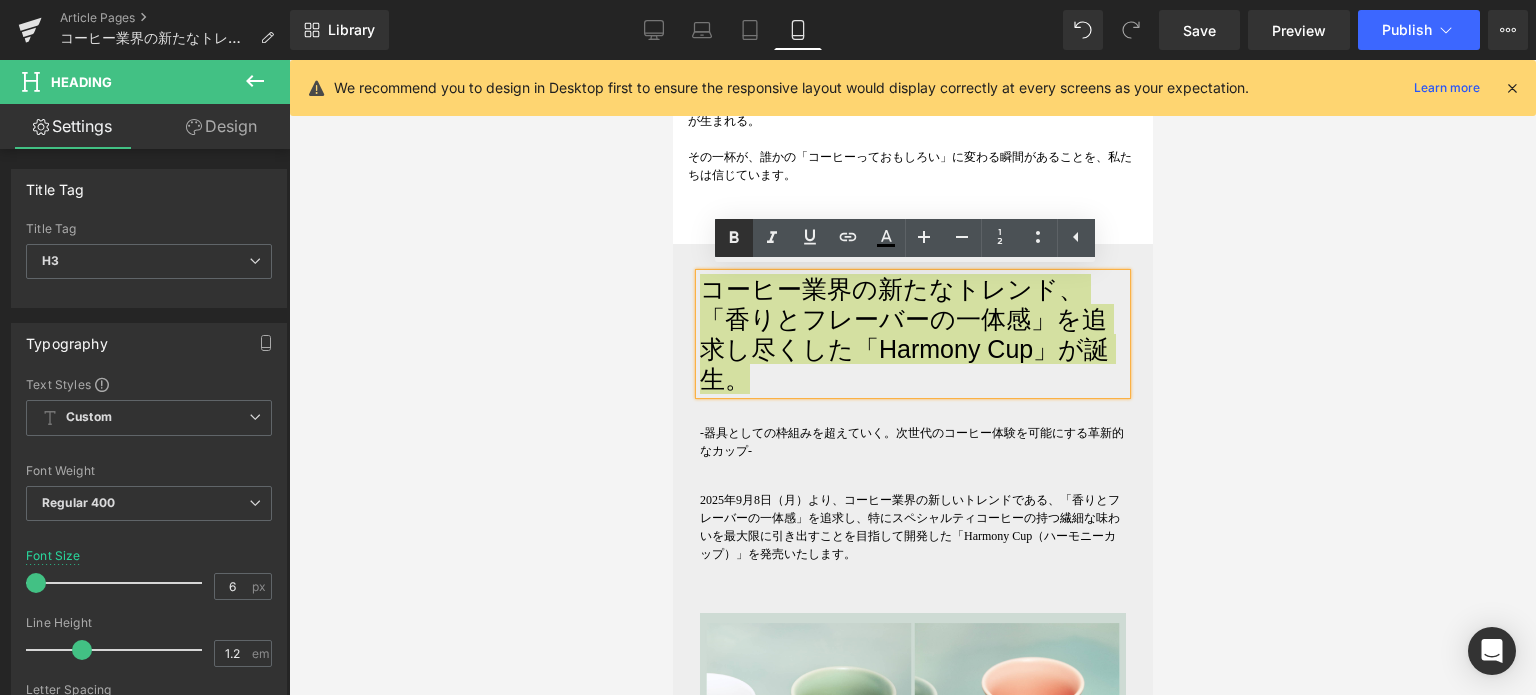 click 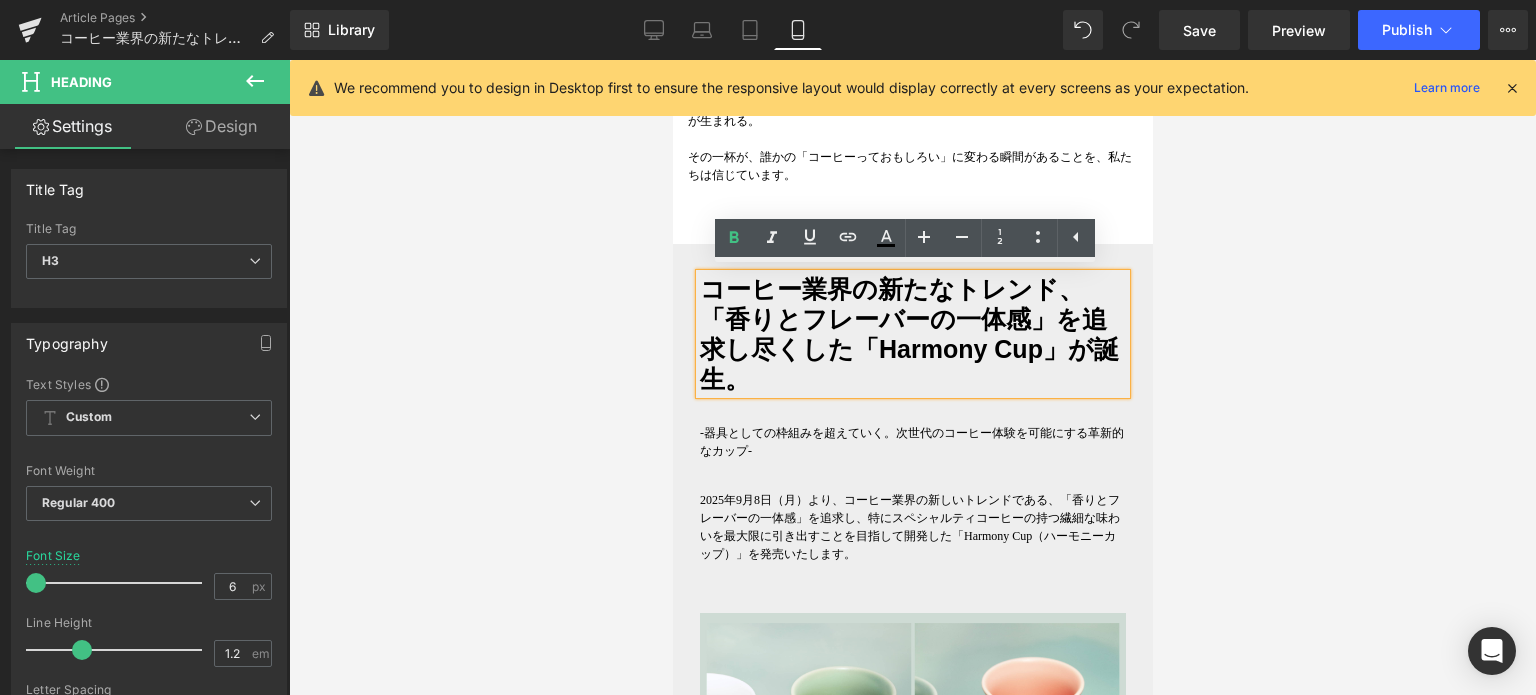 click at bounding box center (912, 377) 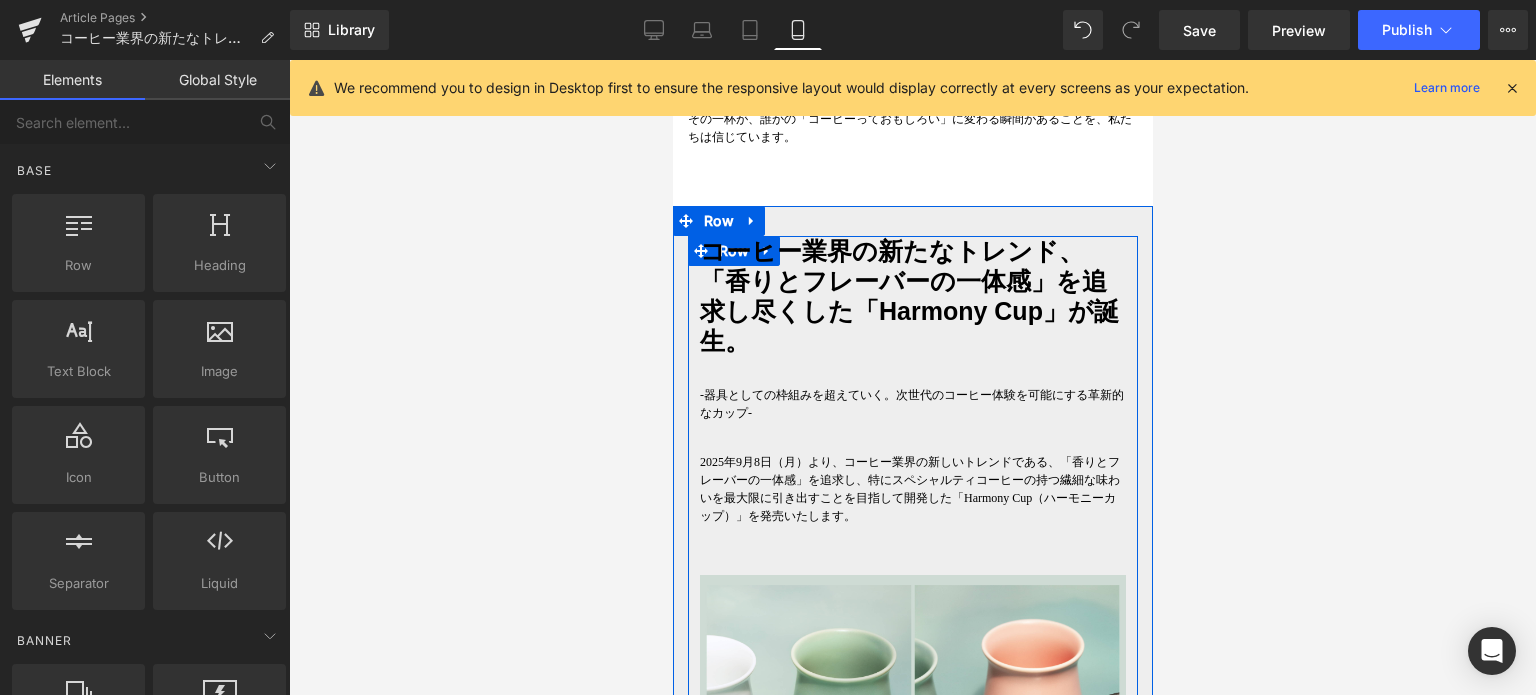 scroll, scrollTop: 868, scrollLeft: 0, axis: vertical 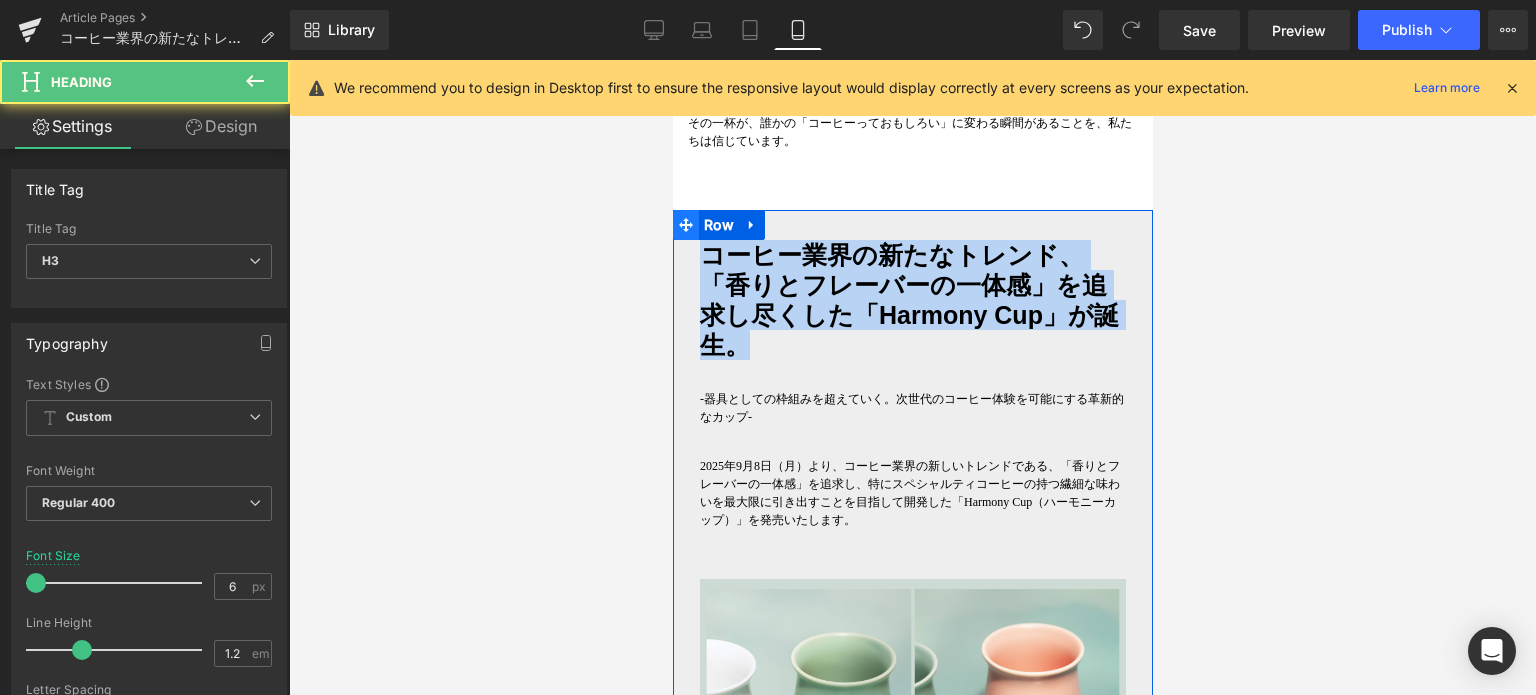 drag, startPoint x: 788, startPoint y: 330, endPoint x: 690, endPoint y: 223, distance: 145.09653 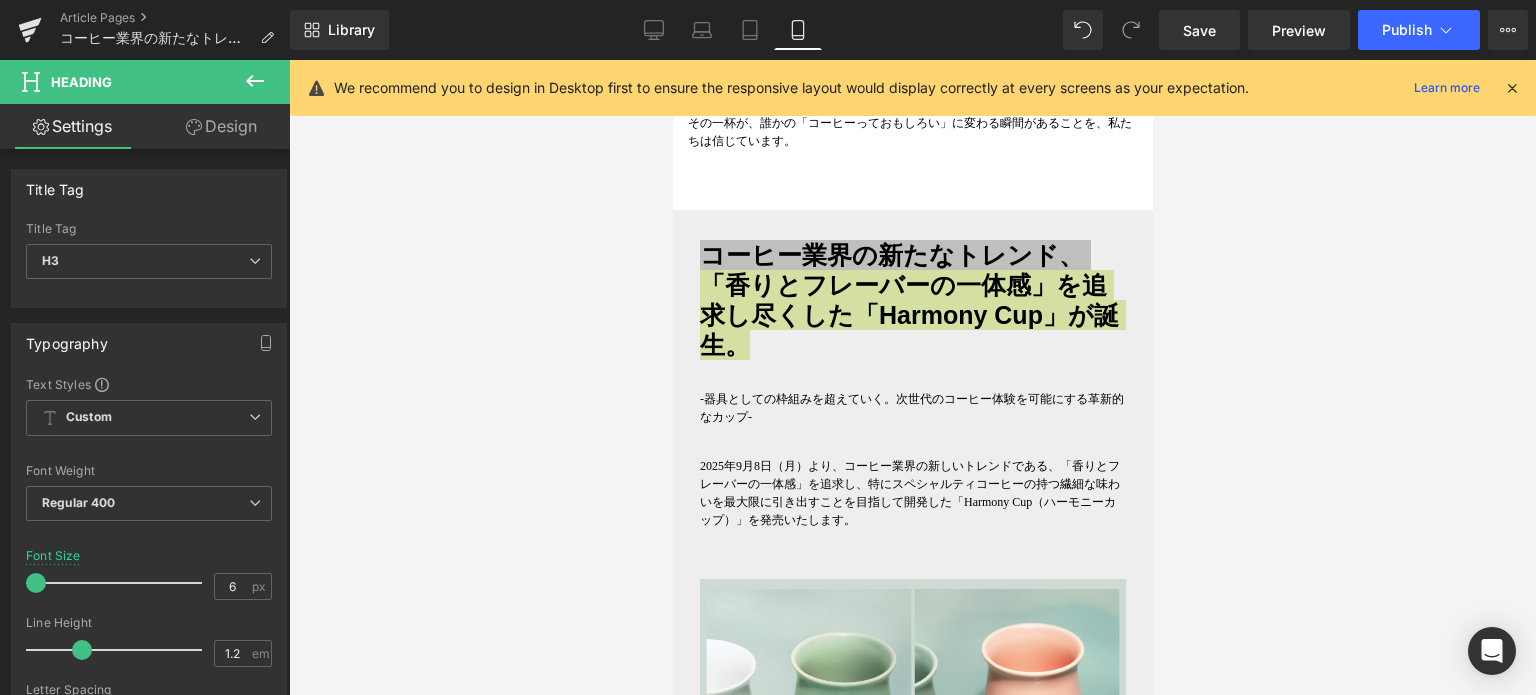 click at bounding box center [912, 377] 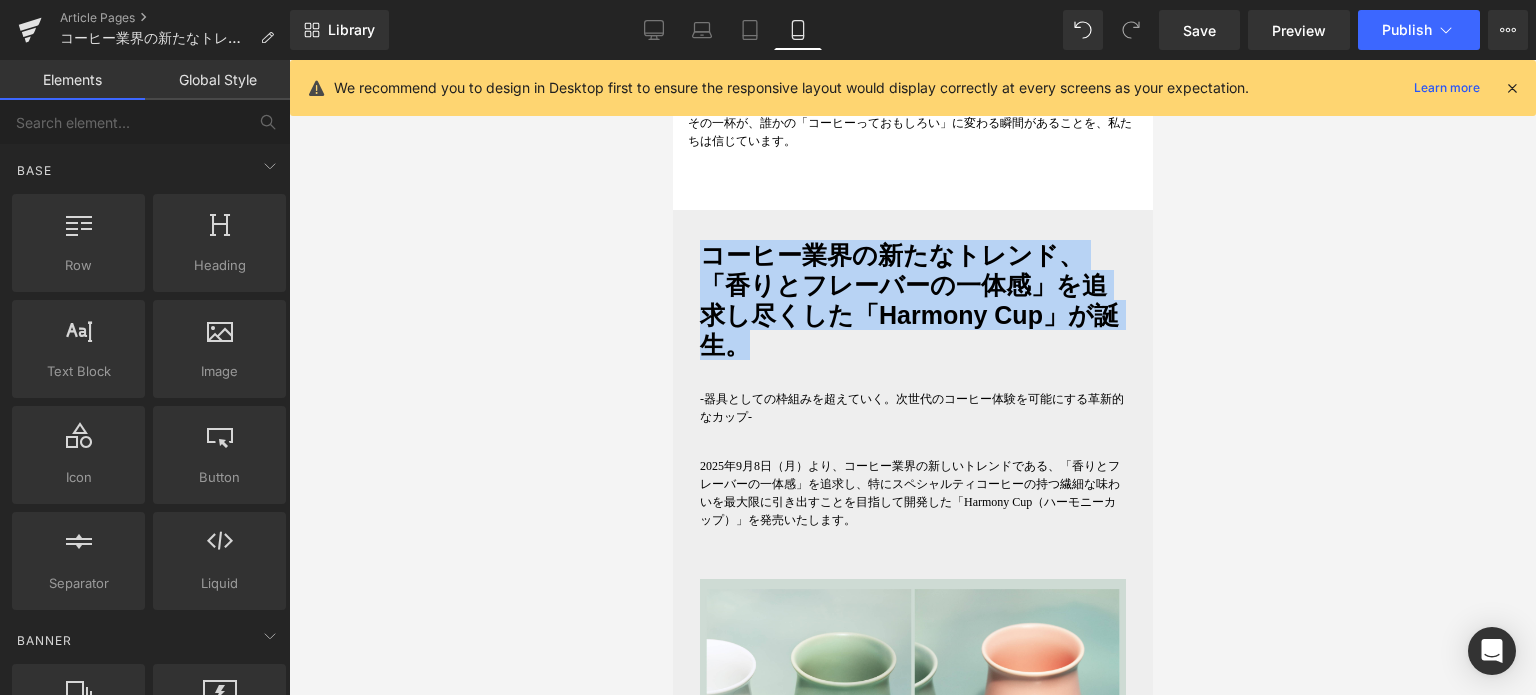 click on "コーヒー業界の新たなトレンド、 「香りとフレーバーの一体感」を追求し尽くした「Harmony Cup」が誕生。" at bounding box center (912, 300) 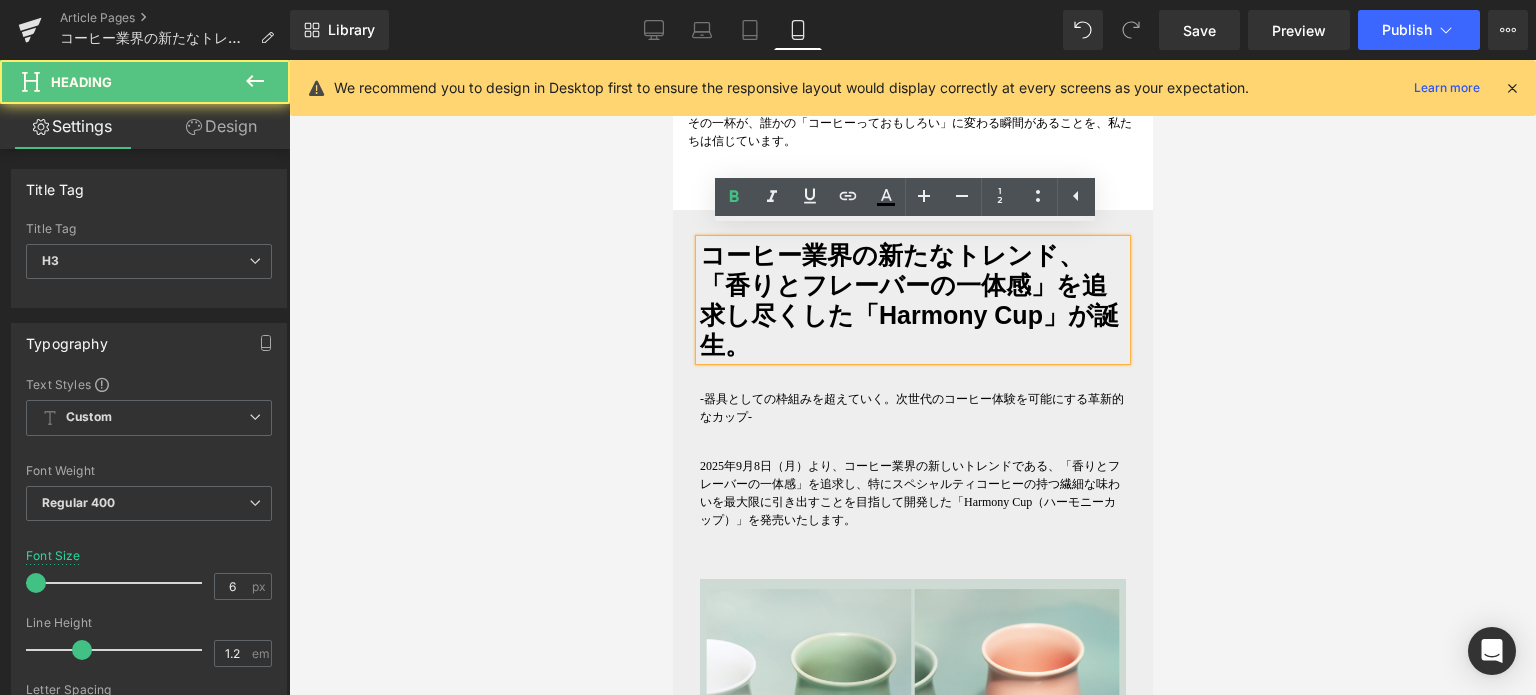 click on "-器具としての枠組みを超えていく。次世代のコーヒー体験を可能にする革新的なカップ-" at bounding box center [912, 408] 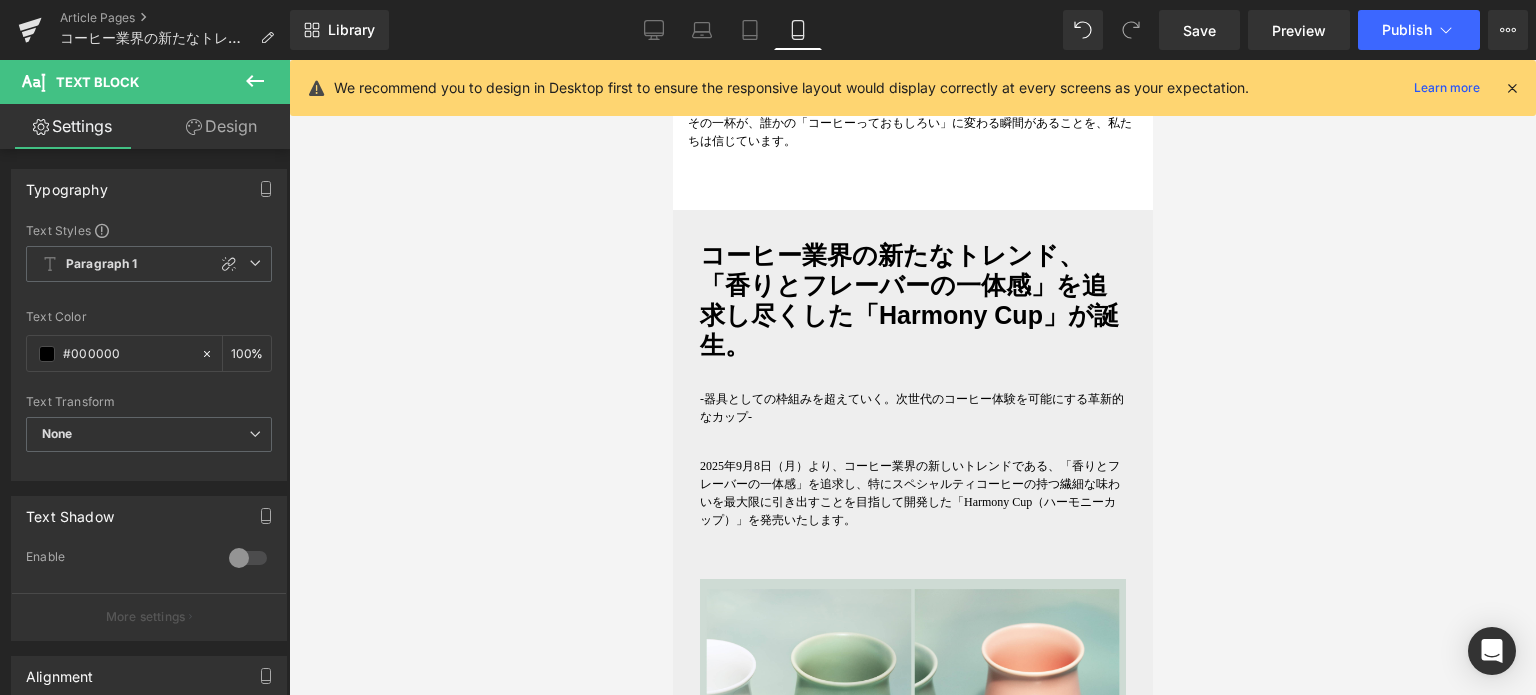 click at bounding box center [255, 82] 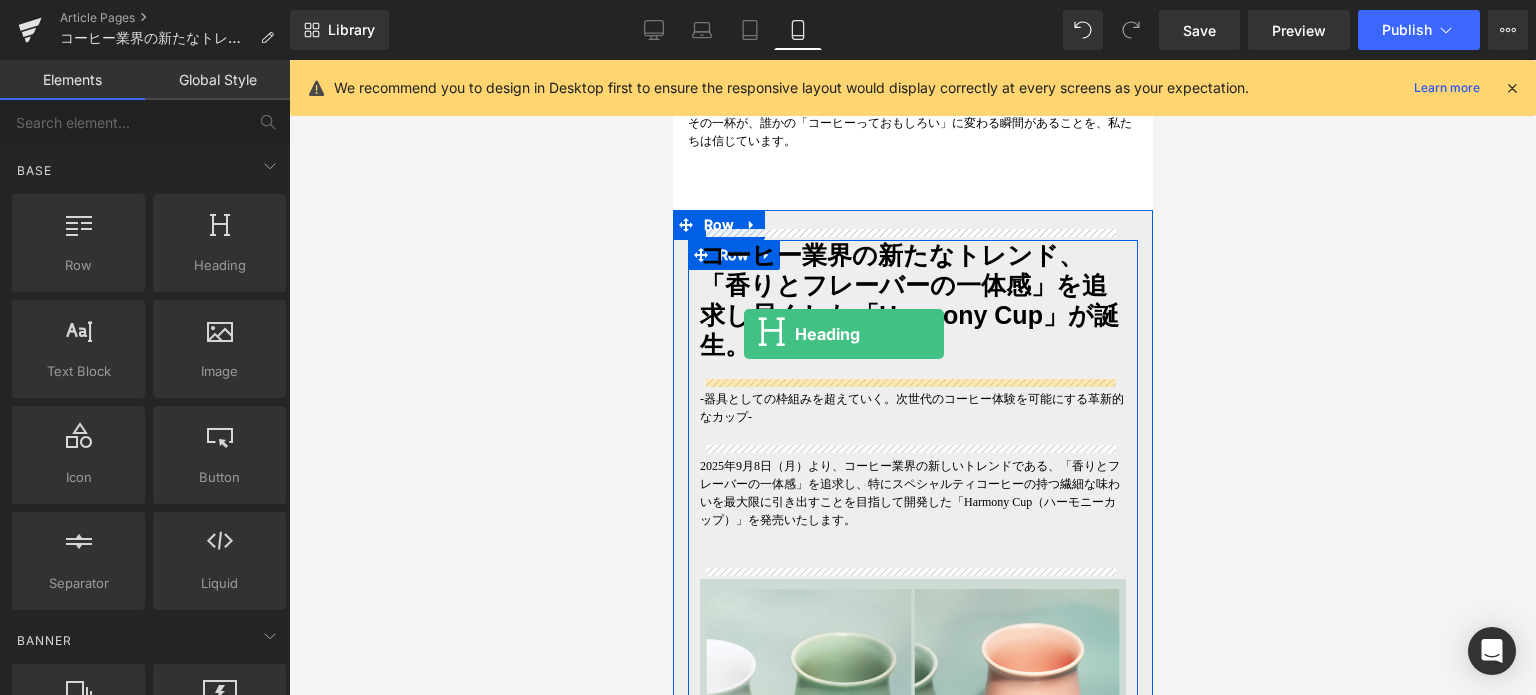 drag, startPoint x: 905, startPoint y: 327, endPoint x: 741, endPoint y: 333, distance: 164.10973 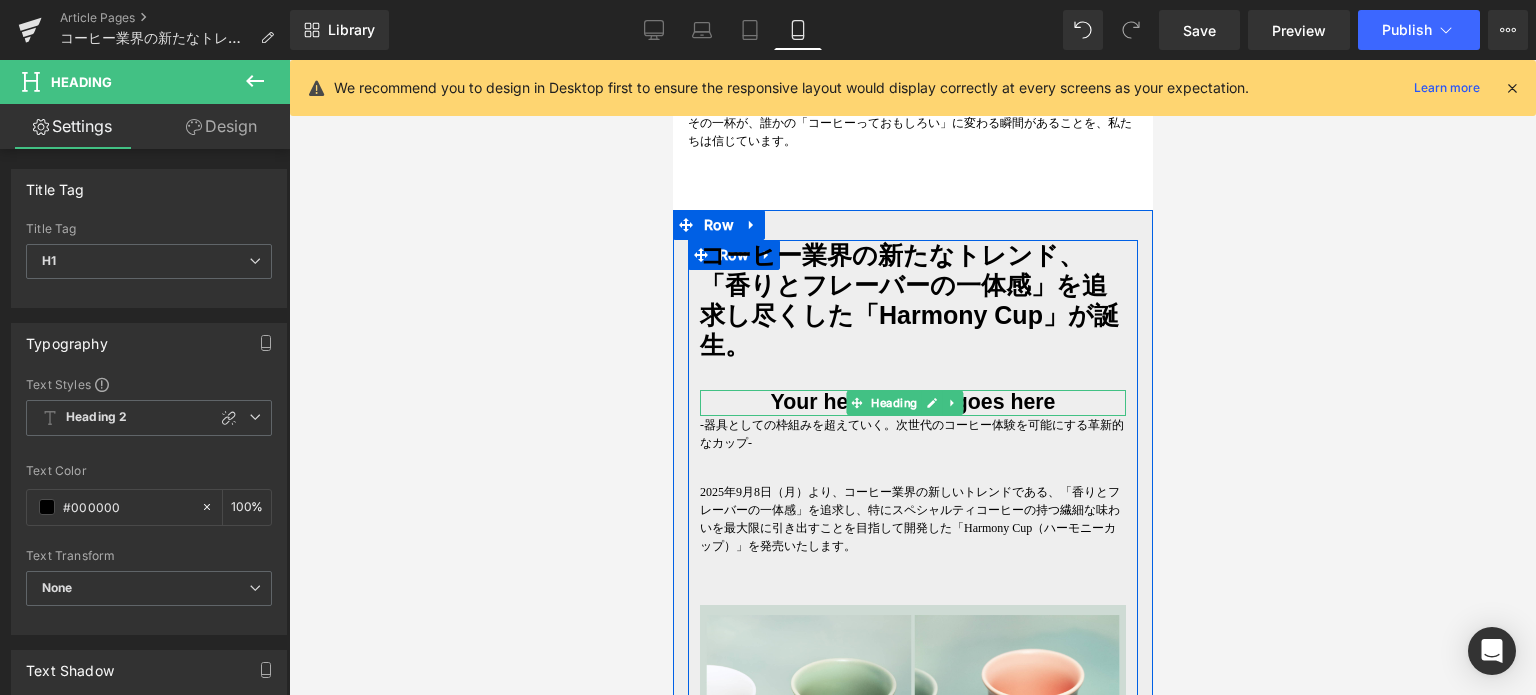 click on "Your heading text goes here" at bounding box center [912, 403] 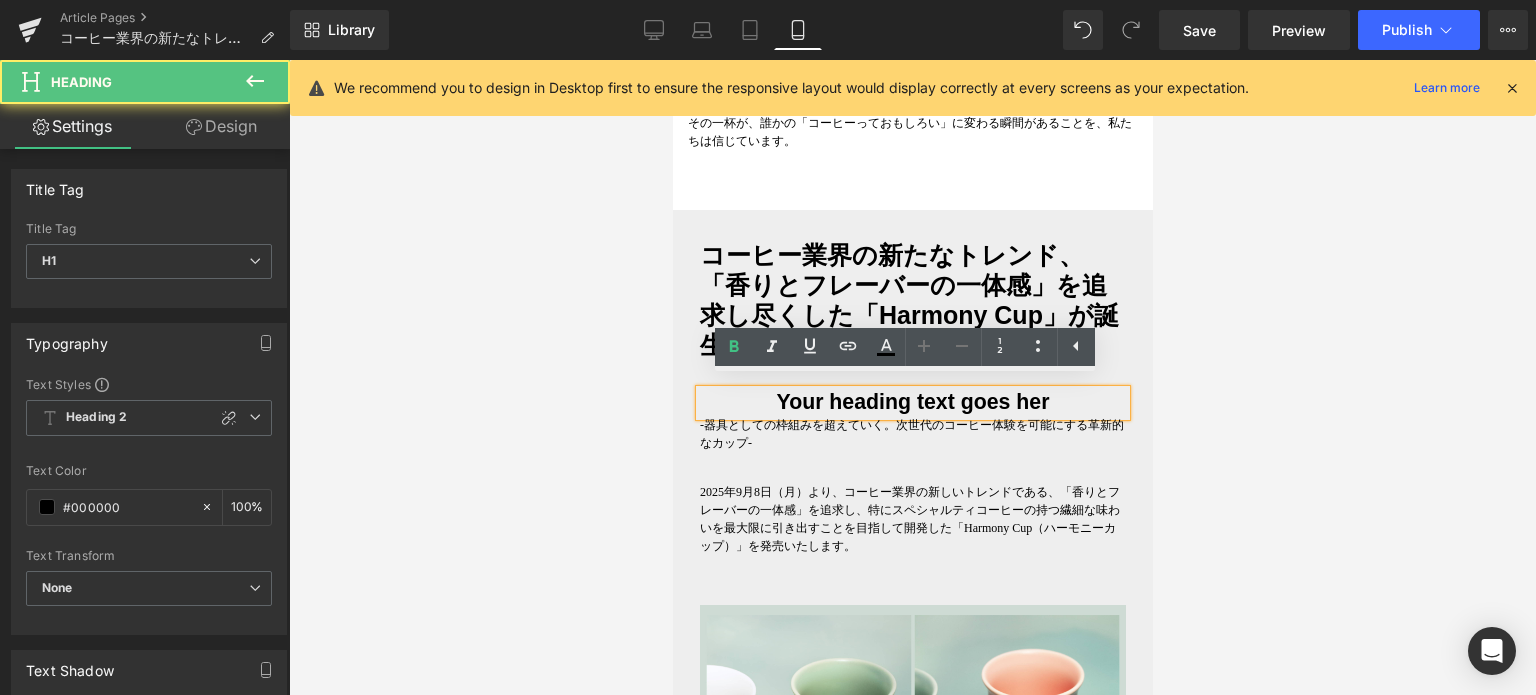 type 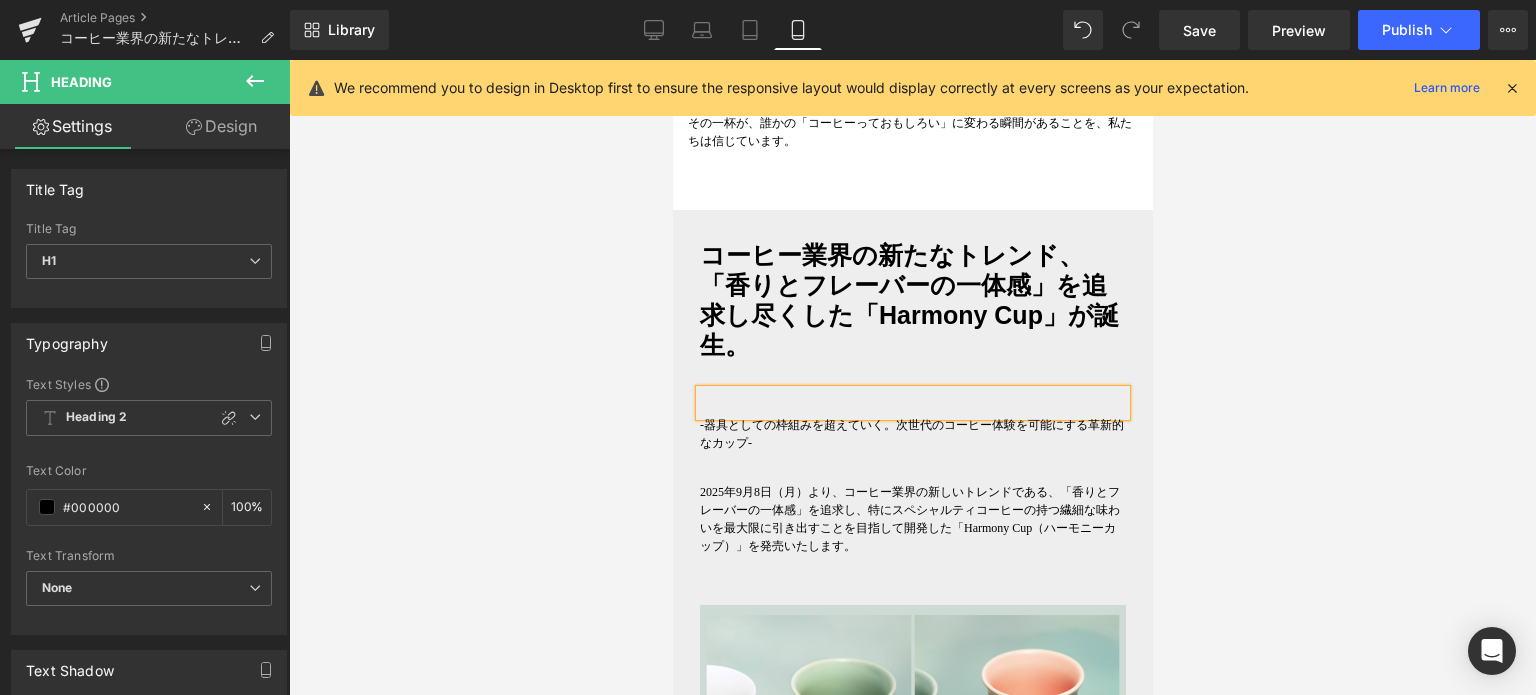 click at bounding box center [912, 403] 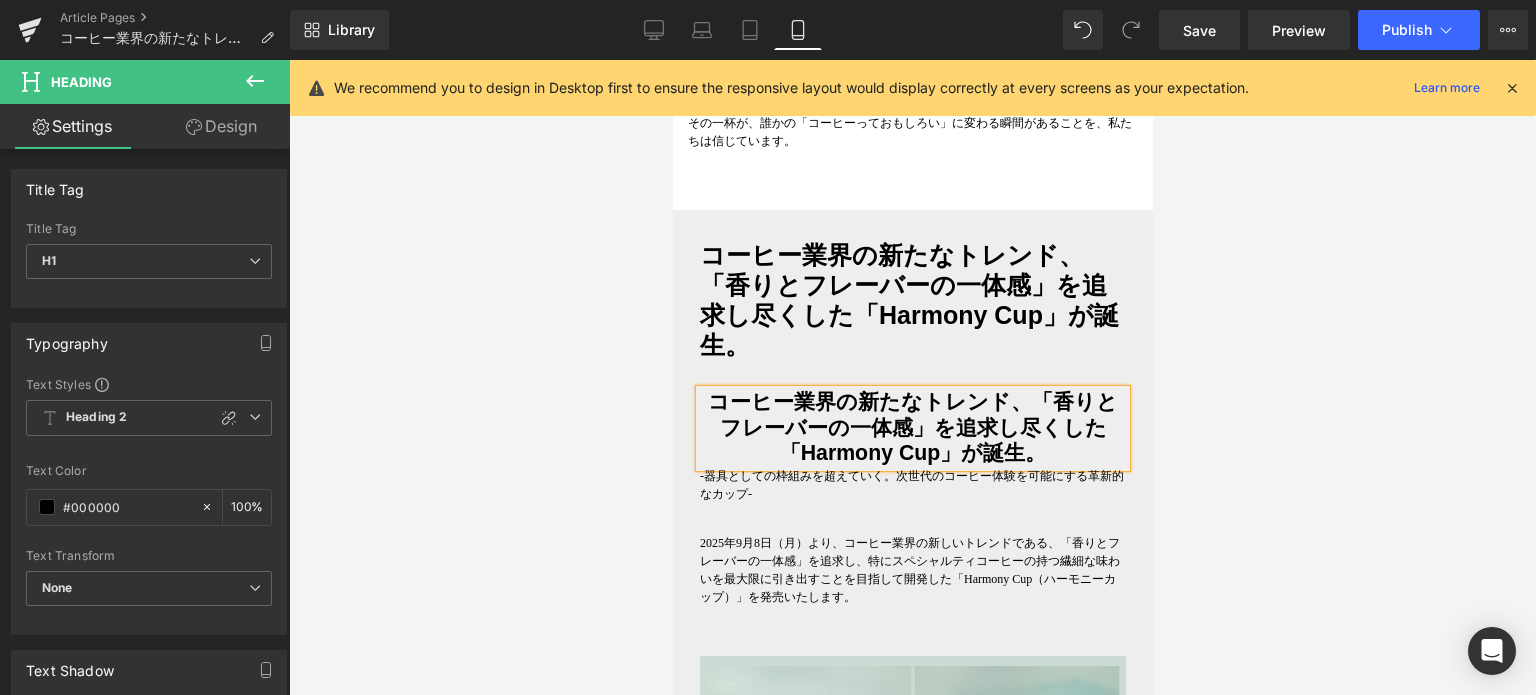 click at bounding box center (912, 377) 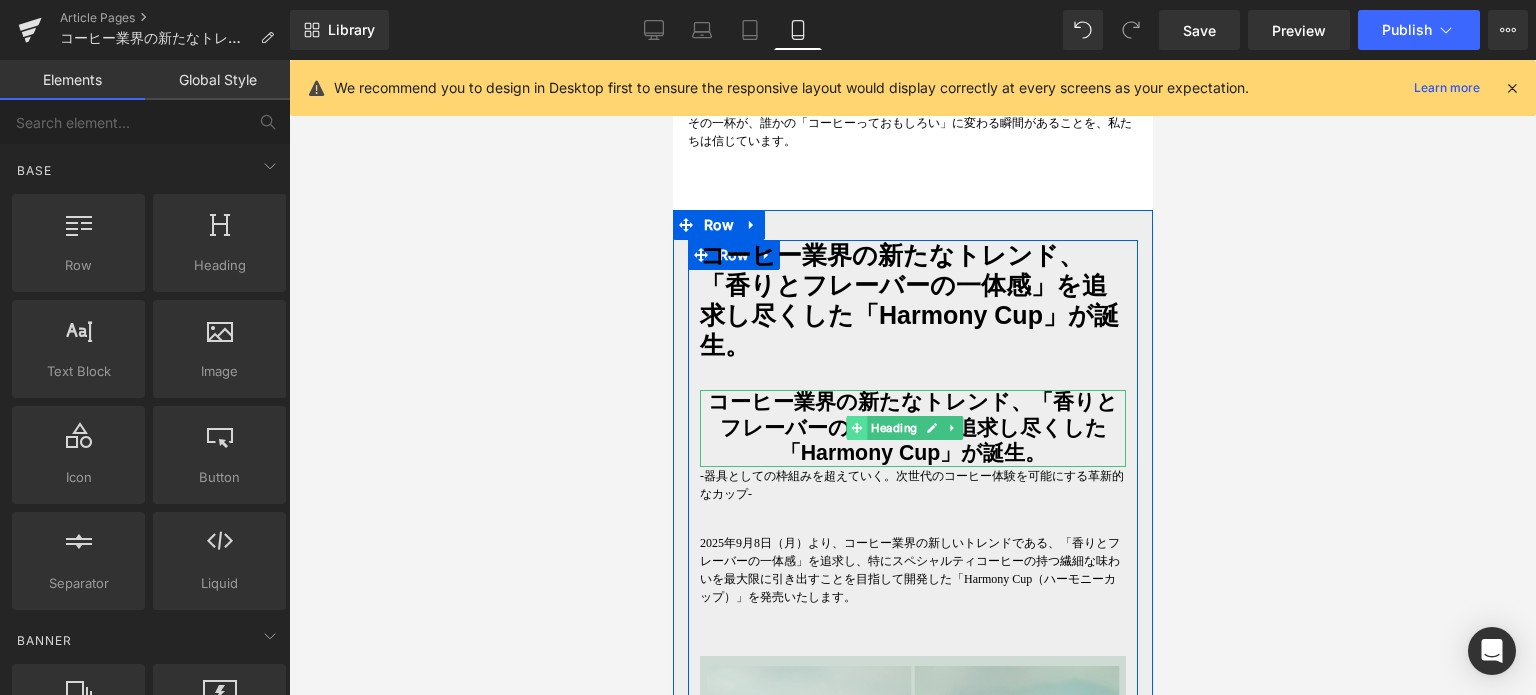 click at bounding box center [856, 428] 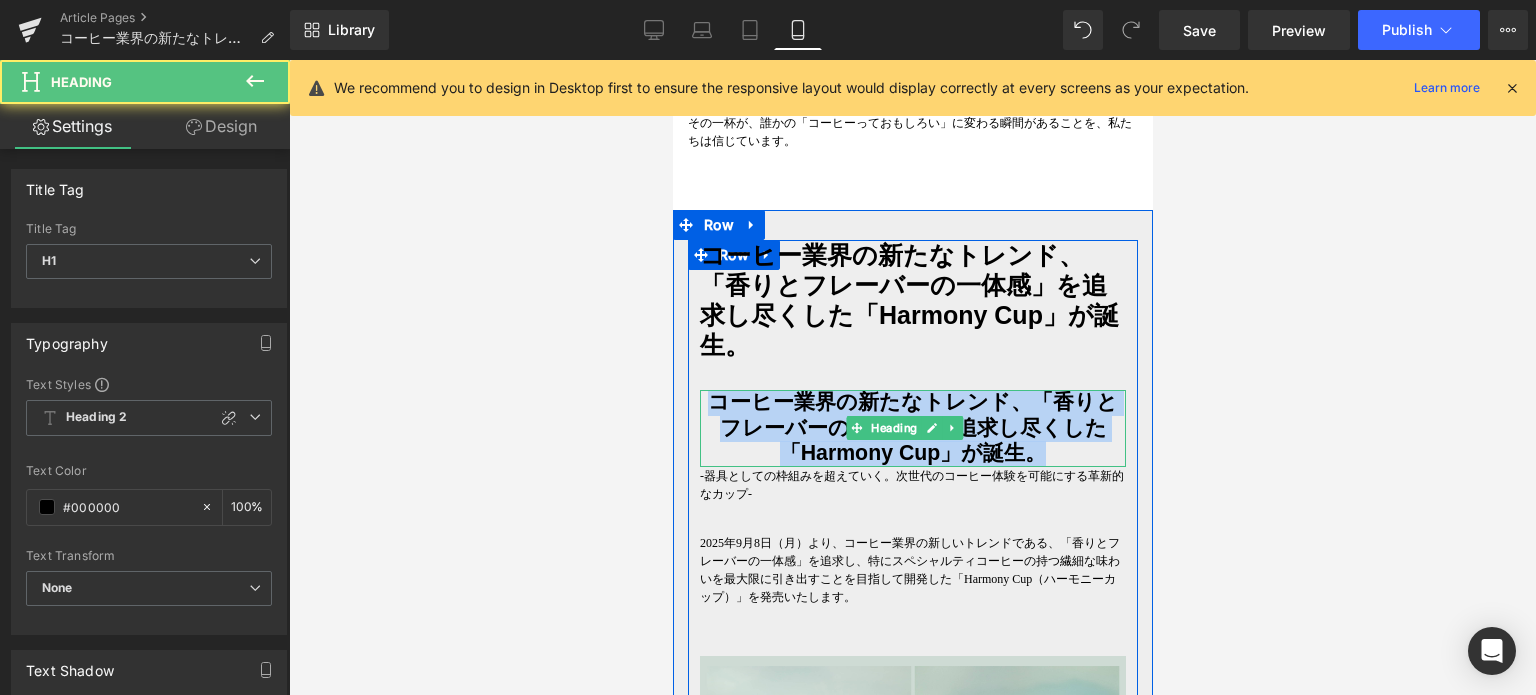 drag, startPoint x: 714, startPoint y: 385, endPoint x: 1081, endPoint y: 456, distance: 373.80475 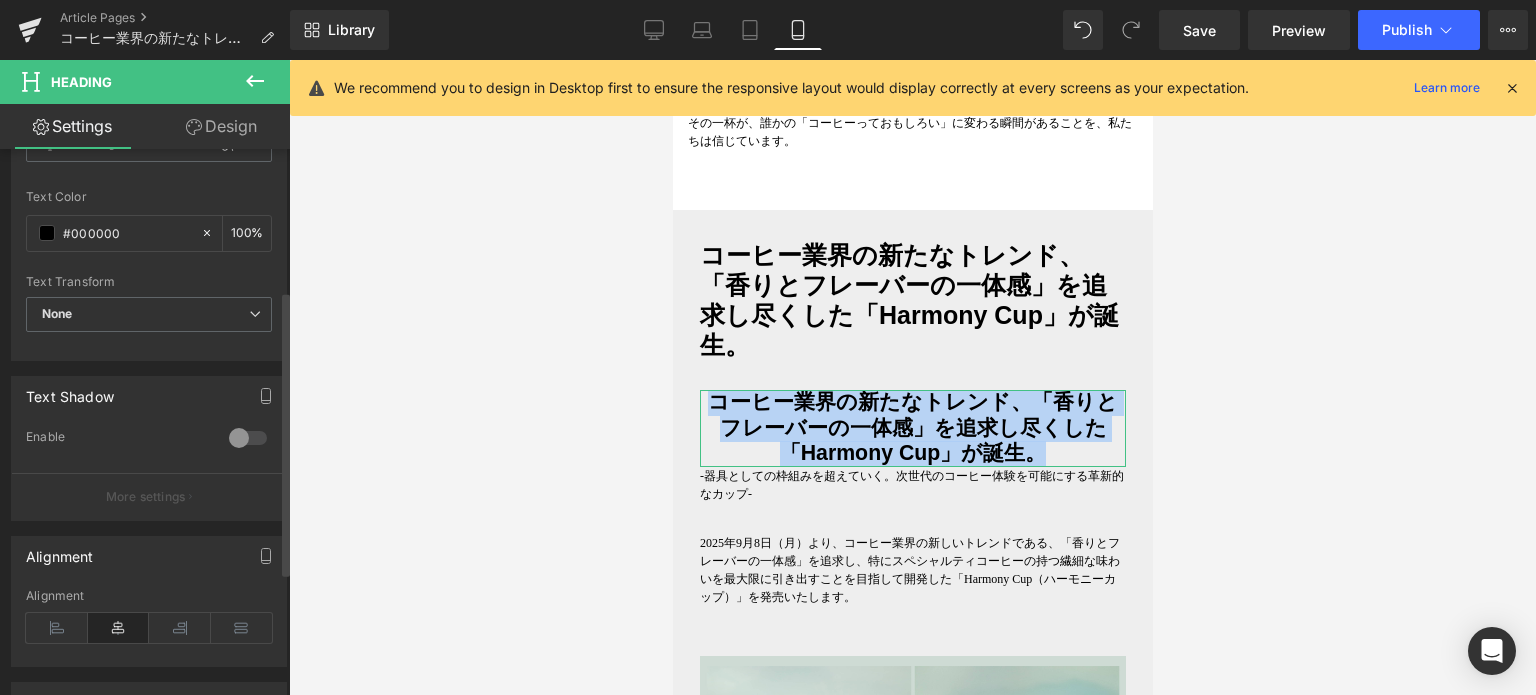 scroll, scrollTop: 0, scrollLeft: 0, axis: both 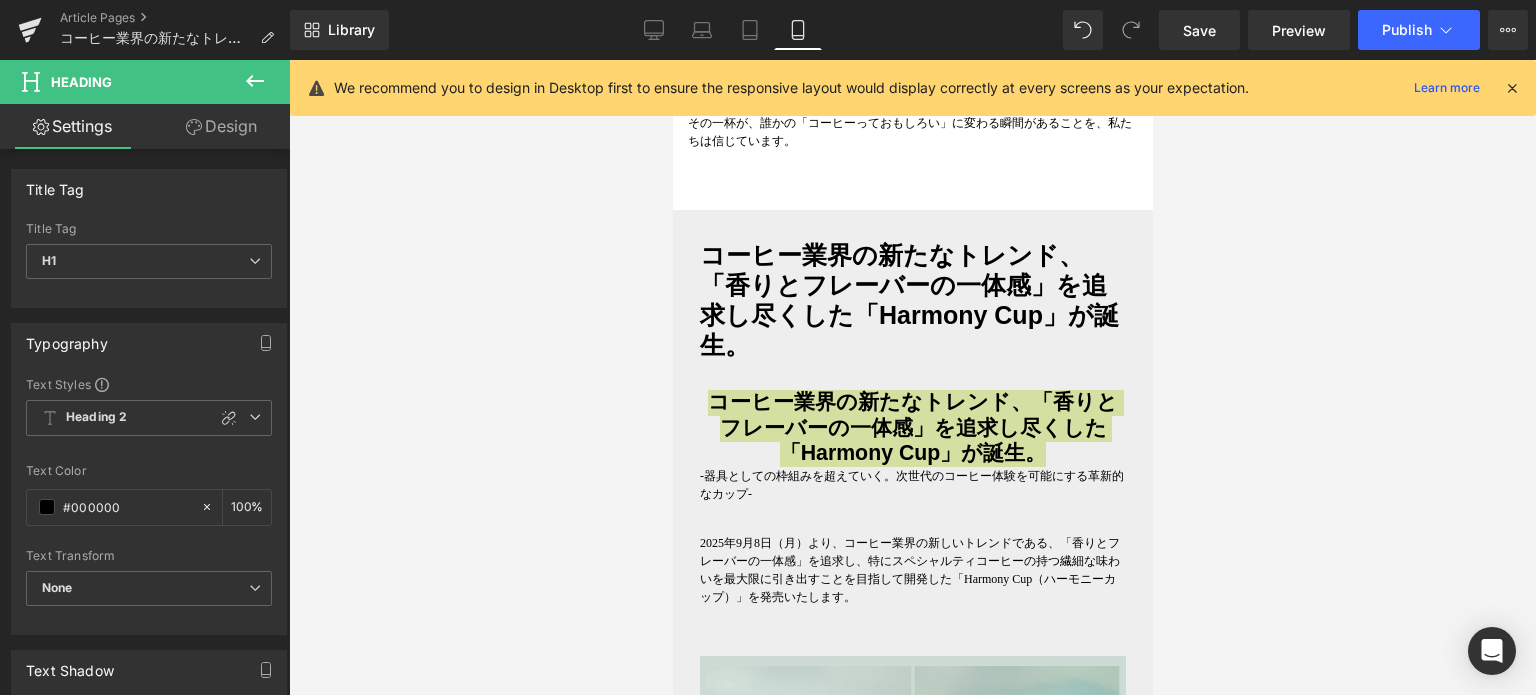 click at bounding box center [912, 377] 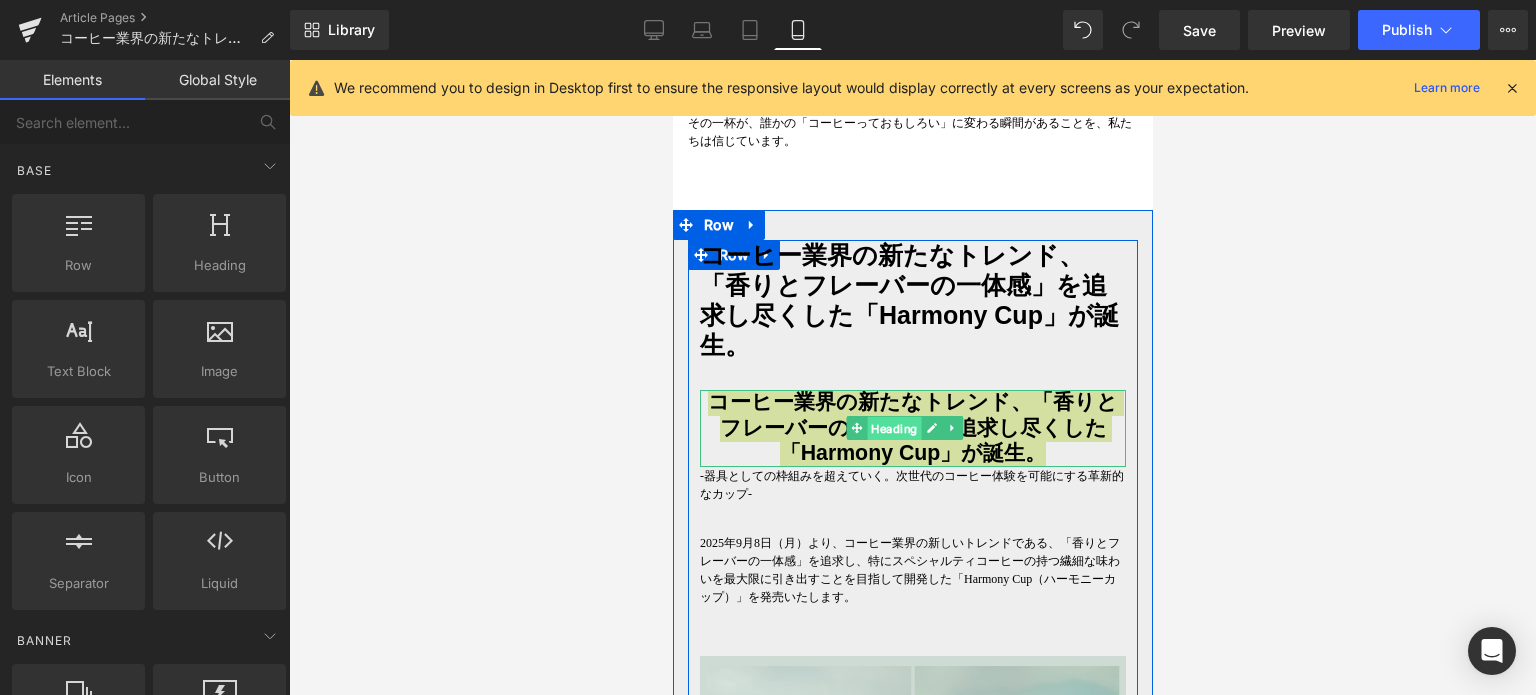 click on "Heading" at bounding box center [894, 429] 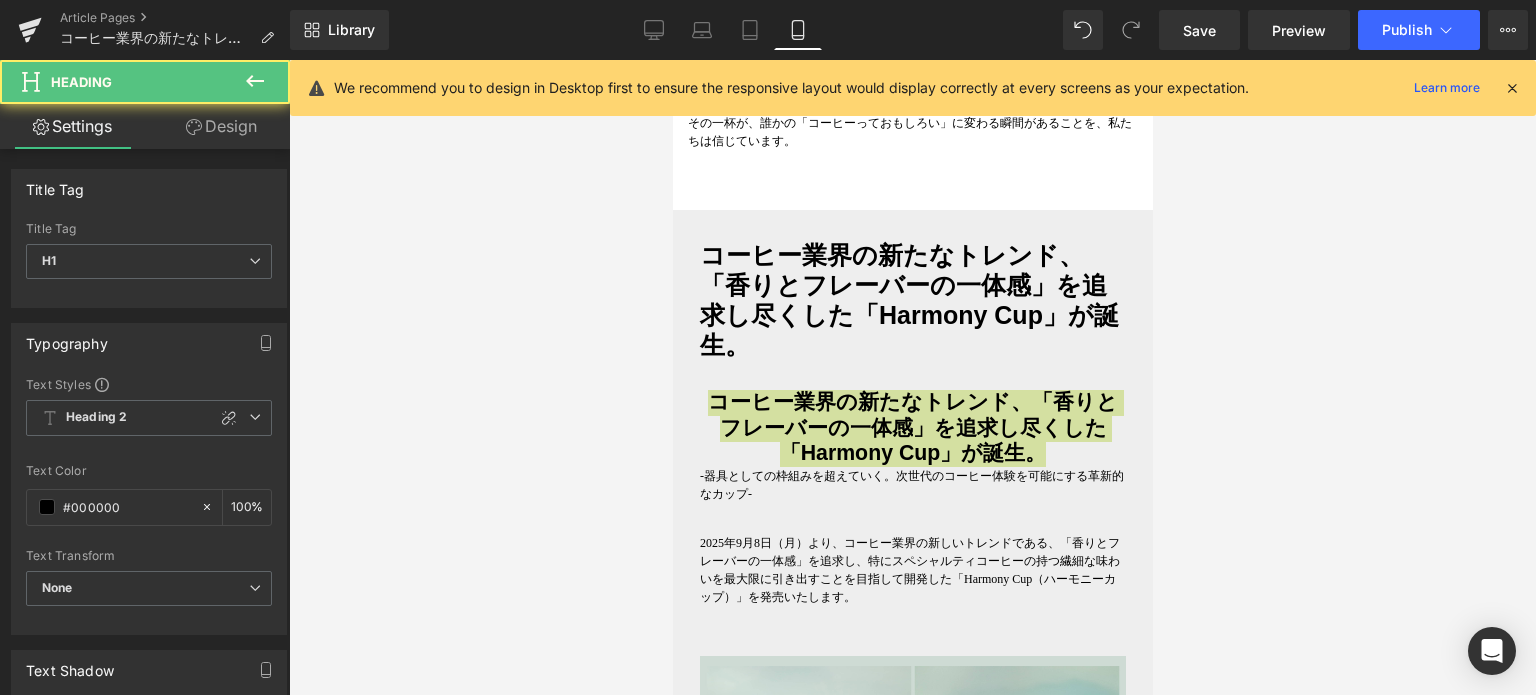 click at bounding box center [912, 377] 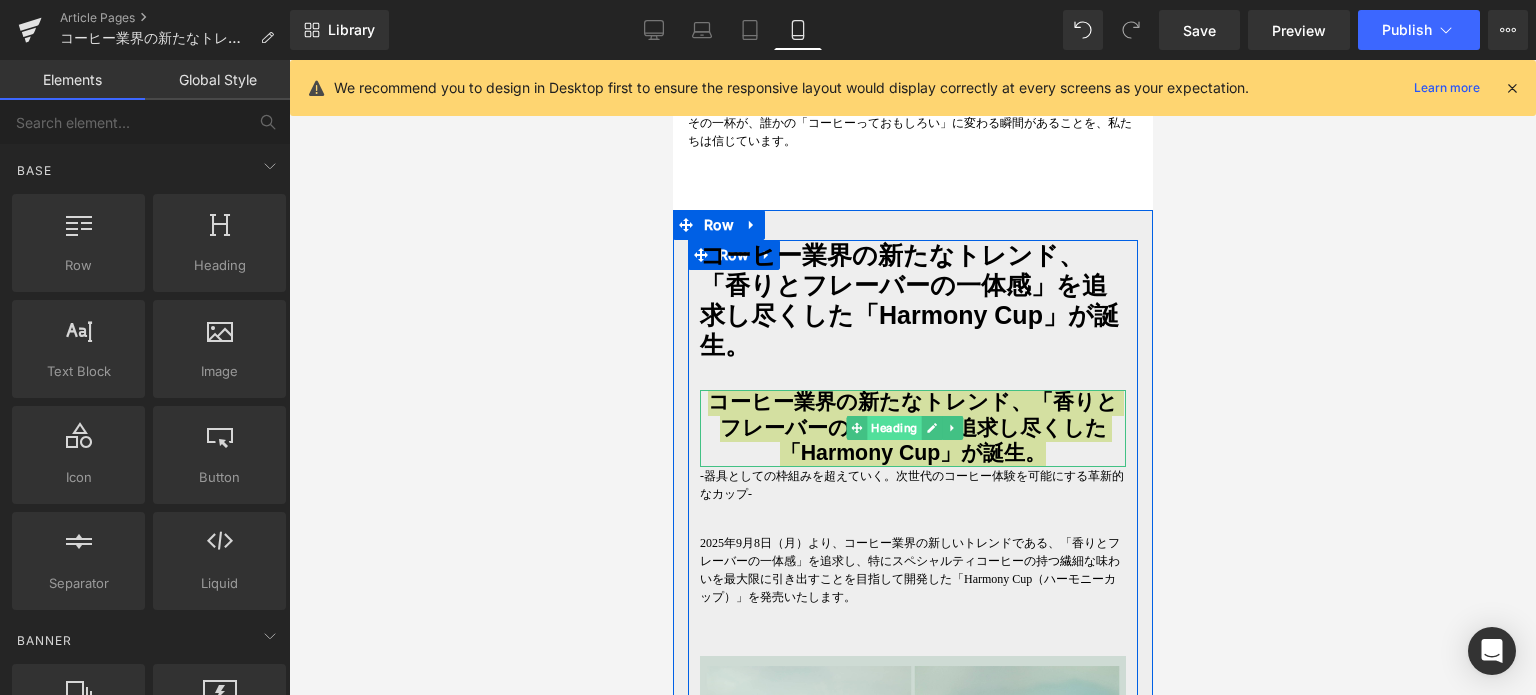 click on "Heading" at bounding box center (894, 428) 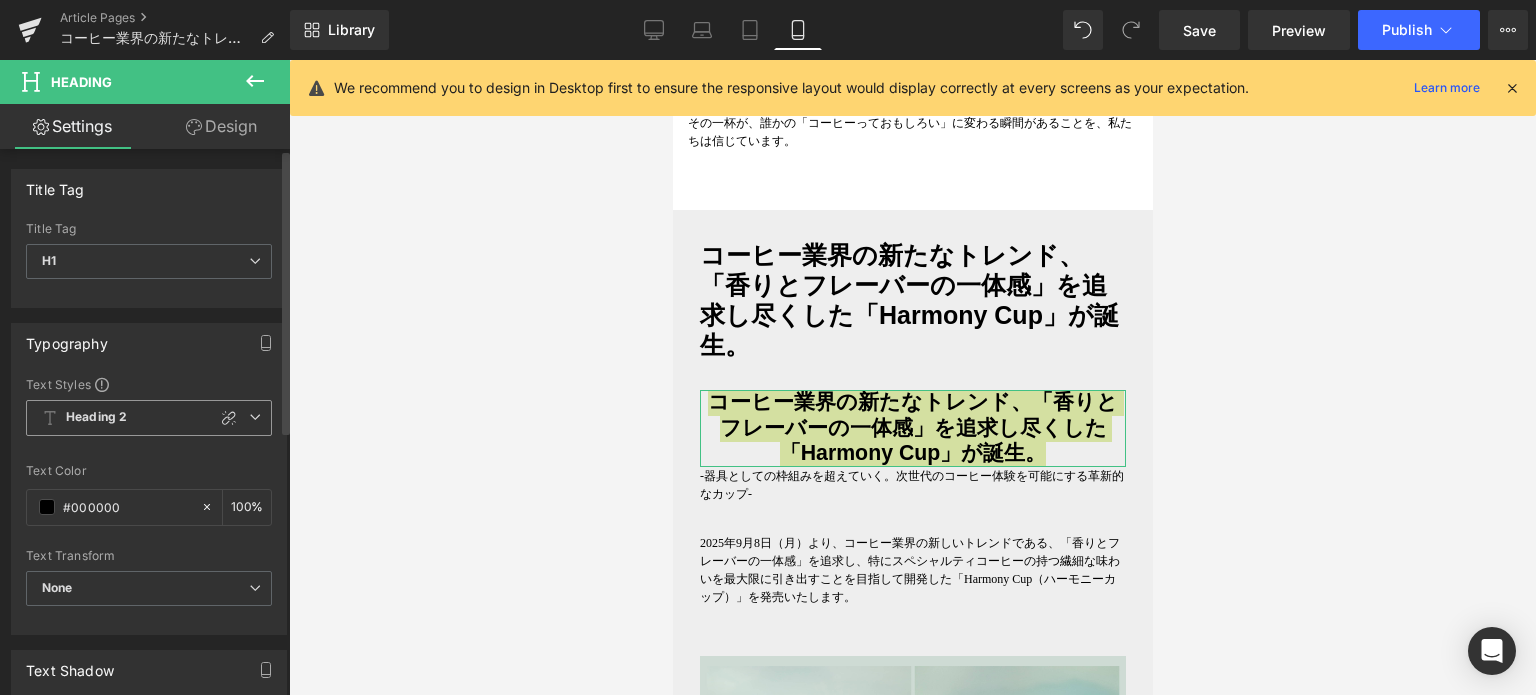 click on "Heading 2" at bounding box center [149, 418] 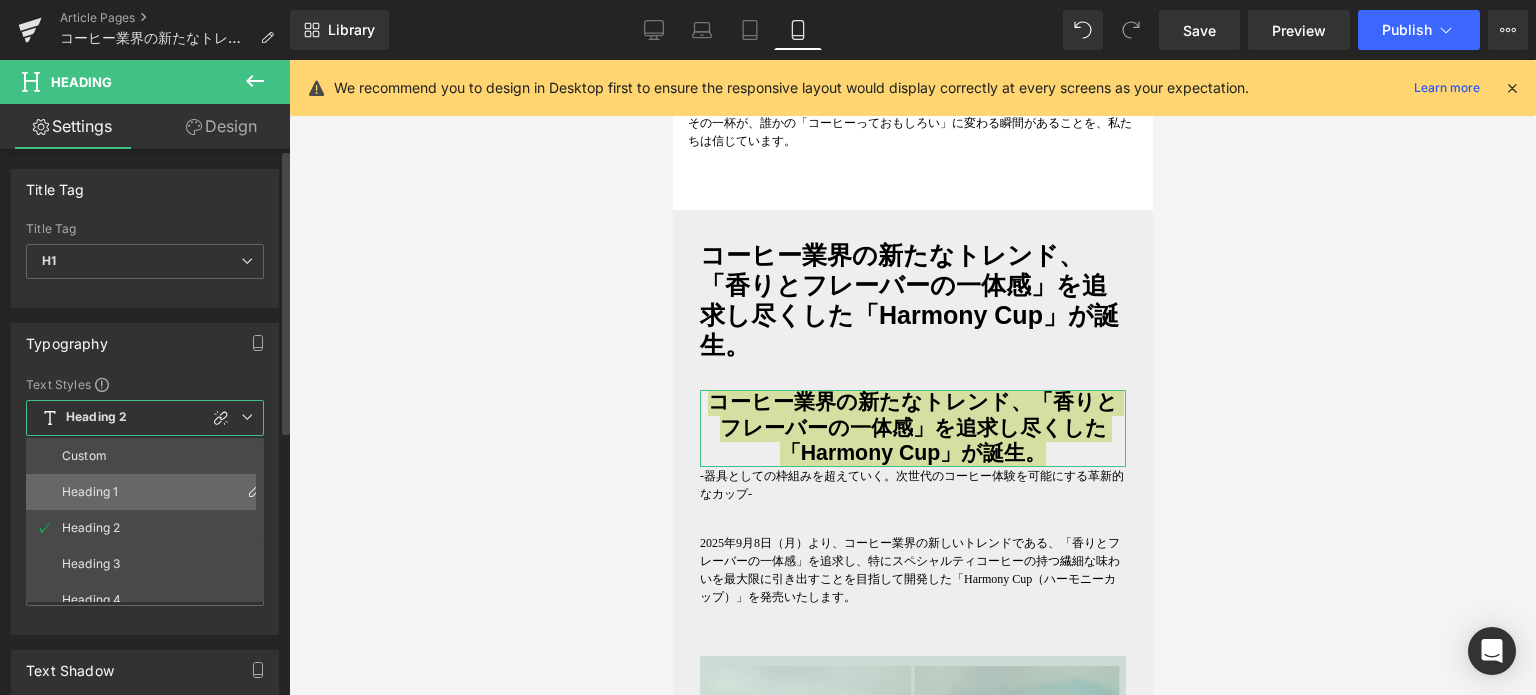 click on "Heading 1" at bounding box center [149, 492] 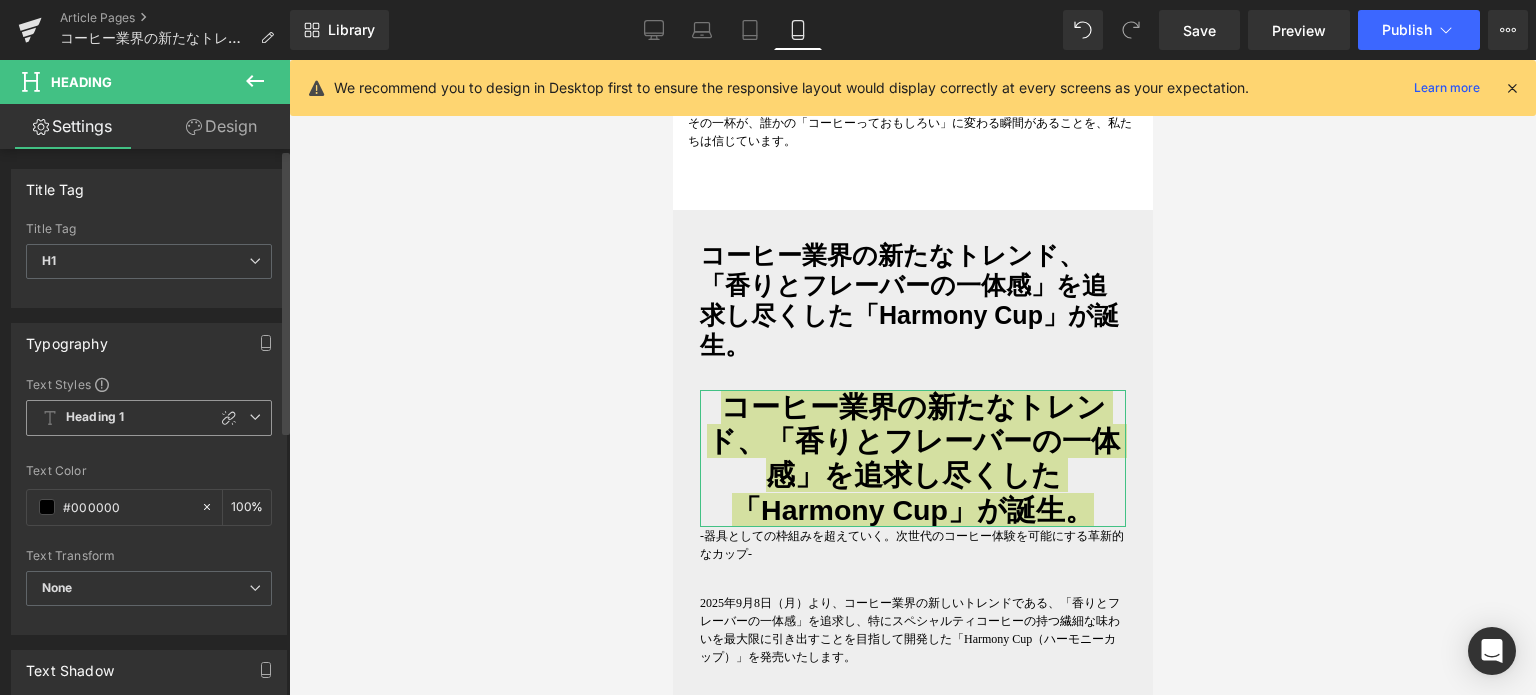 click at bounding box center [255, 417] 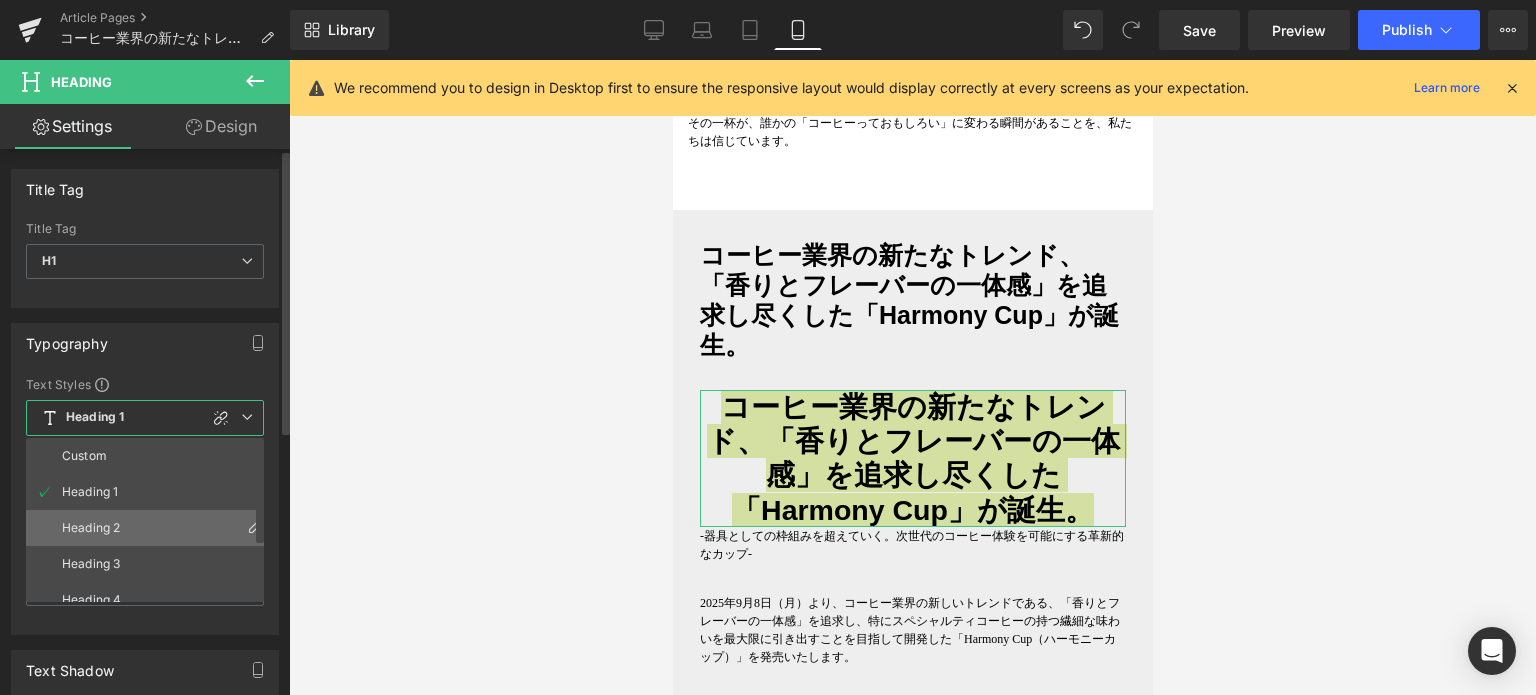 click on "Heading 2" at bounding box center (149, 528) 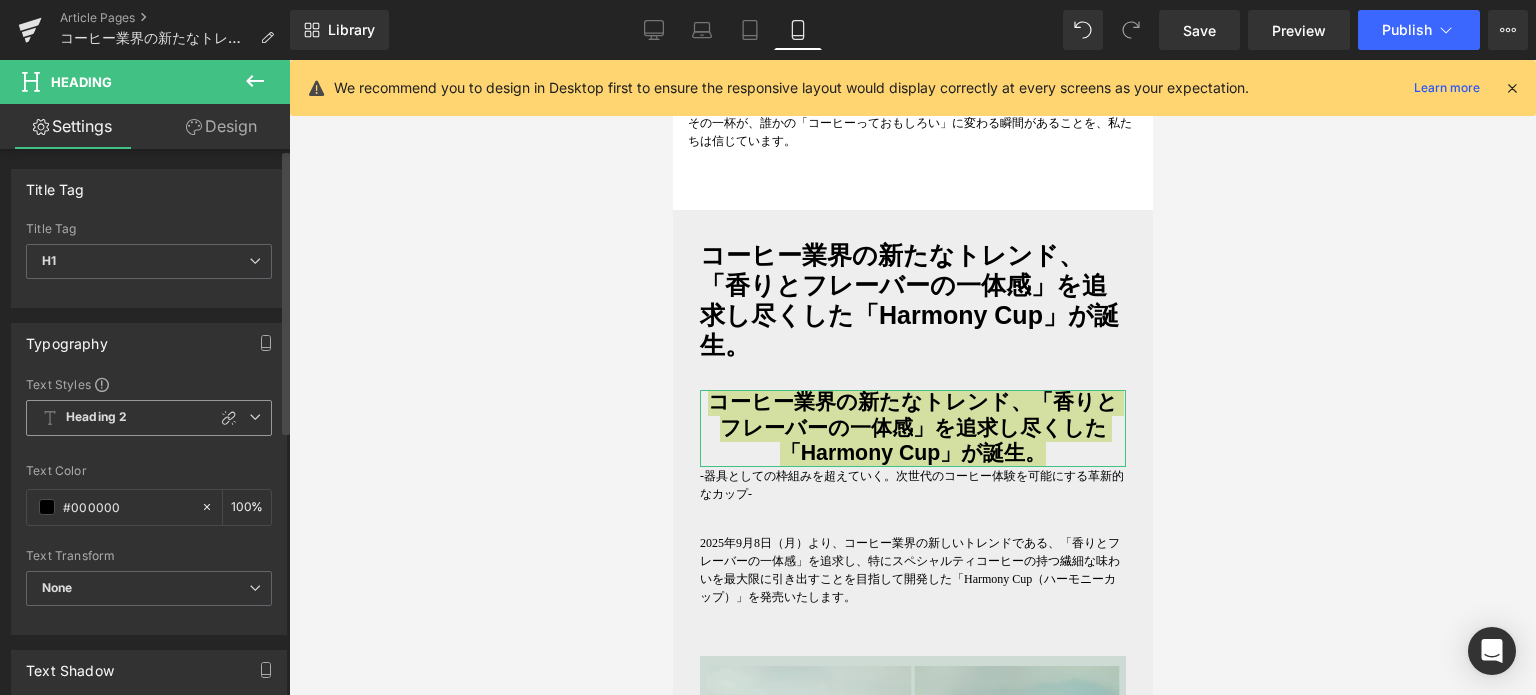 click on "Heading 2" at bounding box center [149, 418] 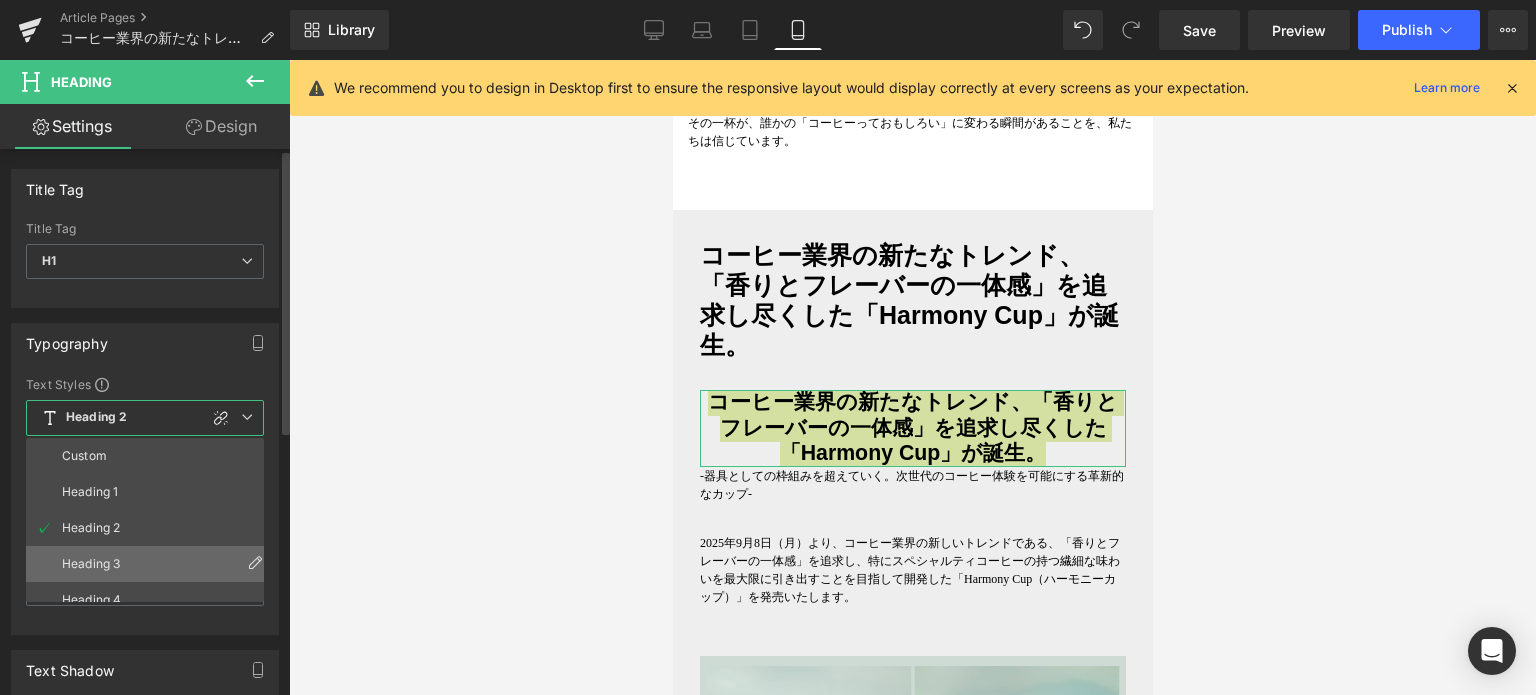click on "Heading 3" at bounding box center (149, 564) 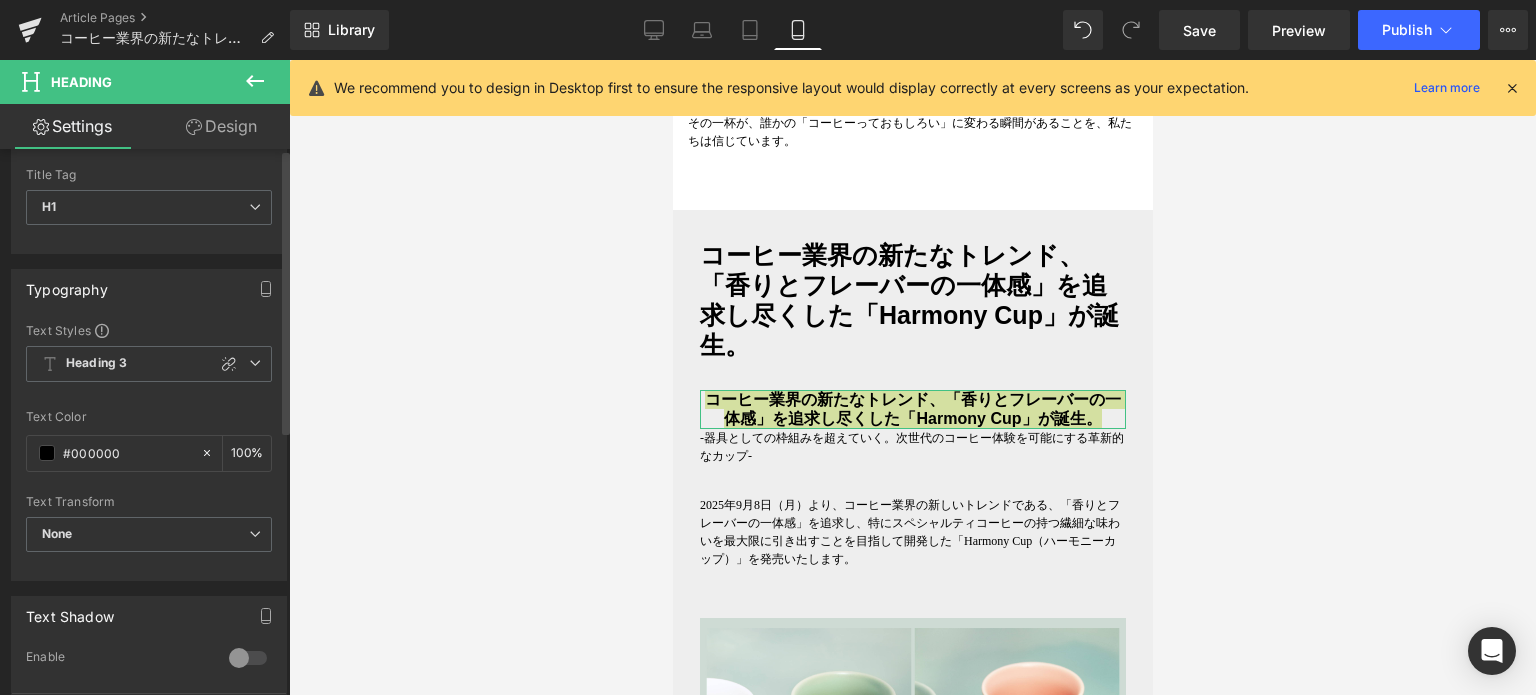 scroll, scrollTop: 0, scrollLeft: 0, axis: both 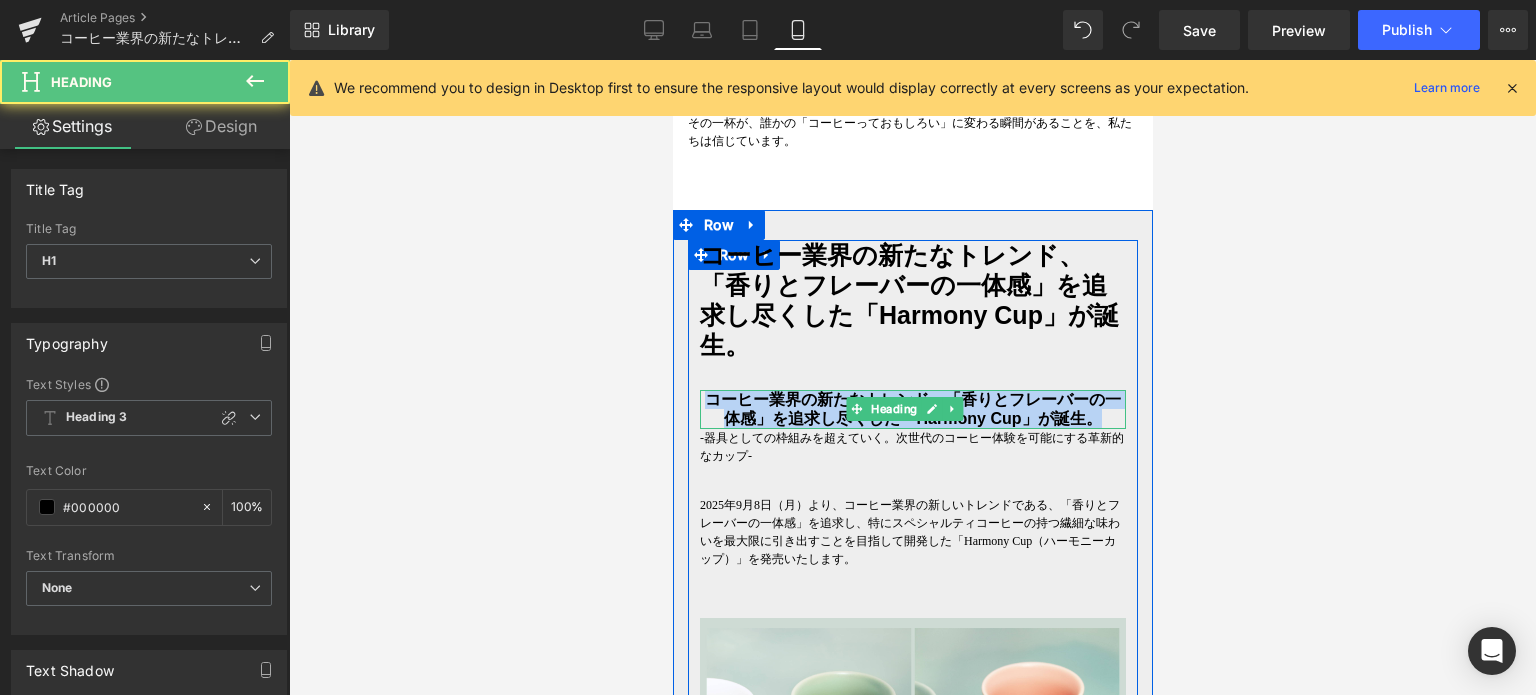 click on "コーヒー業界の新たなトレンド、「香りとフレーバーの一体感 」を追求し尽くした「Harmony Cup」が誕生。" at bounding box center [912, 409] 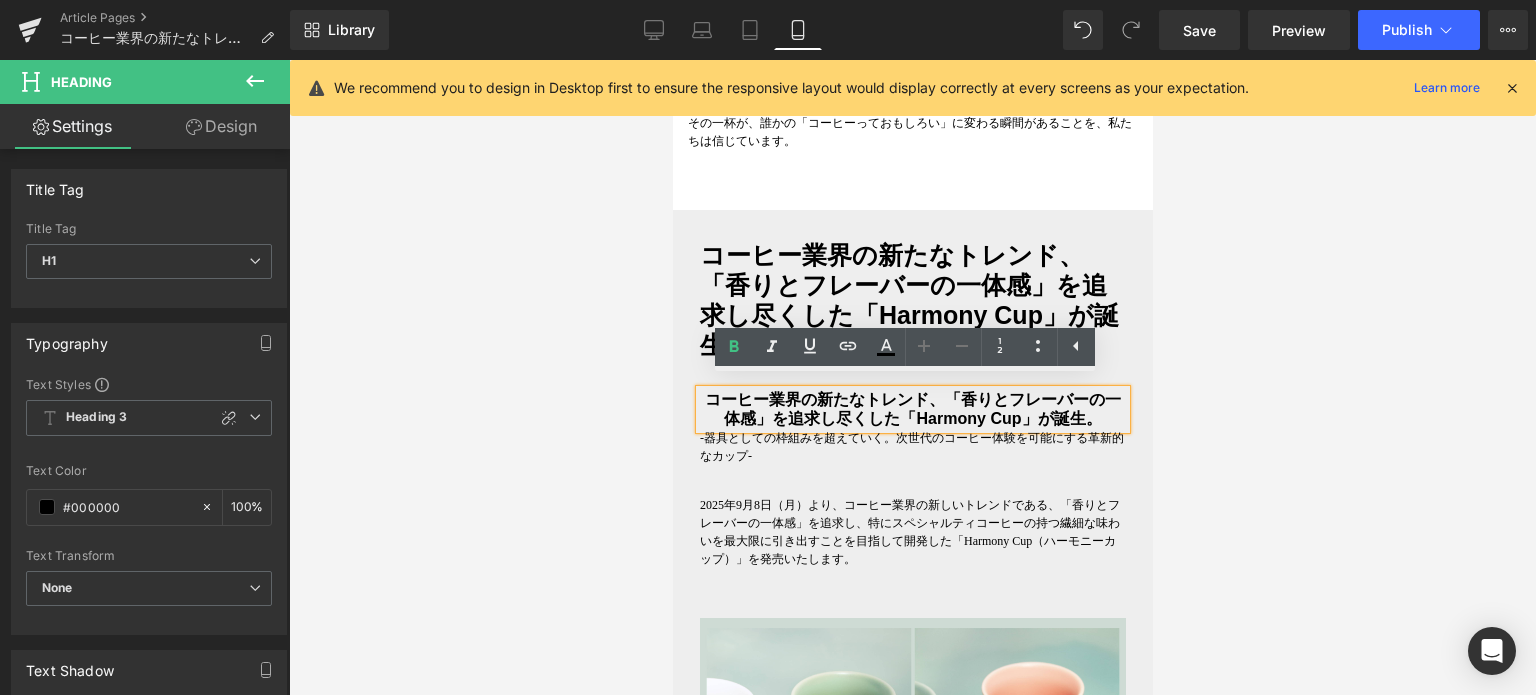 click at bounding box center [912, 377] 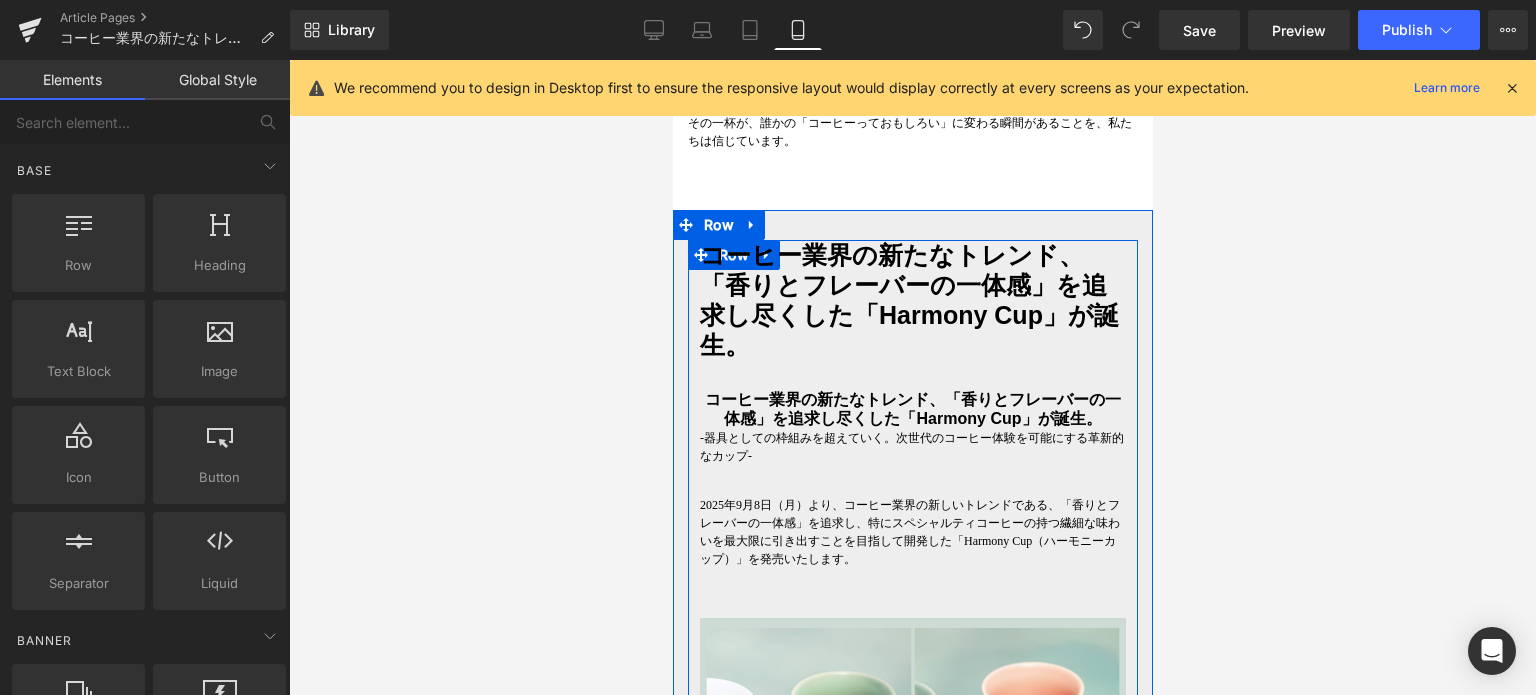 click on "」を追求し尽くした「Harmony Cup」が誕生。" at bounding box center (927, 418) 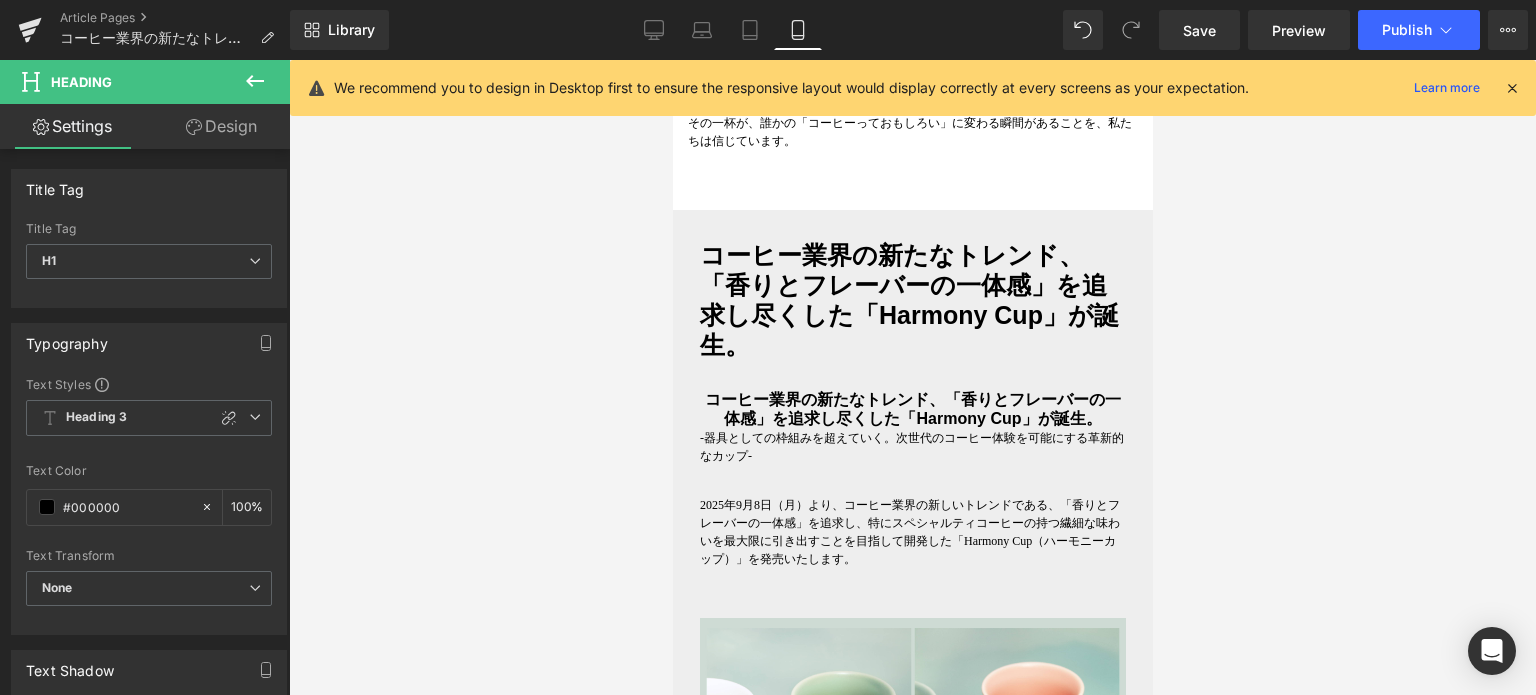 click on "Design" at bounding box center [221, 126] 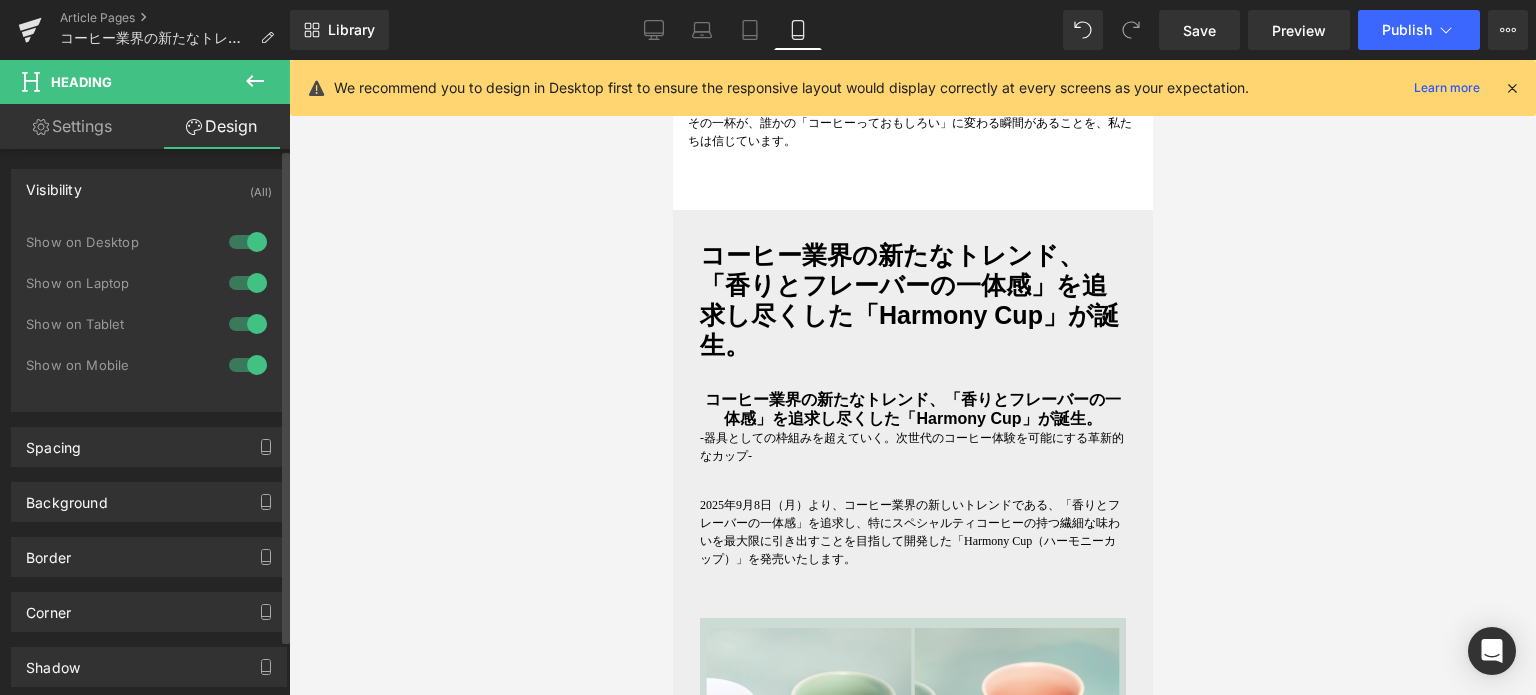 click at bounding box center (248, 242) 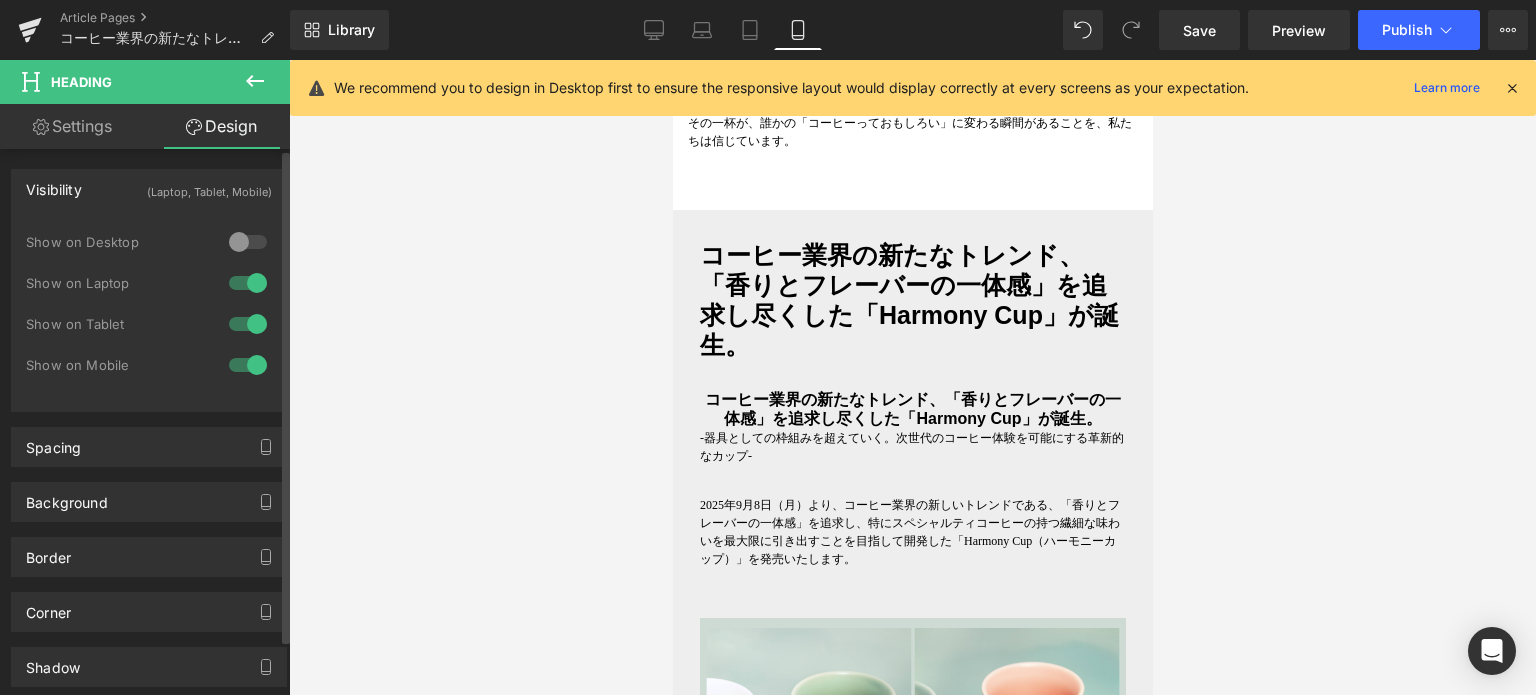 click at bounding box center (248, 283) 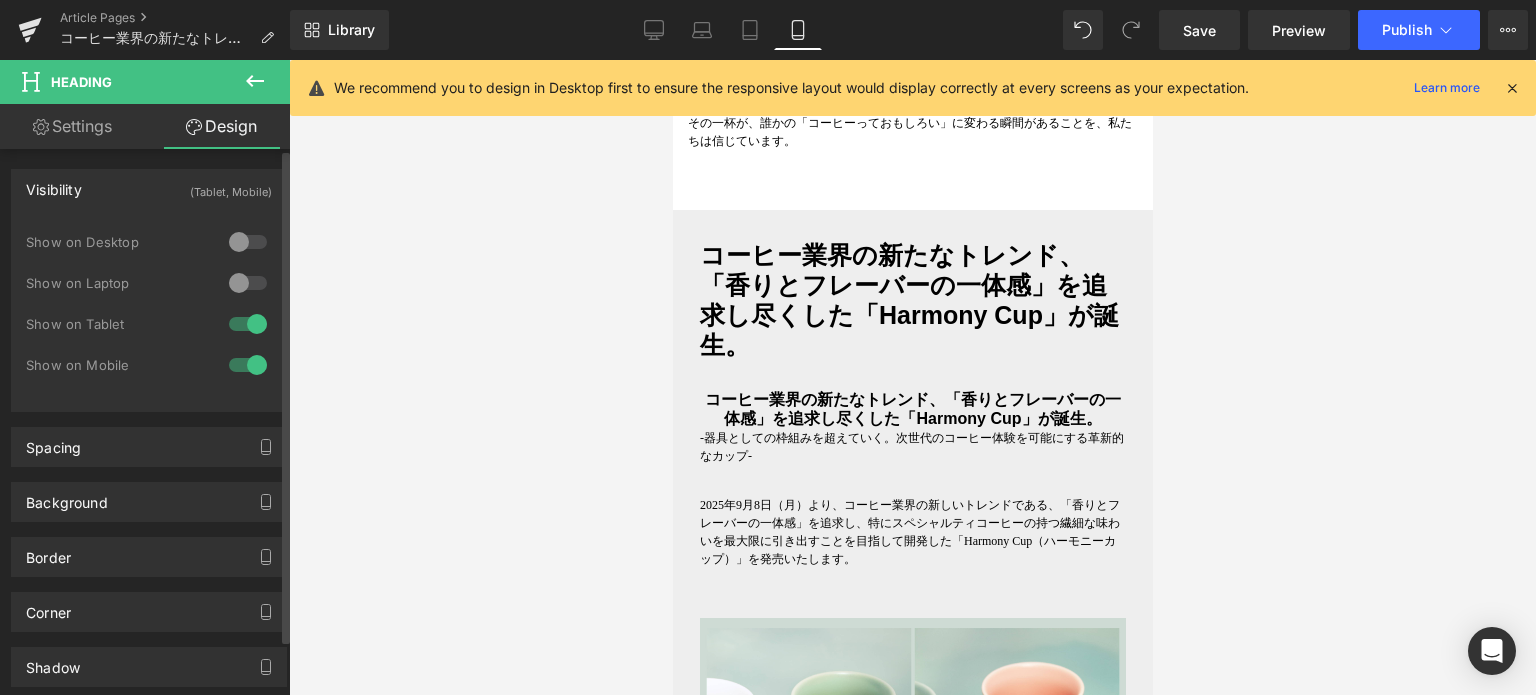 click at bounding box center [248, 324] 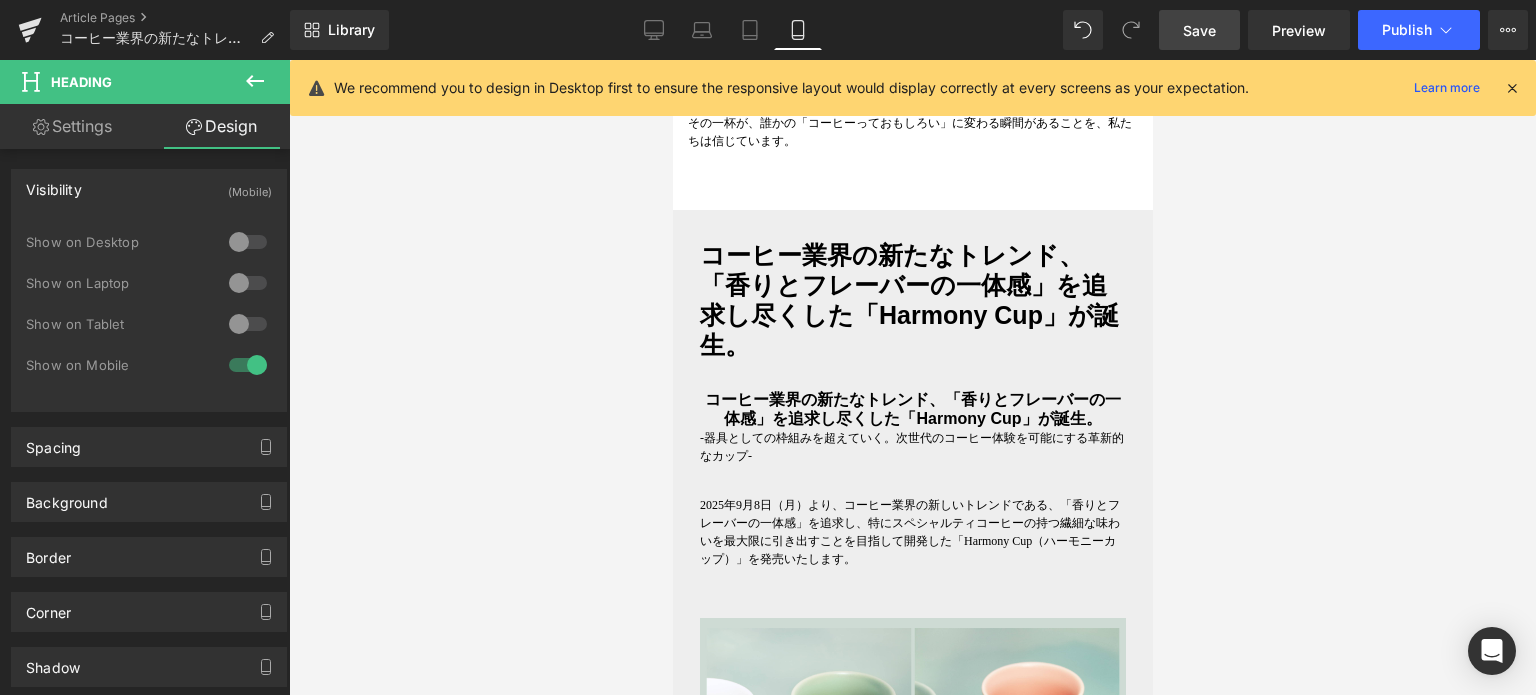 click on "Save" at bounding box center [1199, 30] 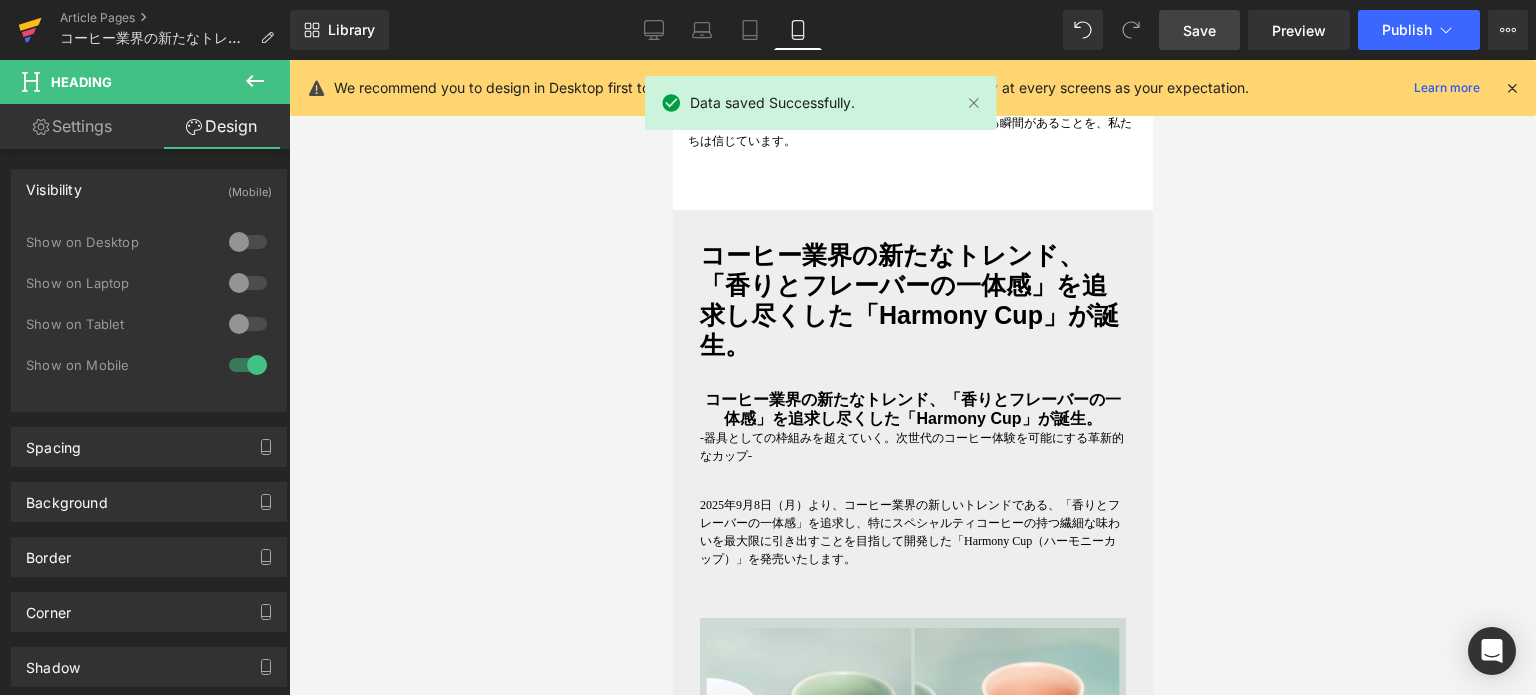 click at bounding box center [30, 30] 